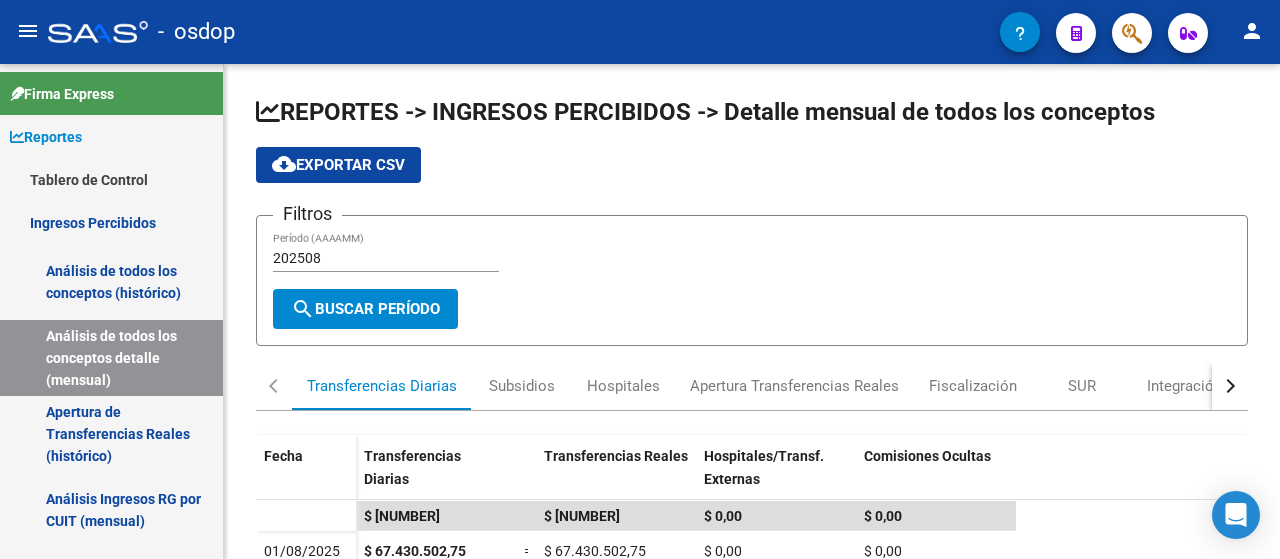 scroll, scrollTop: 0, scrollLeft: 0, axis: both 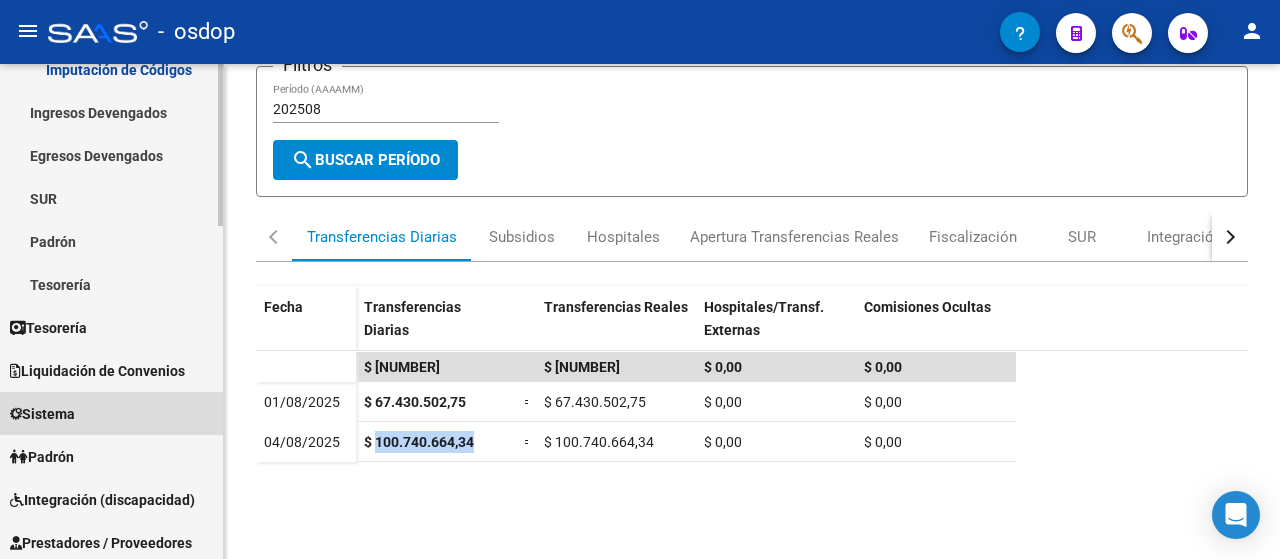 click on "Sistema" at bounding box center (111, 413) 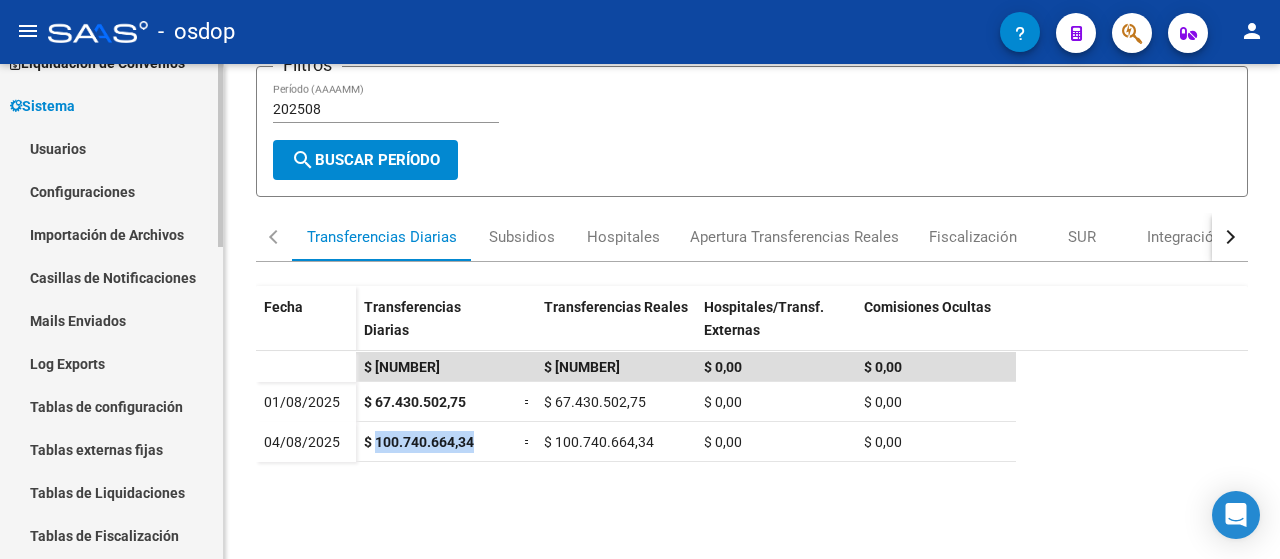 scroll, scrollTop: 0, scrollLeft: 0, axis: both 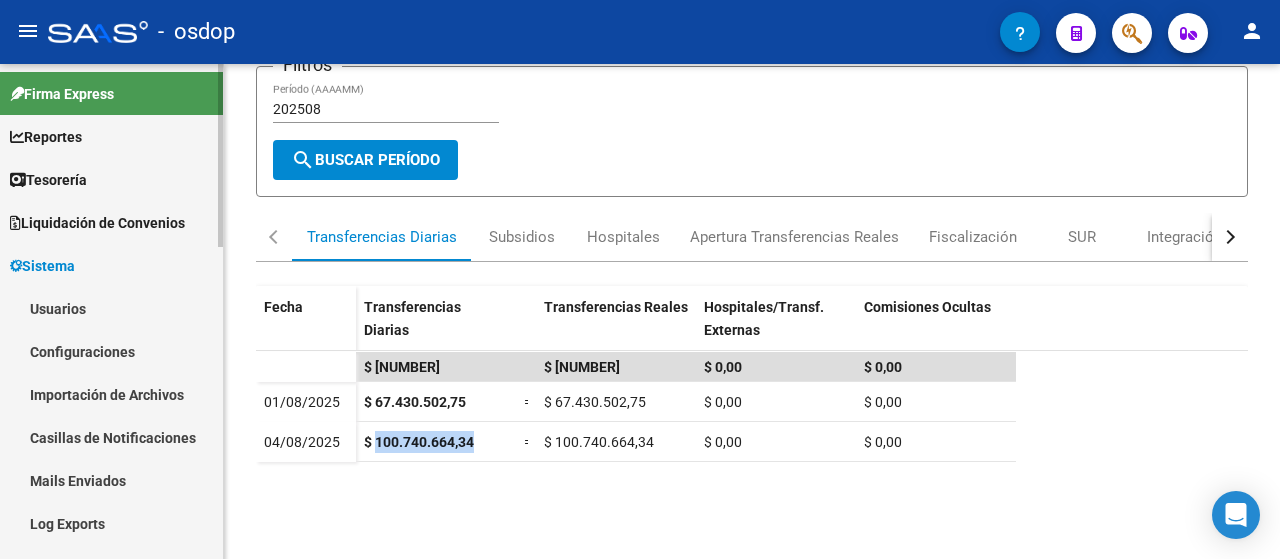 click on "Usuarios" at bounding box center [111, 308] 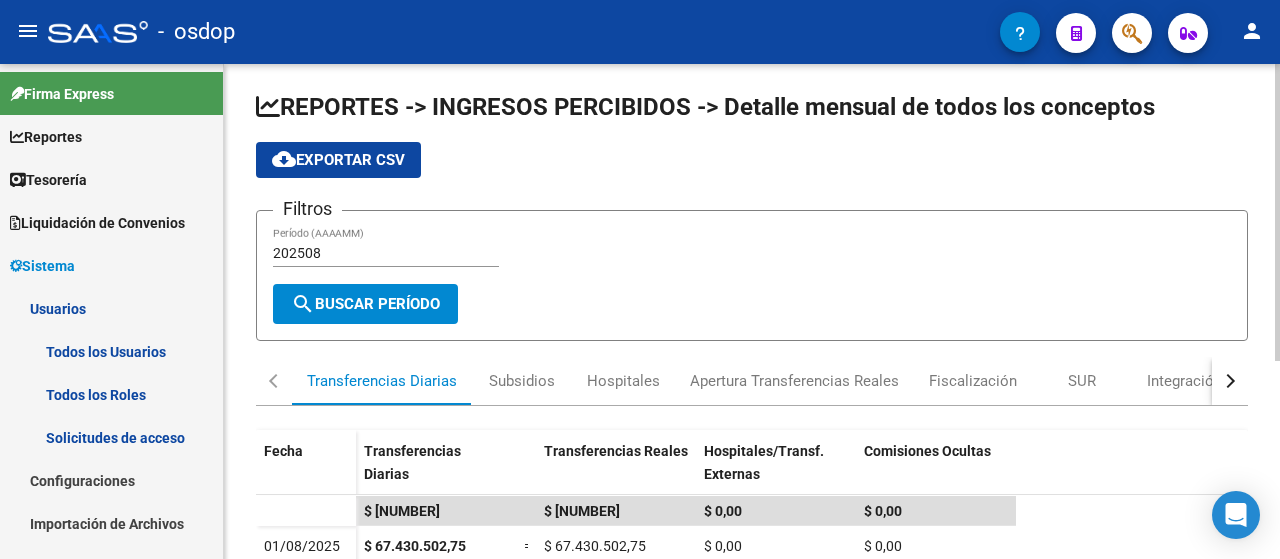scroll, scrollTop: 0, scrollLeft: 0, axis: both 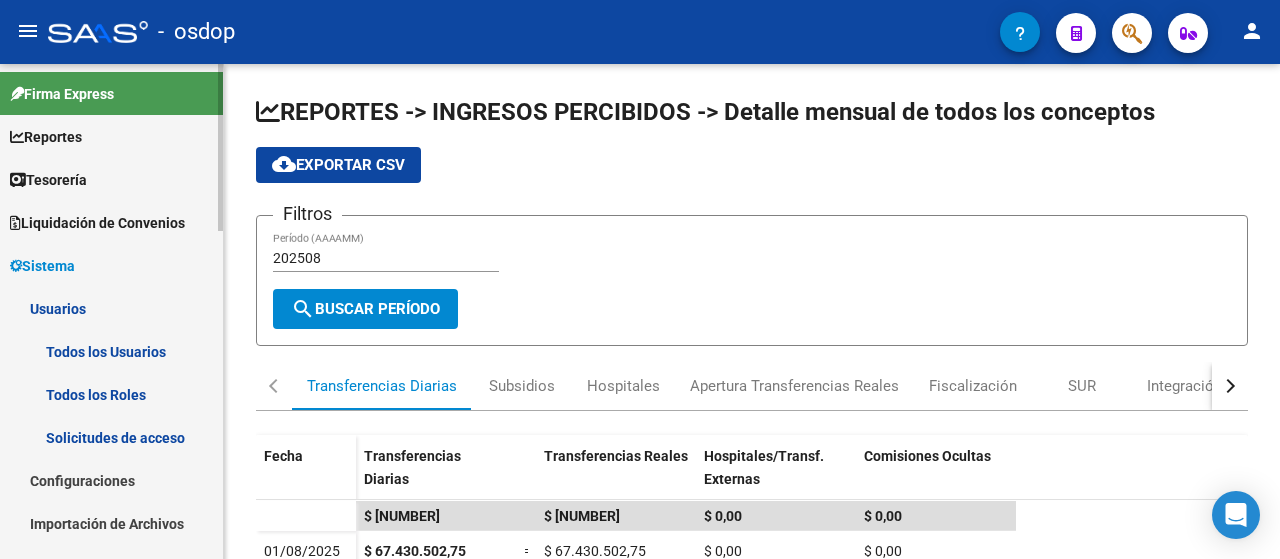 click on "Todos los Usuarios" at bounding box center [111, 351] 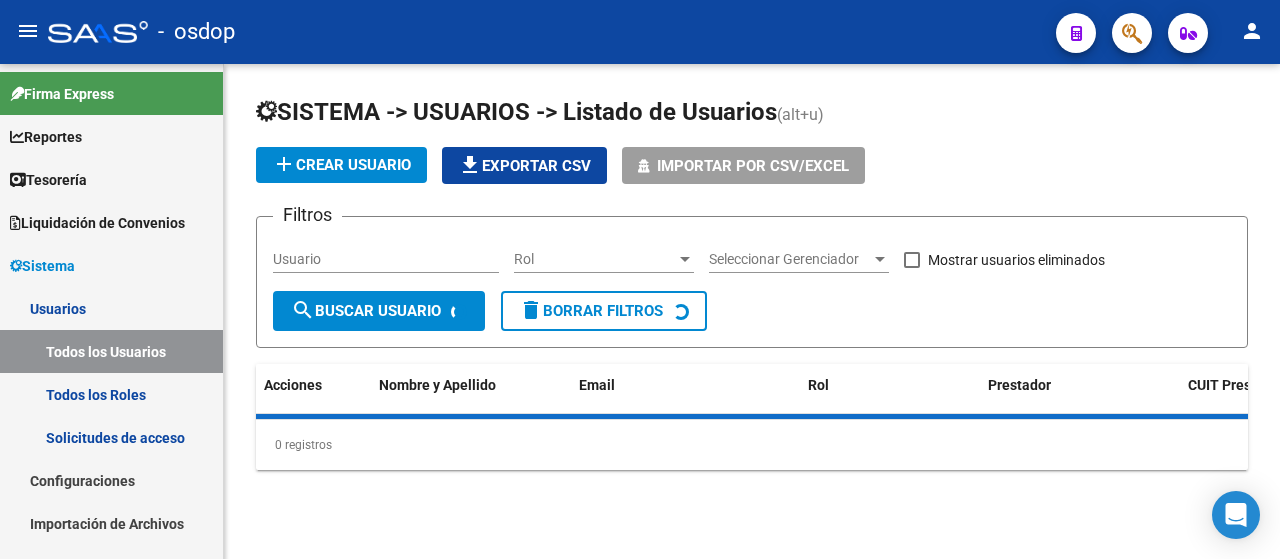 click on "Usuario" at bounding box center (386, 259) 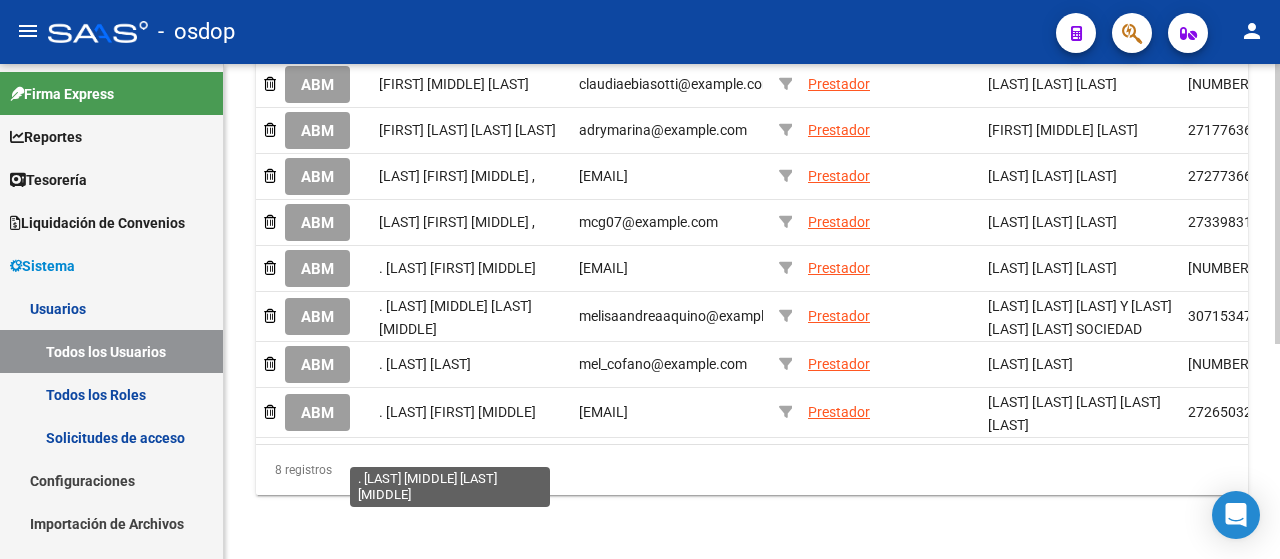 scroll, scrollTop: 0, scrollLeft: 0, axis: both 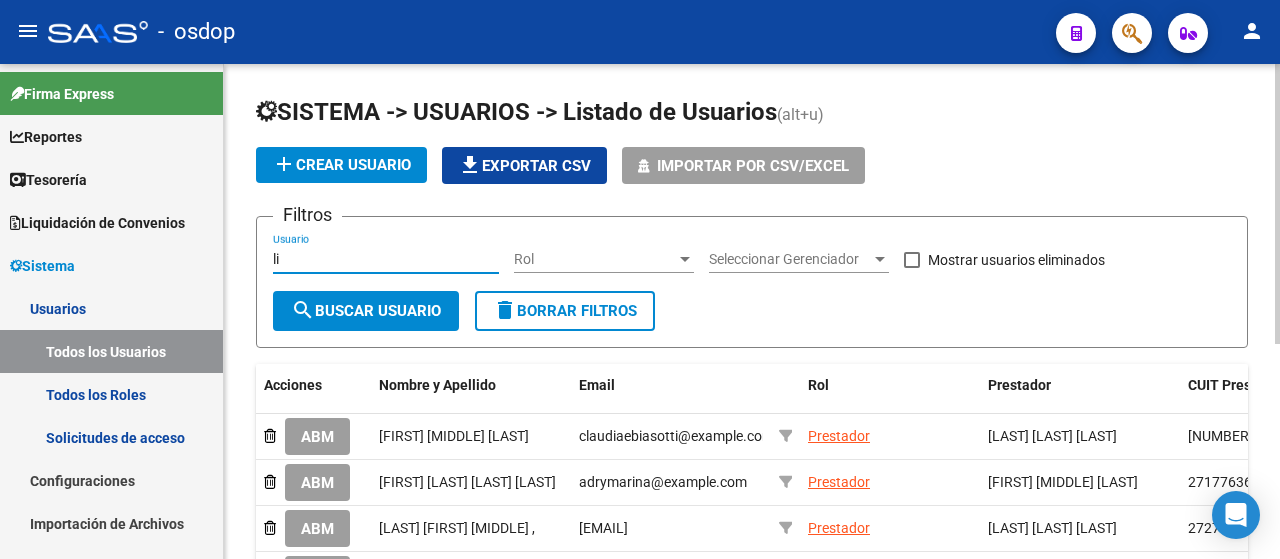 type on "l" 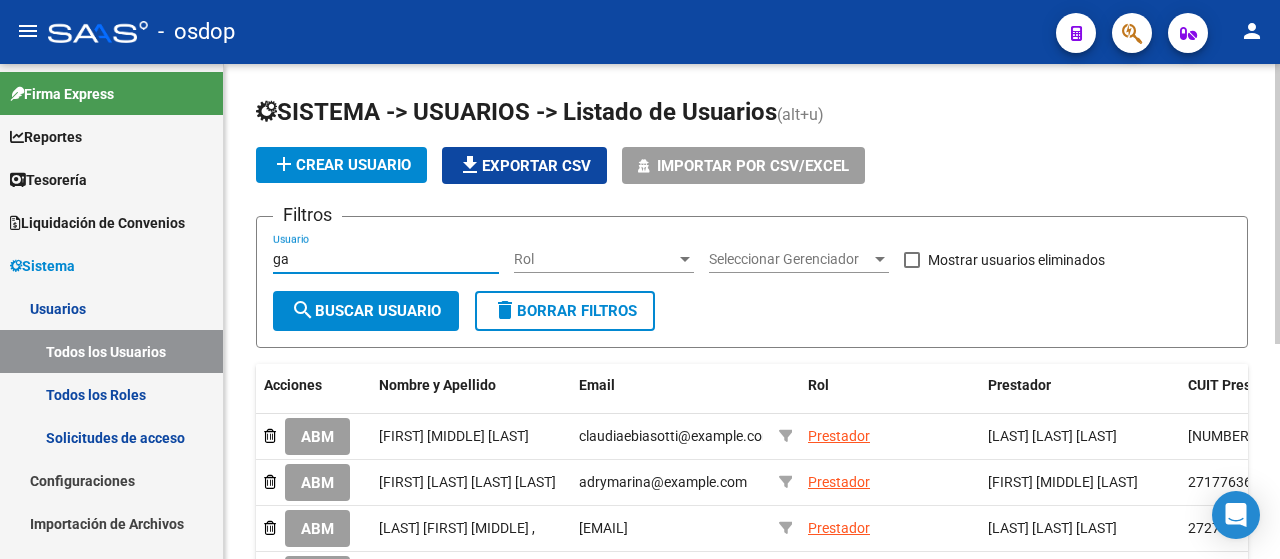 type on "g" 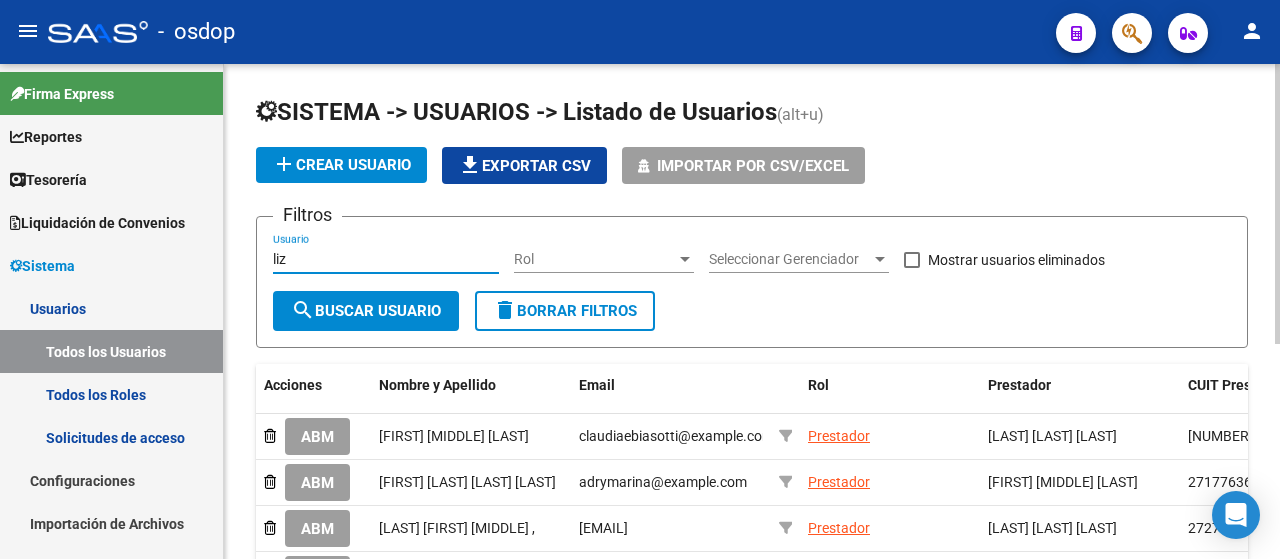 type on "liza" 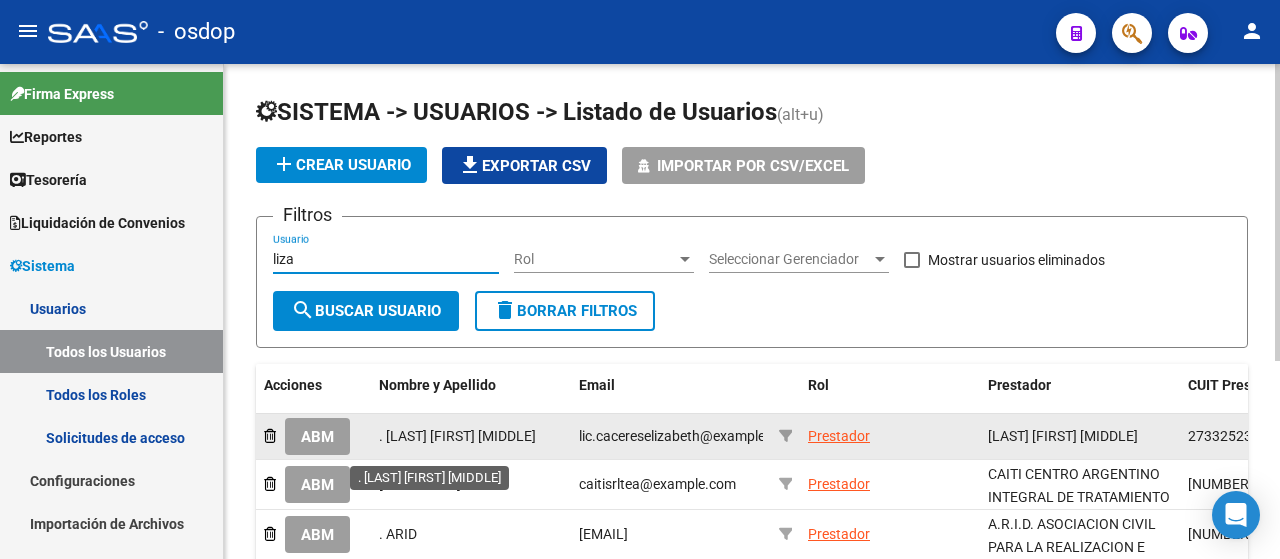 scroll, scrollTop: 3, scrollLeft: 0, axis: vertical 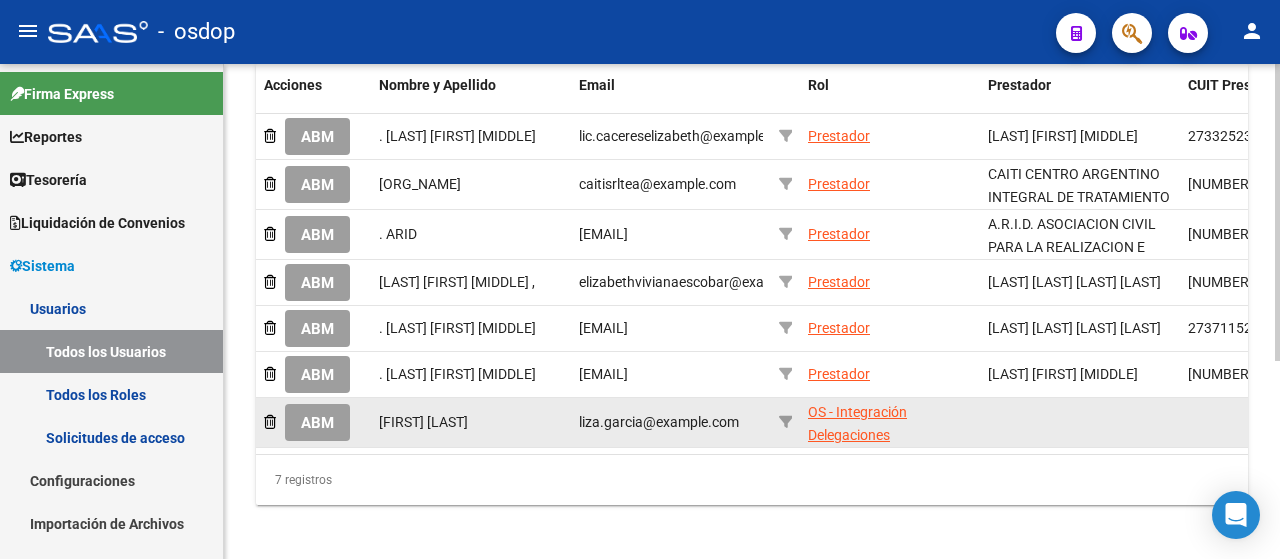 click on "ABM" 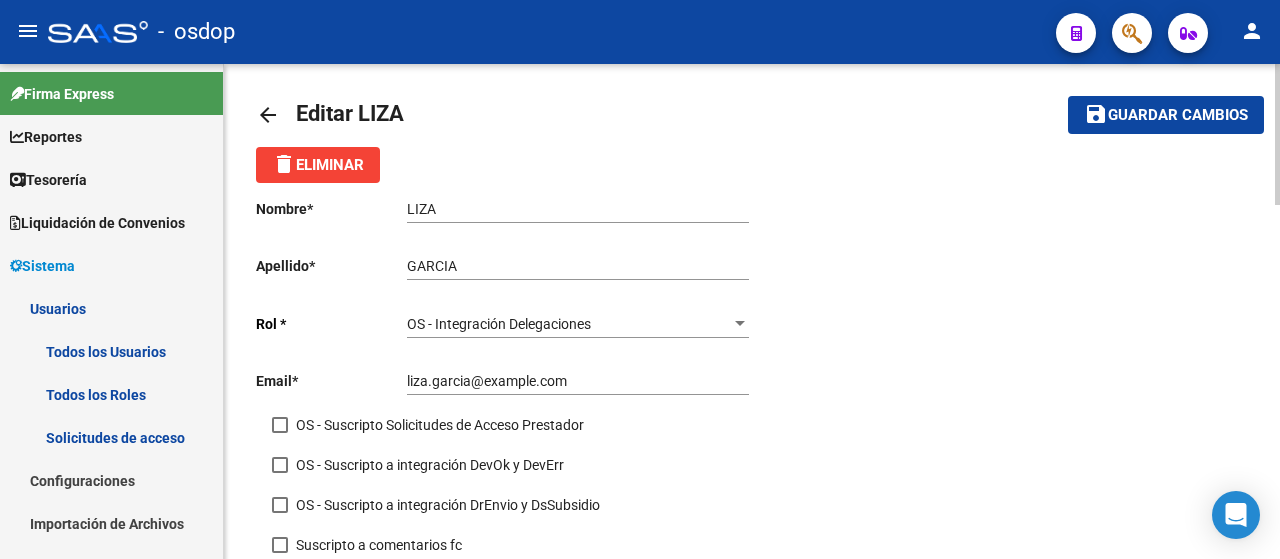 scroll, scrollTop: 0, scrollLeft: 0, axis: both 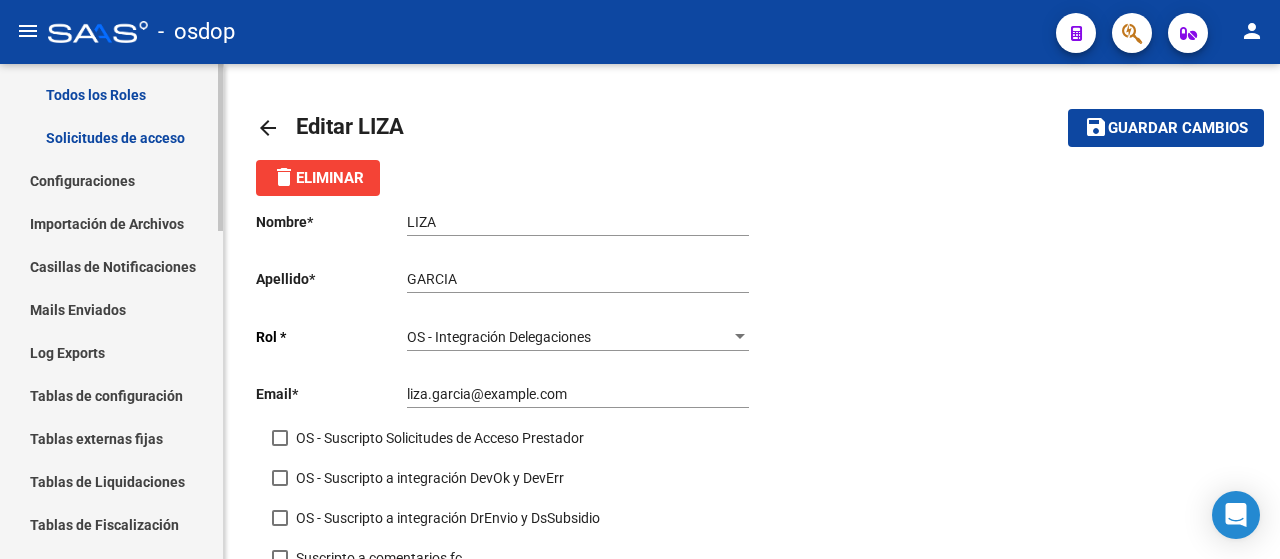 click on "Configuraciones" at bounding box center [111, 180] 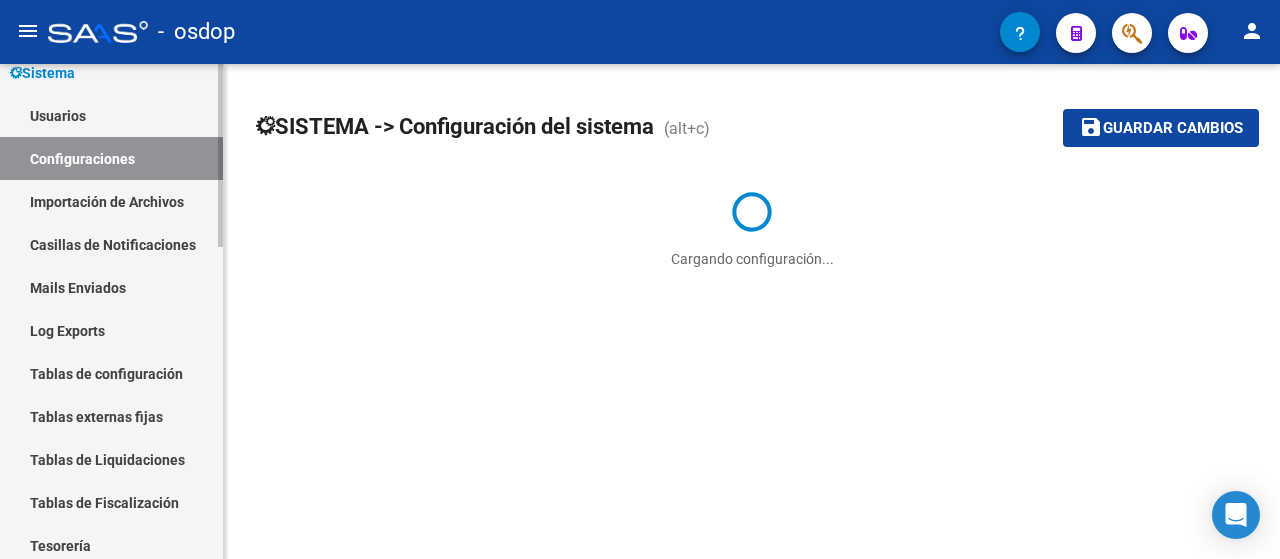 scroll, scrollTop: 100, scrollLeft: 0, axis: vertical 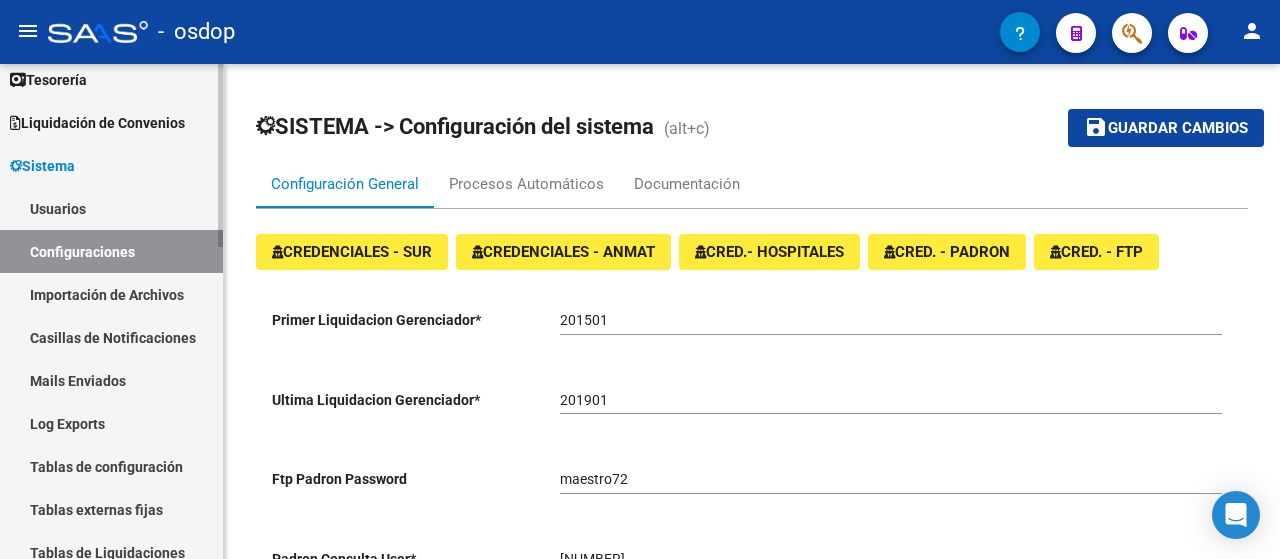 click on "Usuarios" at bounding box center [111, 208] 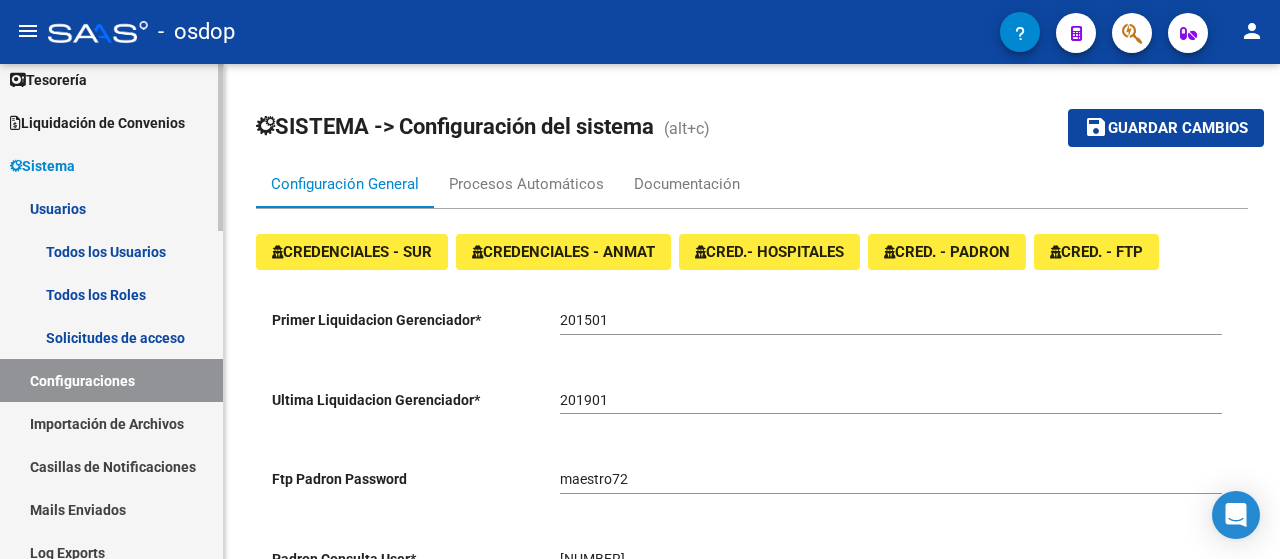 click on "Solicitudes de acceso" at bounding box center [111, 337] 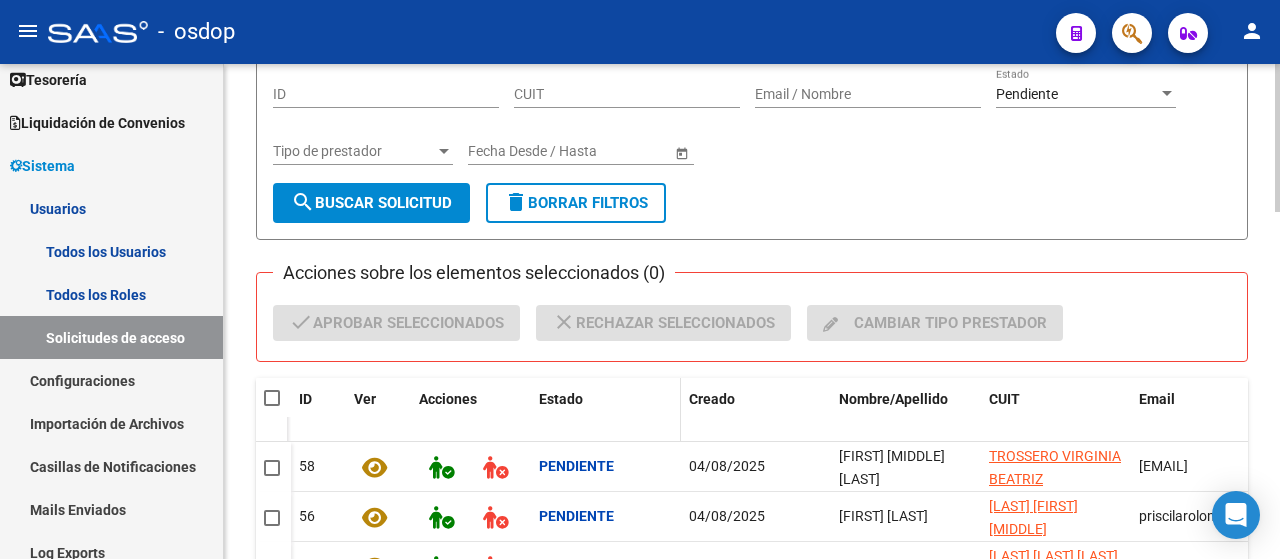 scroll, scrollTop: 264, scrollLeft: 0, axis: vertical 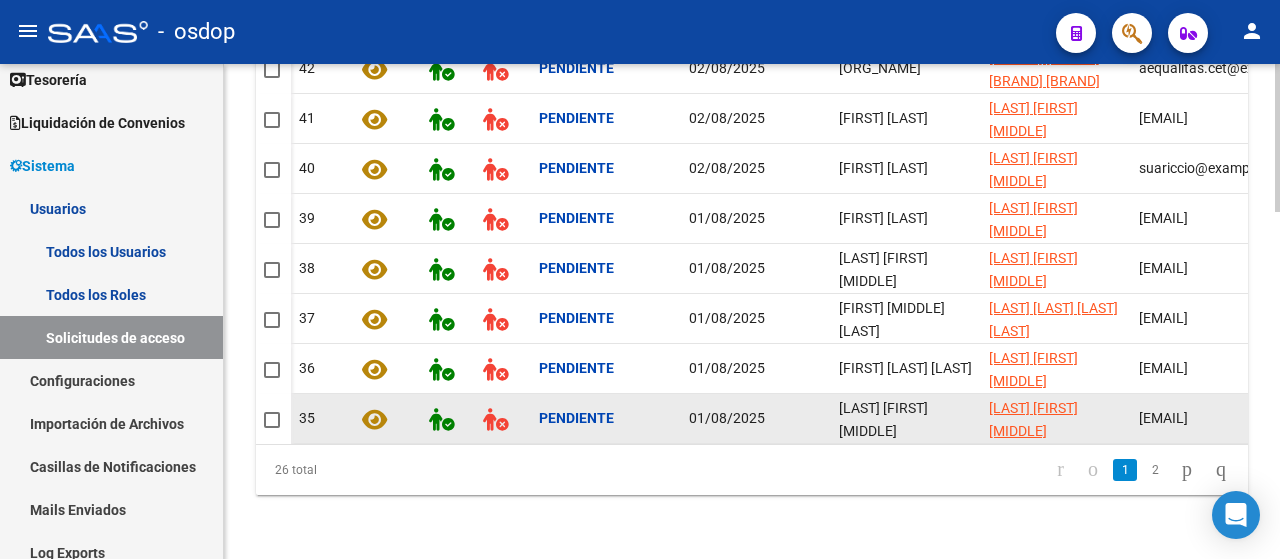click on "01/08/2025" 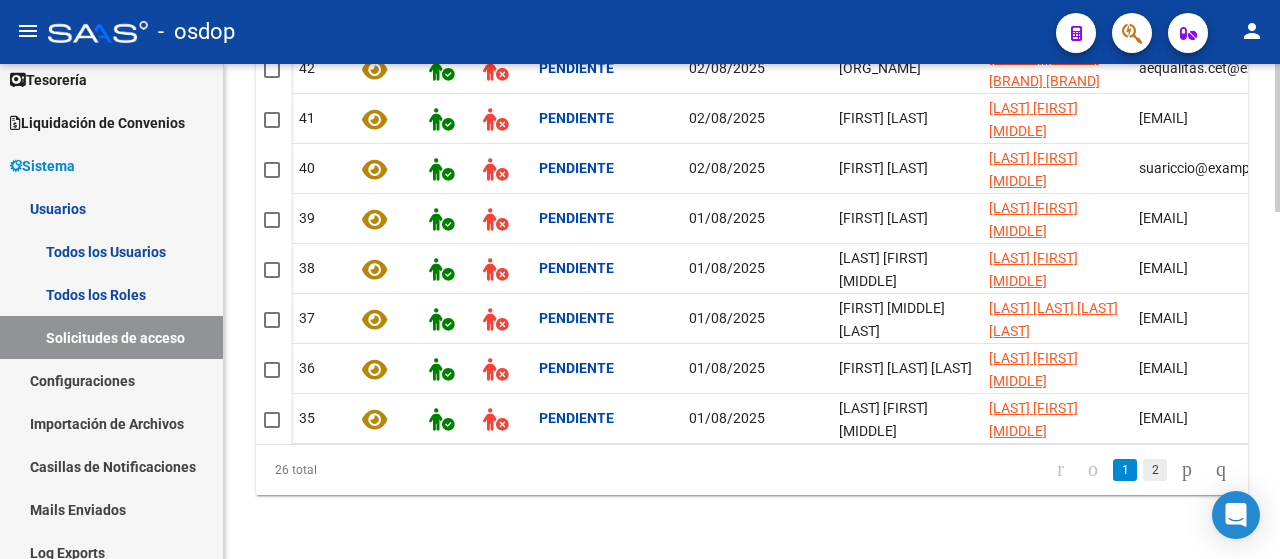 click on "2" 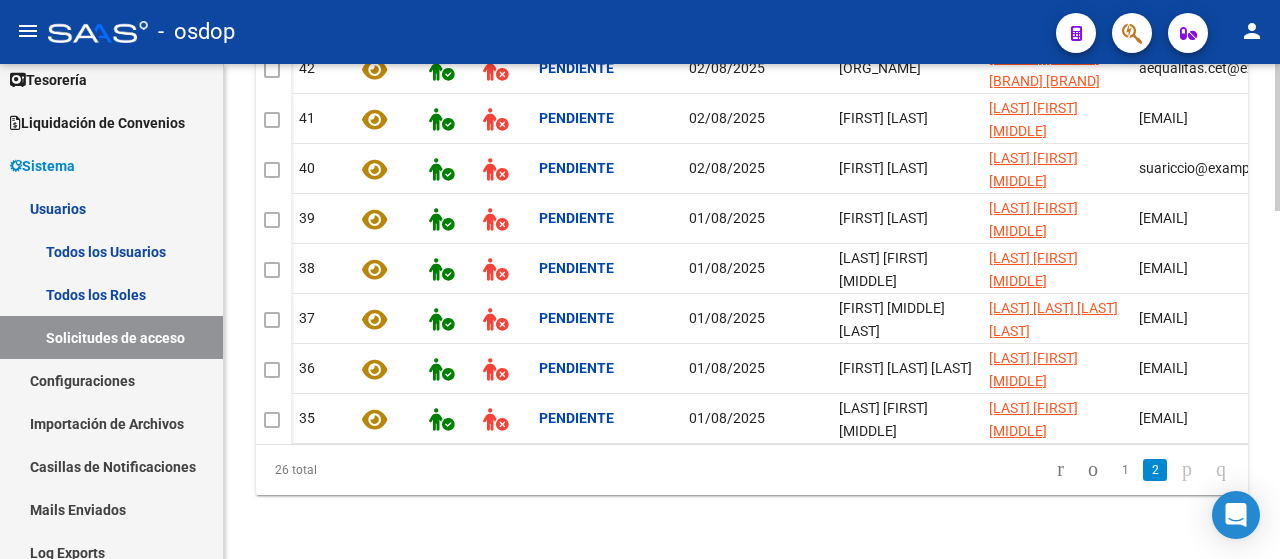 scroll, scrollTop: 1169, scrollLeft: 0, axis: vertical 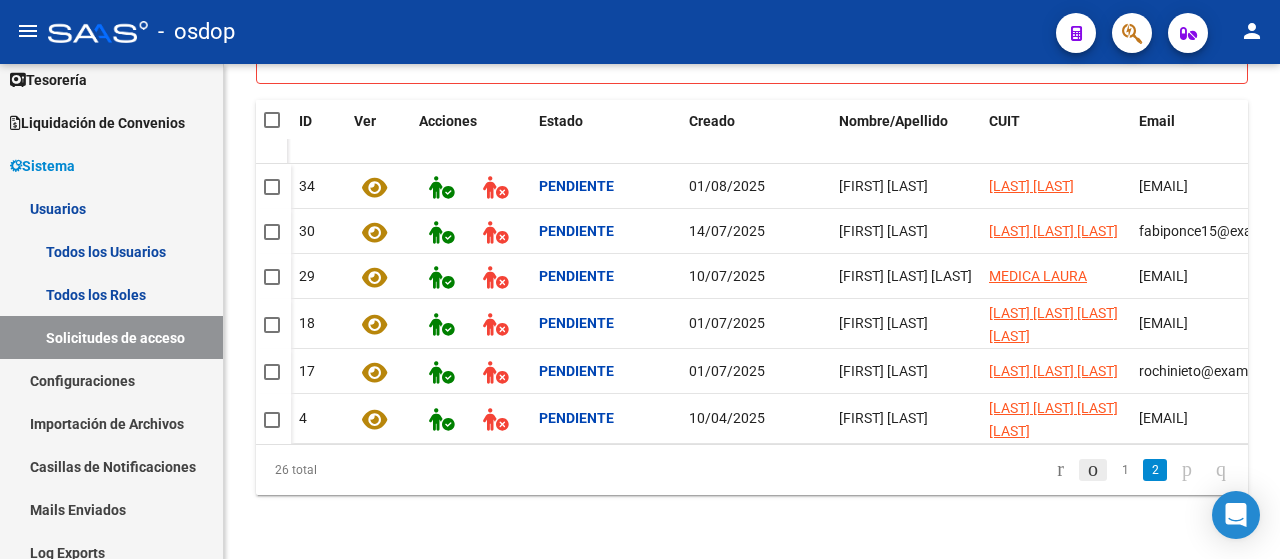 click 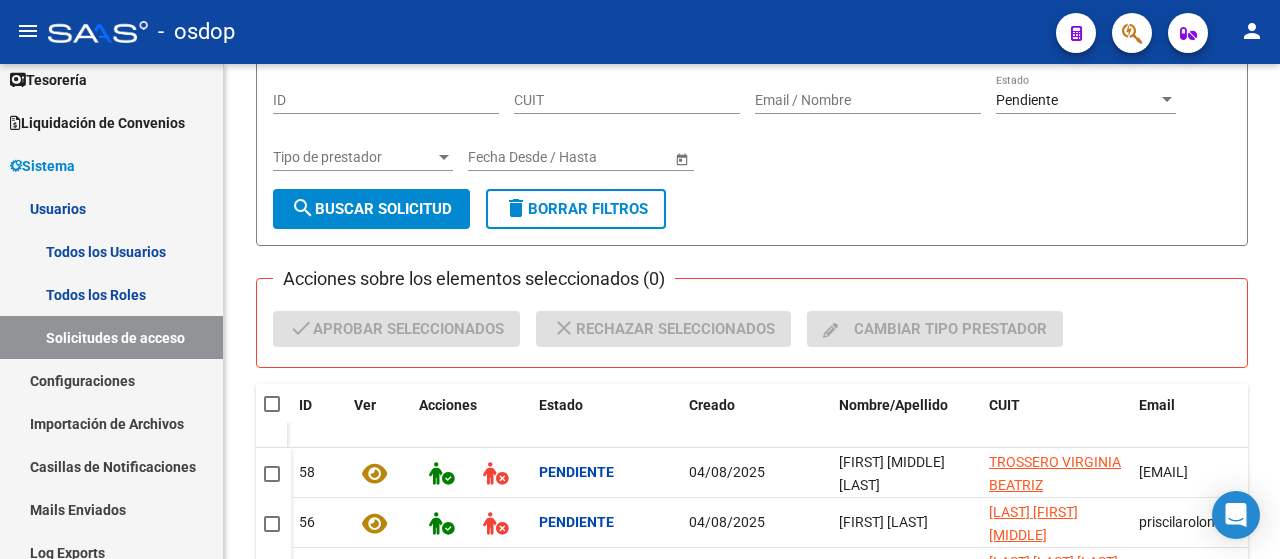 scroll, scrollTop: 100, scrollLeft: 0, axis: vertical 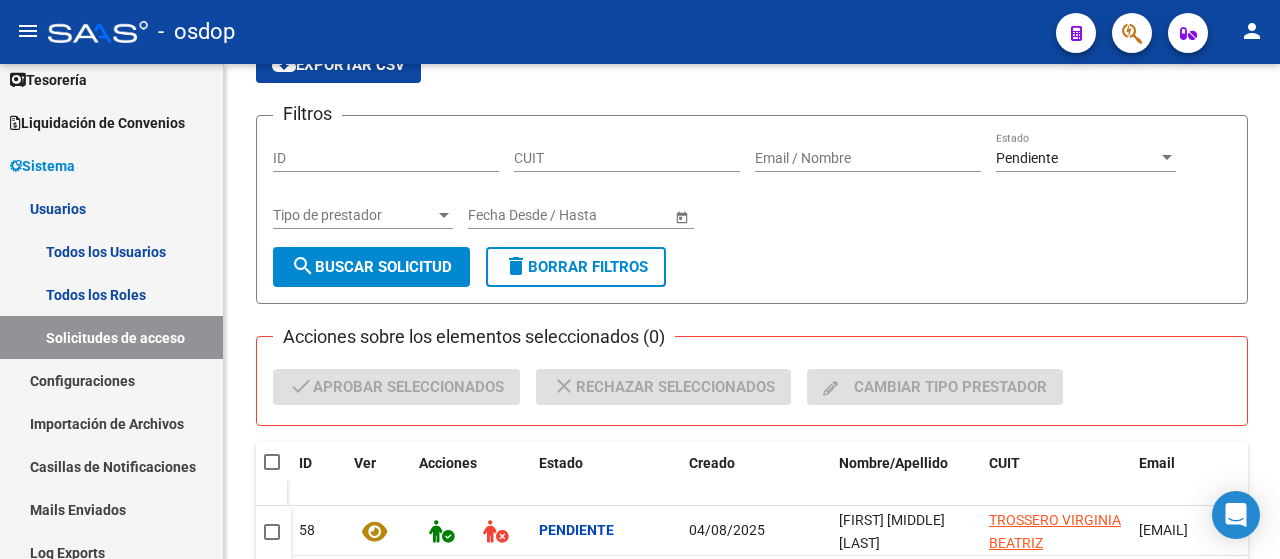 click on "ID" at bounding box center (386, 158) 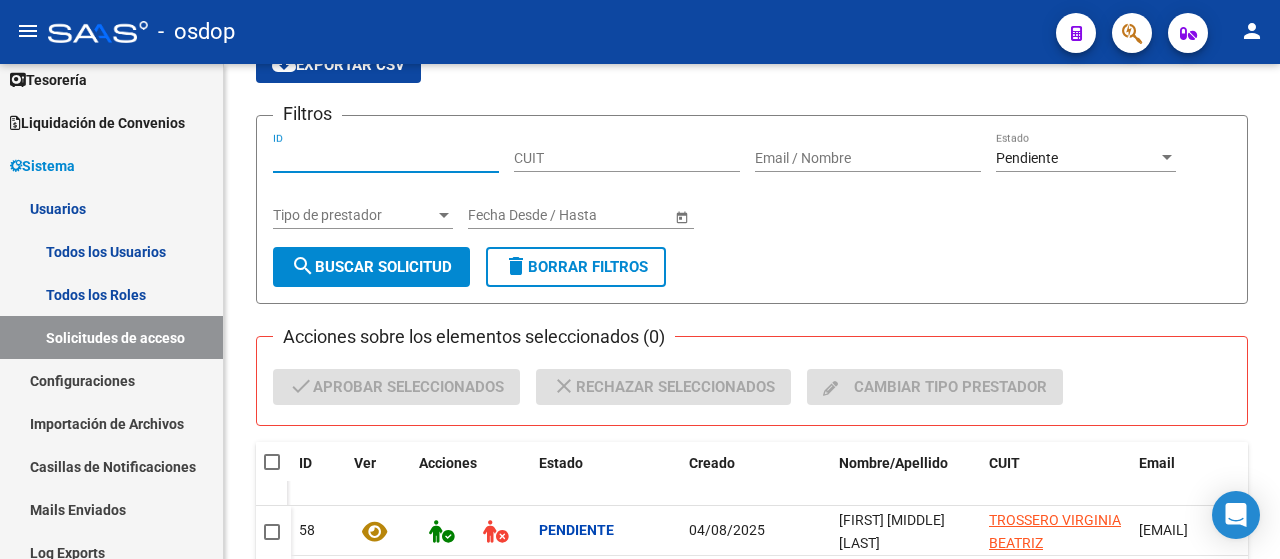 click on "Filtros ID CUIT Email / Nombre Pendiente Estado Tipo de prestador Tipo de prestador Start date – End date Fecha Desde / Hasta" 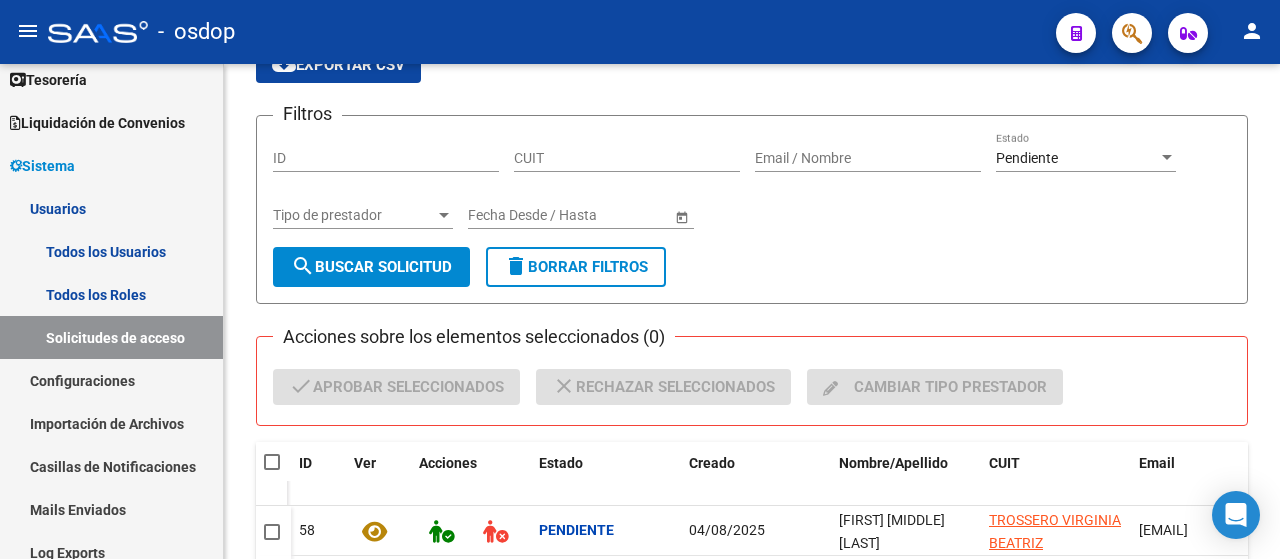 click on "CUIT" at bounding box center [627, 158] 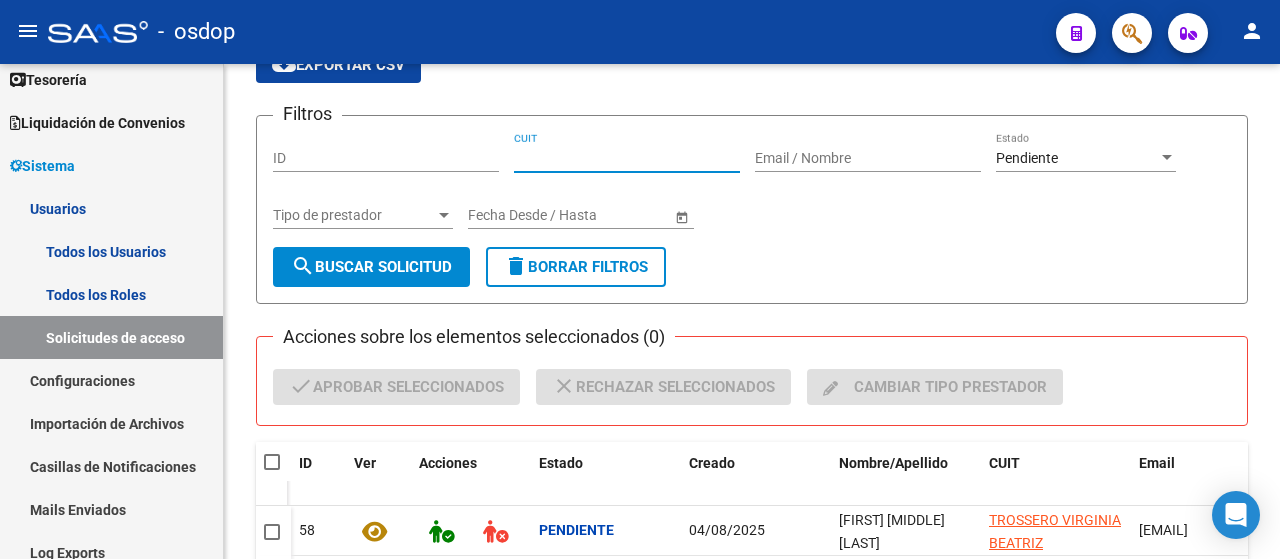 click on "Tipo de prestador" at bounding box center [354, 215] 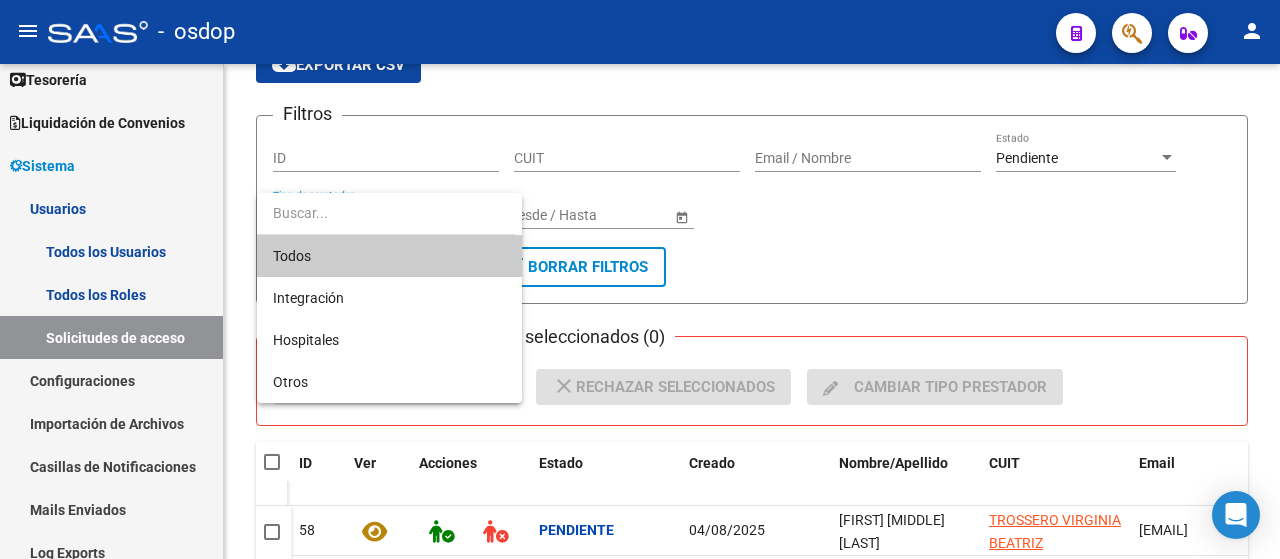 click at bounding box center (640, 279) 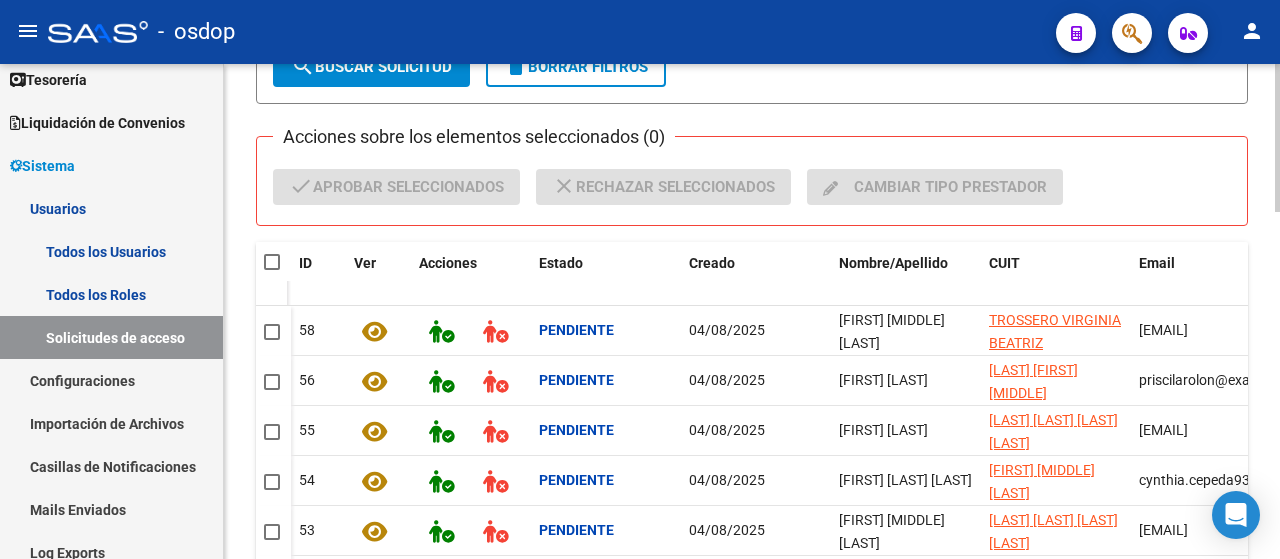 scroll, scrollTop: 0, scrollLeft: 0, axis: both 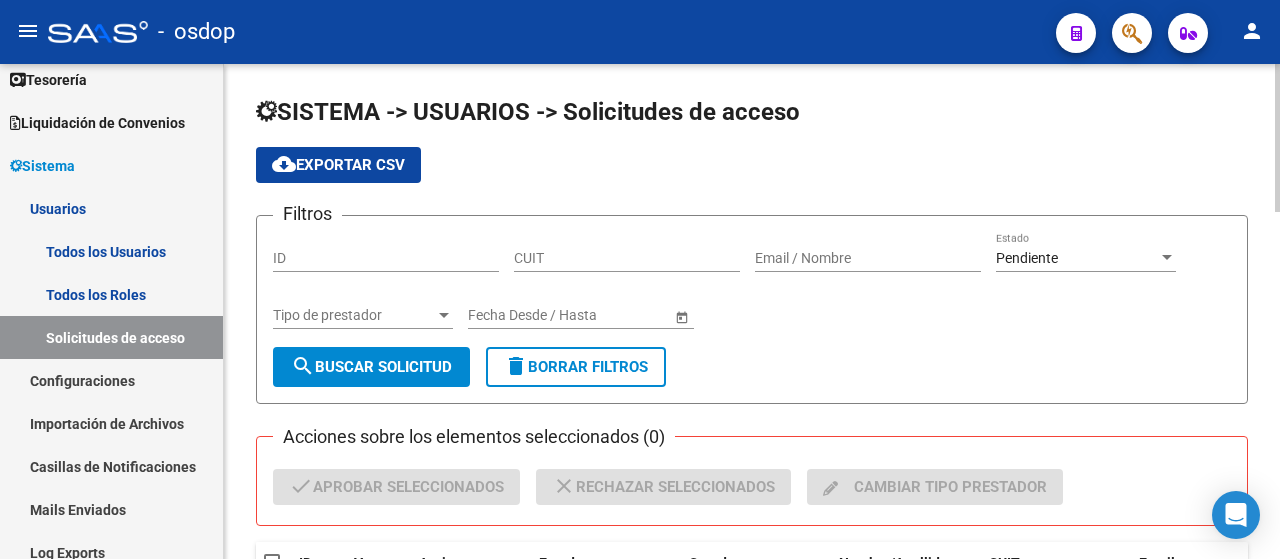 click on "Email / Nombre" at bounding box center (868, 258) 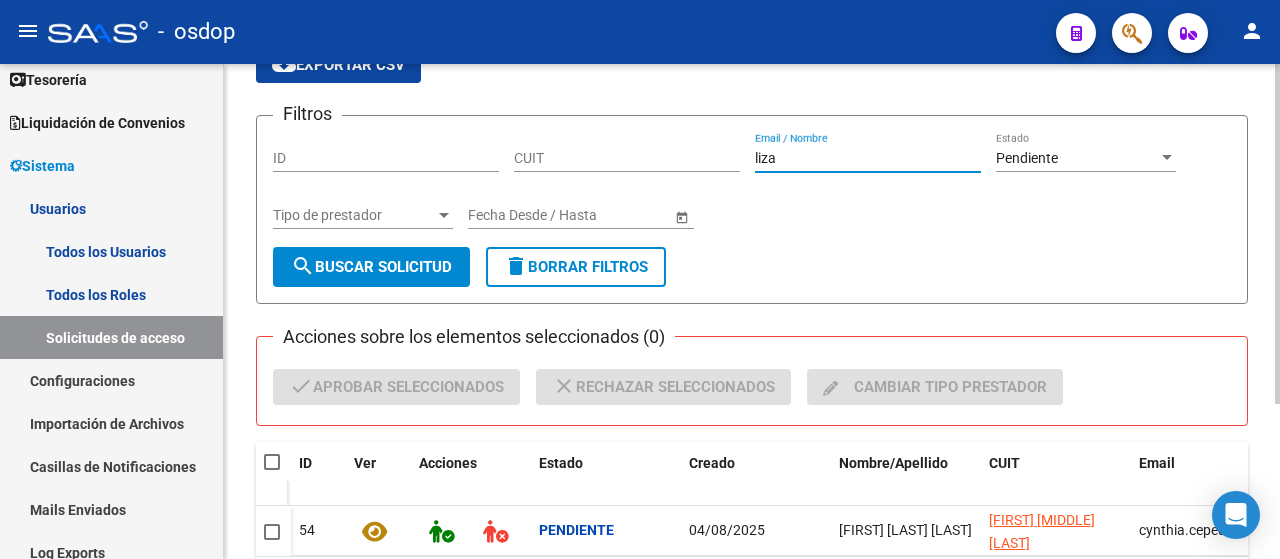 scroll, scrollTop: 200, scrollLeft: 0, axis: vertical 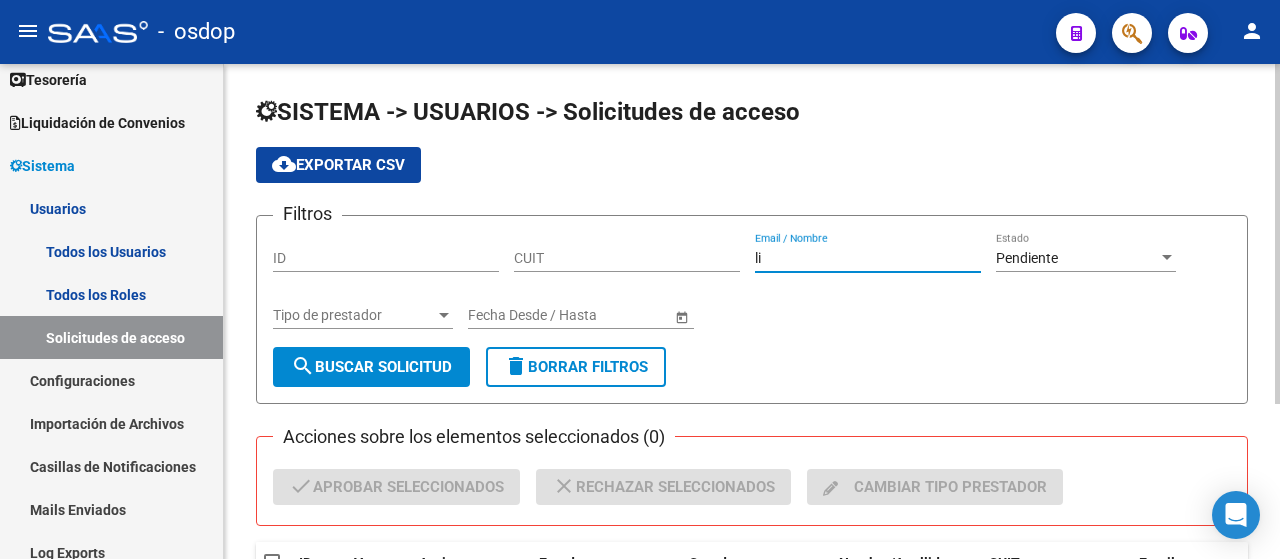 type on "l" 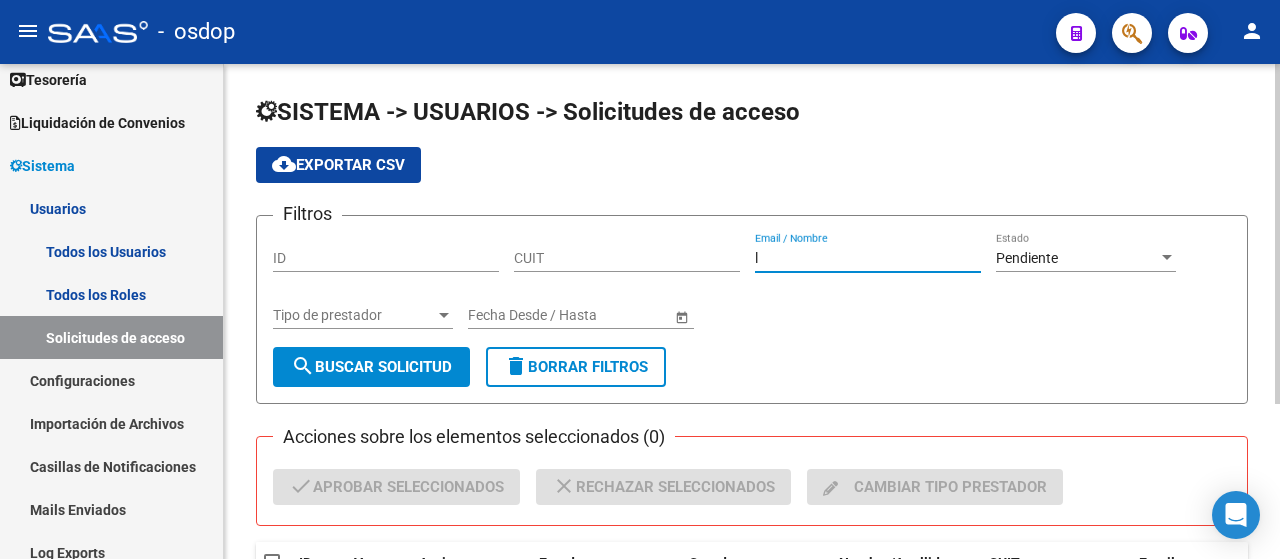 type 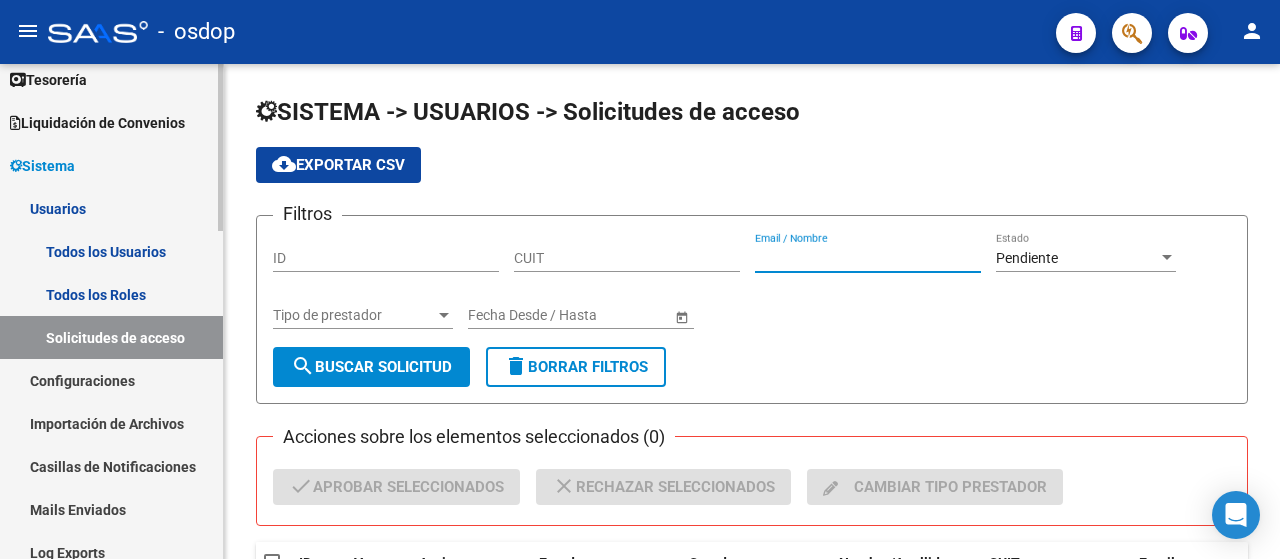 click on "Configuraciones" at bounding box center [111, 380] 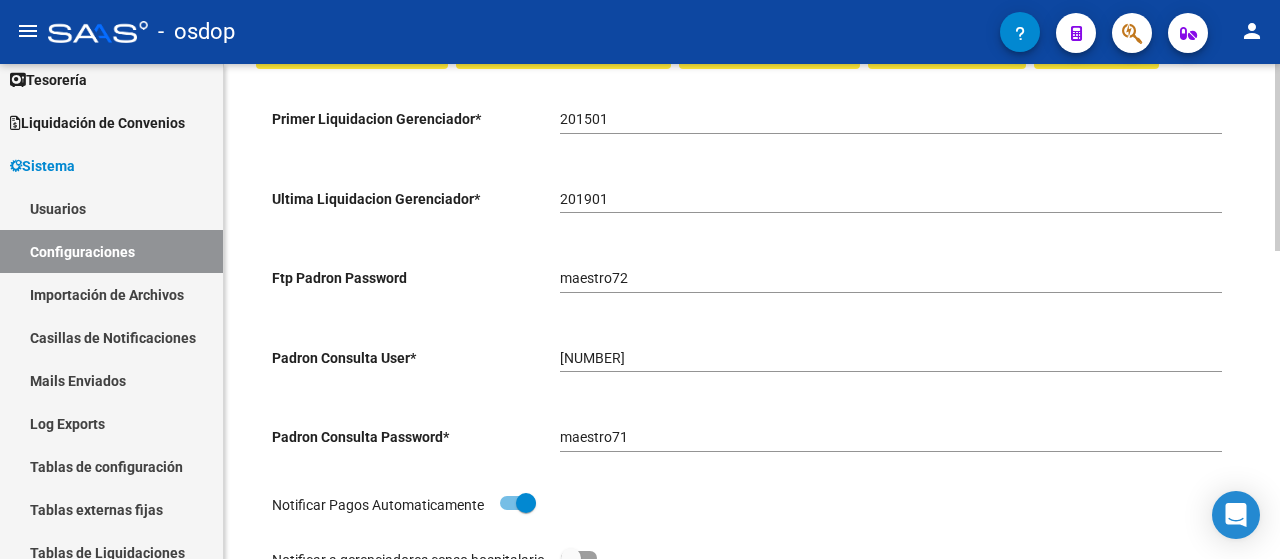 scroll, scrollTop: 400, scrollLeft: 0, axis: vertical 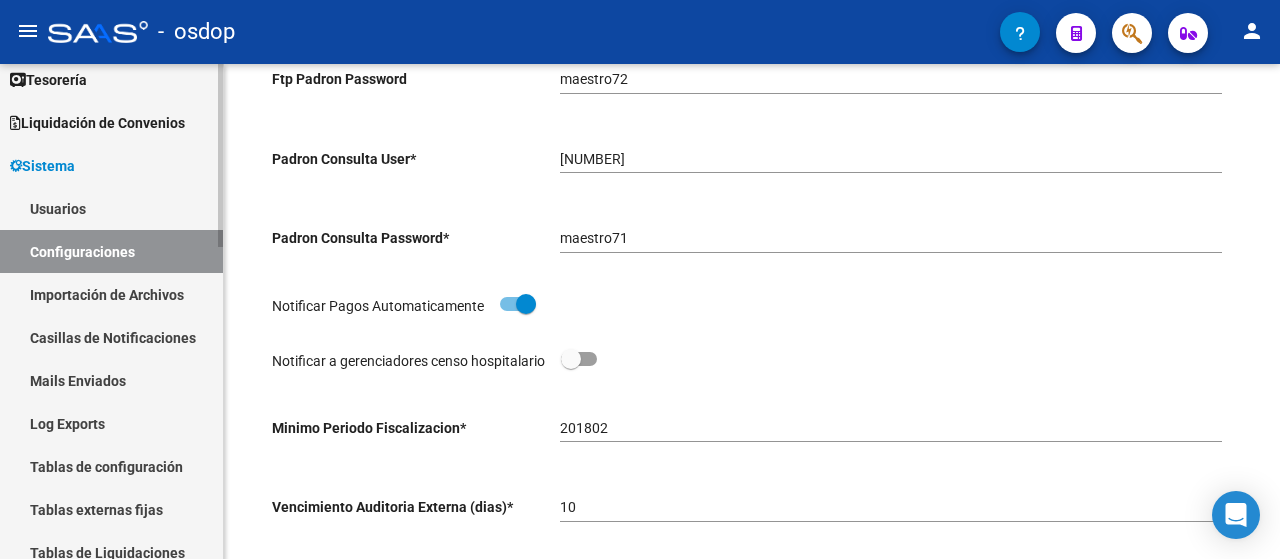 click on "Mails Enviados" at bounding box center (111, 380) 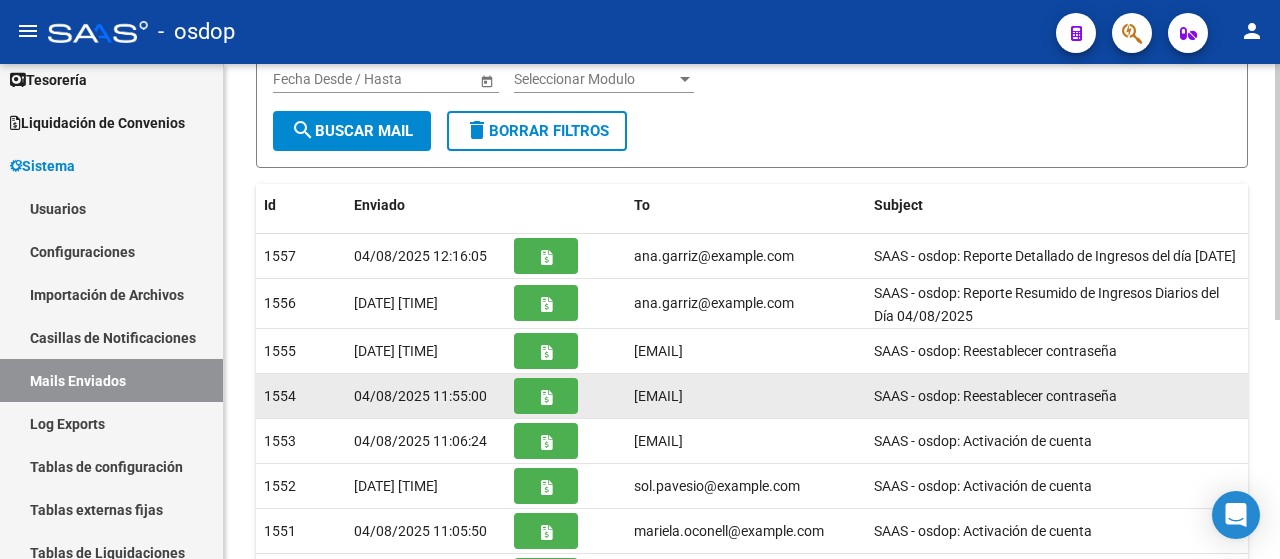 scroll, scrollTop: 300, scrollLeft: 0, axis: vertical 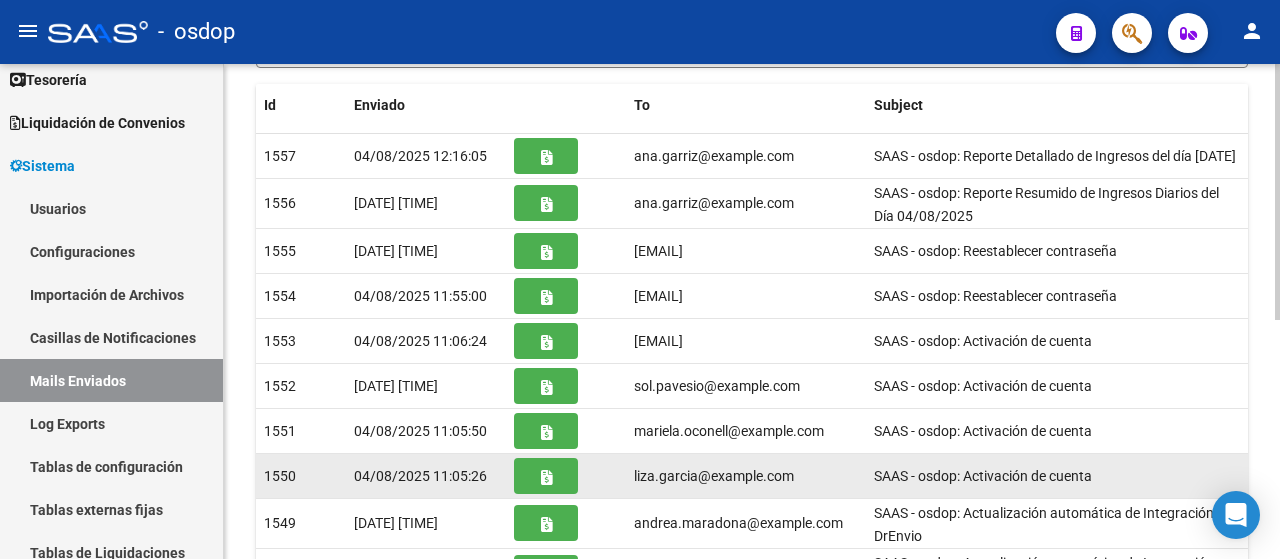 click 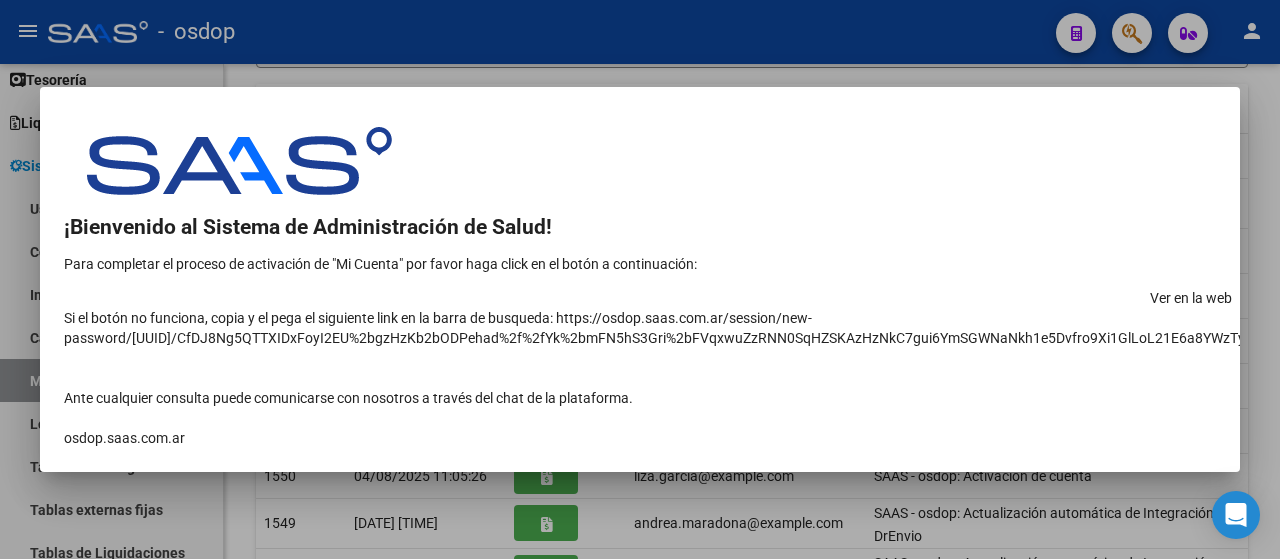 click on "Ver en la web" at bounding box center [1190, 298] 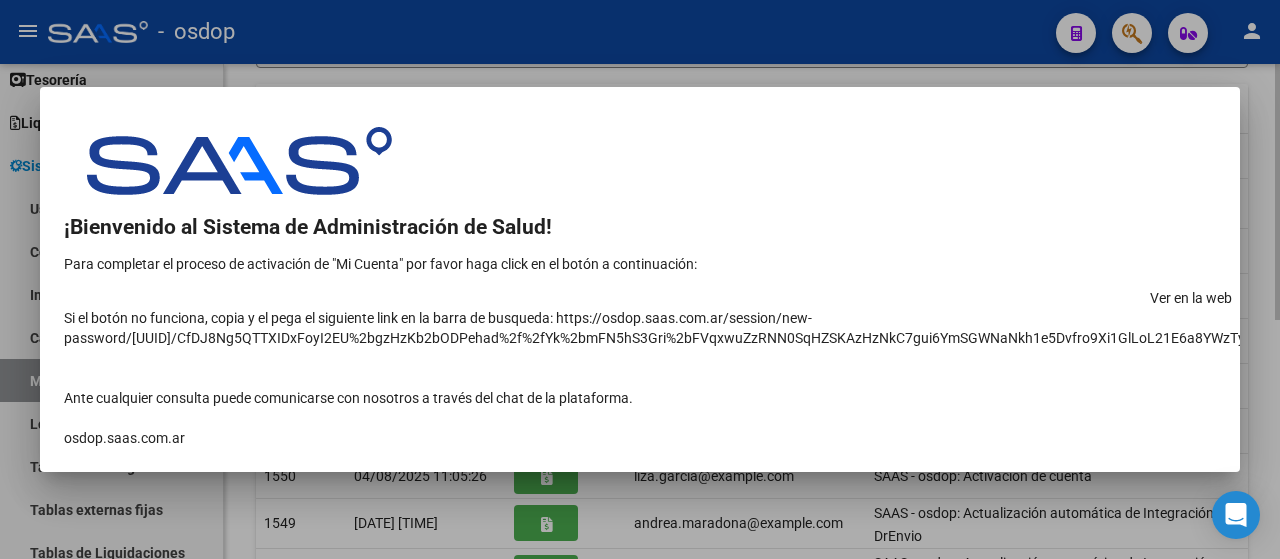 click at bounding box center [640, 279] 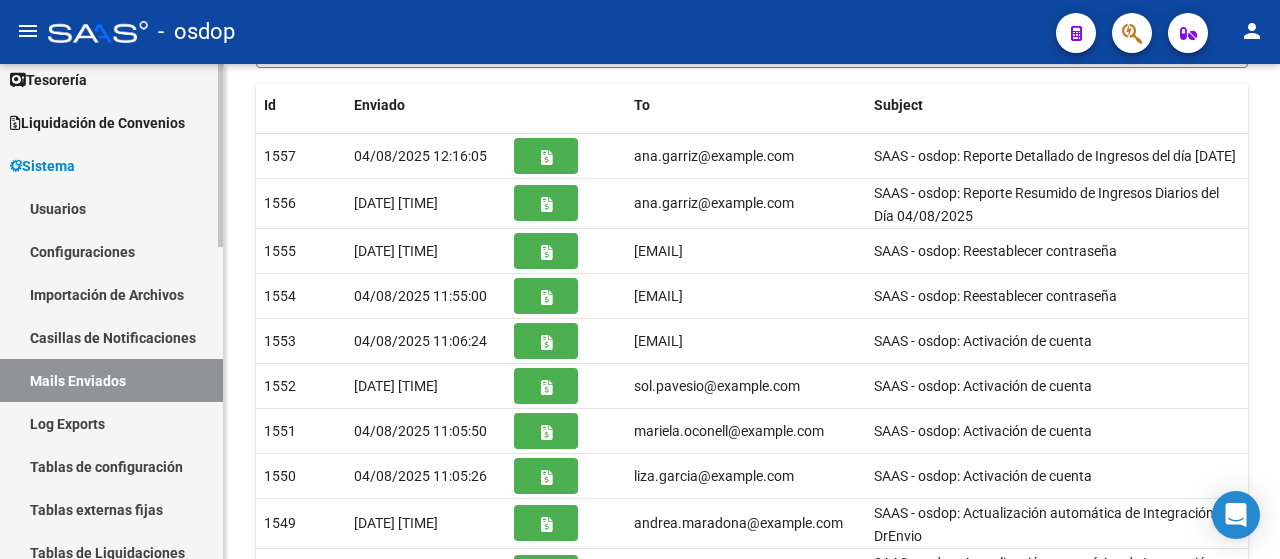 scroll, scrollTop: 0, scrollLeft: 0, axis: both 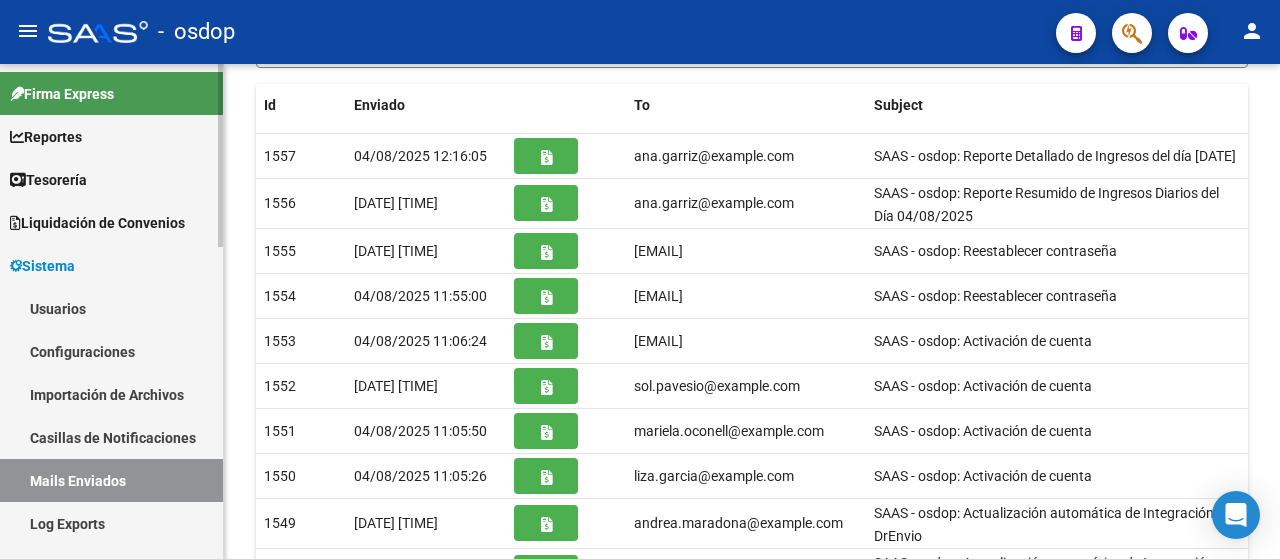 click on "Usuarios" at bounding box center [111, 308] 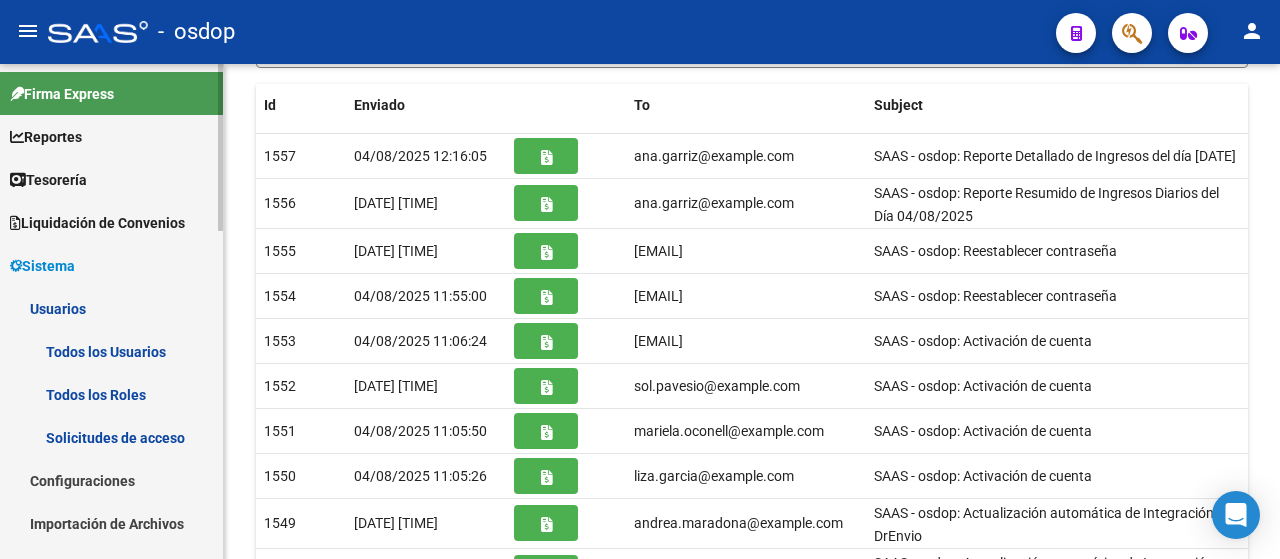 click on "Solicitudes de acceso" at bounding box center (111, 437) 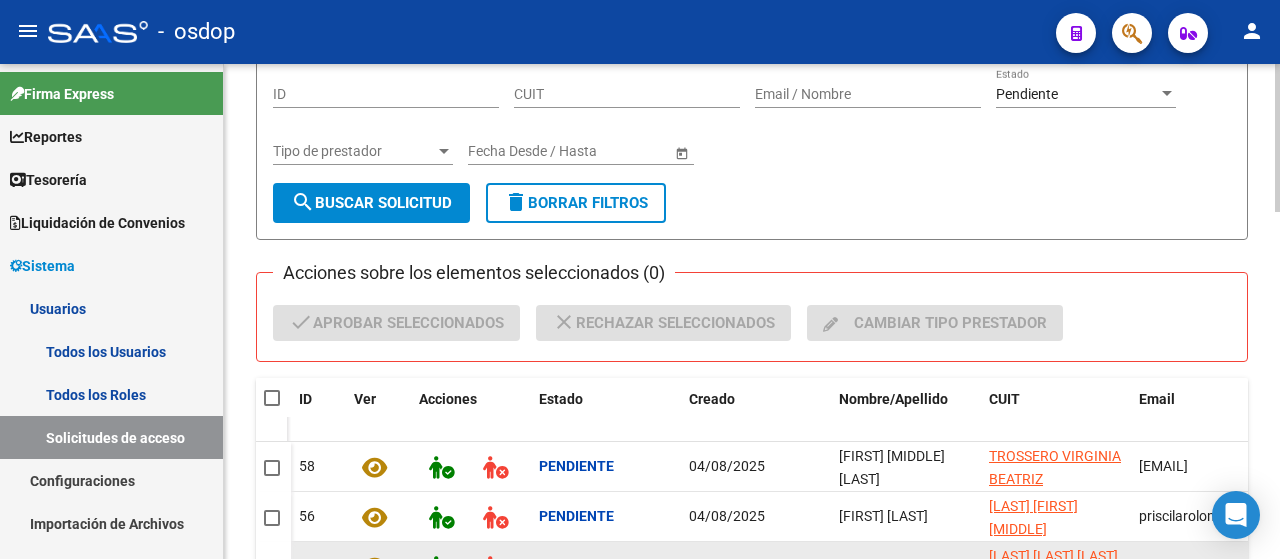 scroll, scrollTop: 300, scrollLeft: 0, axis: vertical 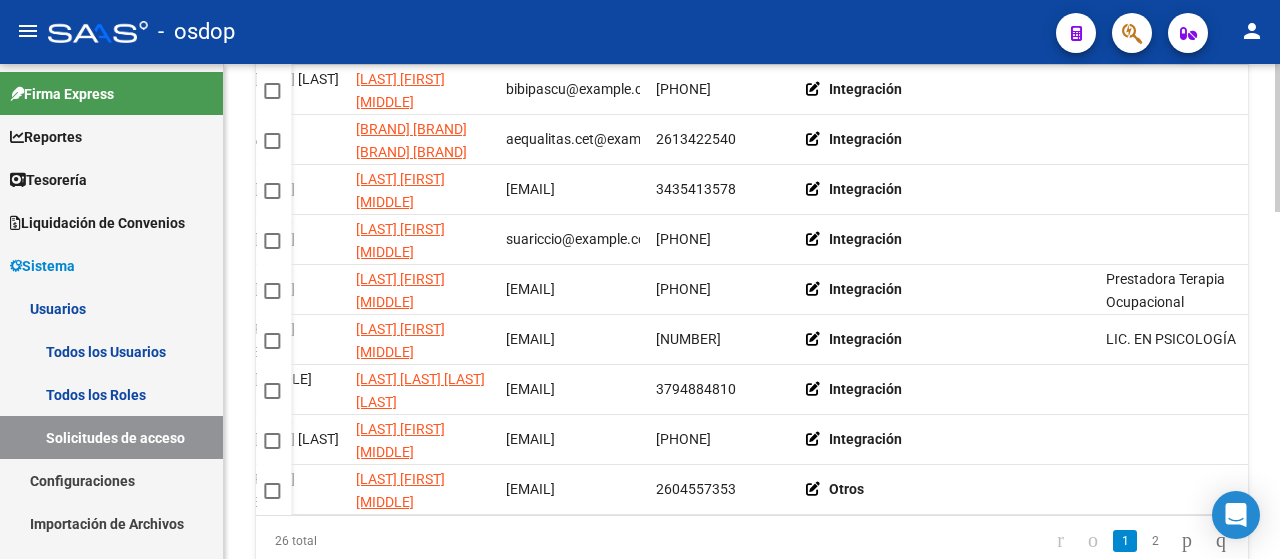 click on "SISTEMA -> USUARIOS -> Solicitudes de acceso cloud_download  Exportar CSV  Filtros ID CUIT Email / Nombre Pendiente Estado Tipo de prestador Tipo de prestador Start date – End date Fecha Desde / Hasta search  Buscar solicitud  delete  Borrar Filtros   Acciones sobre los elementos seleccionados (0)  check  Aprobar seleccionados  close  Rechazar seleccionados   Cambiar tipo prestador    ID Ver Acciones Estado Creado Nombre/Apellido CUIT Email Telefono Tipo prestador Motivo rechazo Información adicional   58 Pendiente 04/08/2025 [FIRST] [LAST] TROSSERO [FIRST] [LAST] virtrossero@example.com 3413560206 Otros prestación de apoyo    56 Pendiente 04/08/2025 [FIRST] [LAST] ROLON [LAST] [LAST] [LAST] priscilarolon@example.com 3455201231 Integración   55 Pendiente 04/08/2025 [LAST] [LAST] [LAST] [LAST] bgnoelia1@example.com 2616825618 Integración   54 Pendiente 04/08/2025 [FIRST] [LAST] [LAST] cynthia.cepeda93@example.com 3435332372 Integración   53" 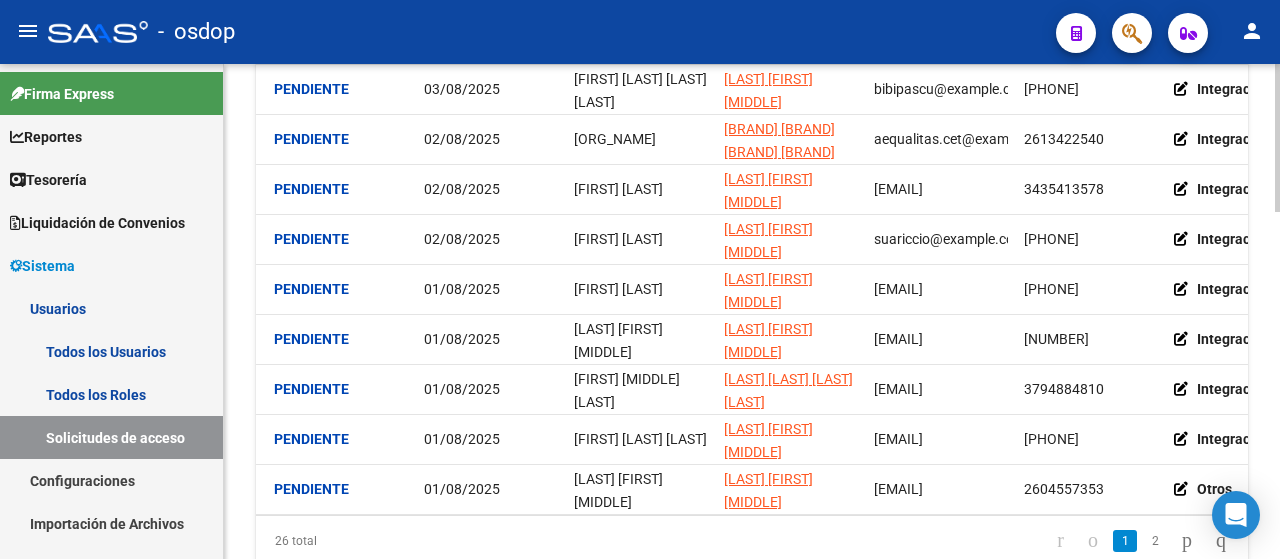 scroll, scrollTop: 0, scrollLeft: 0, axis: both 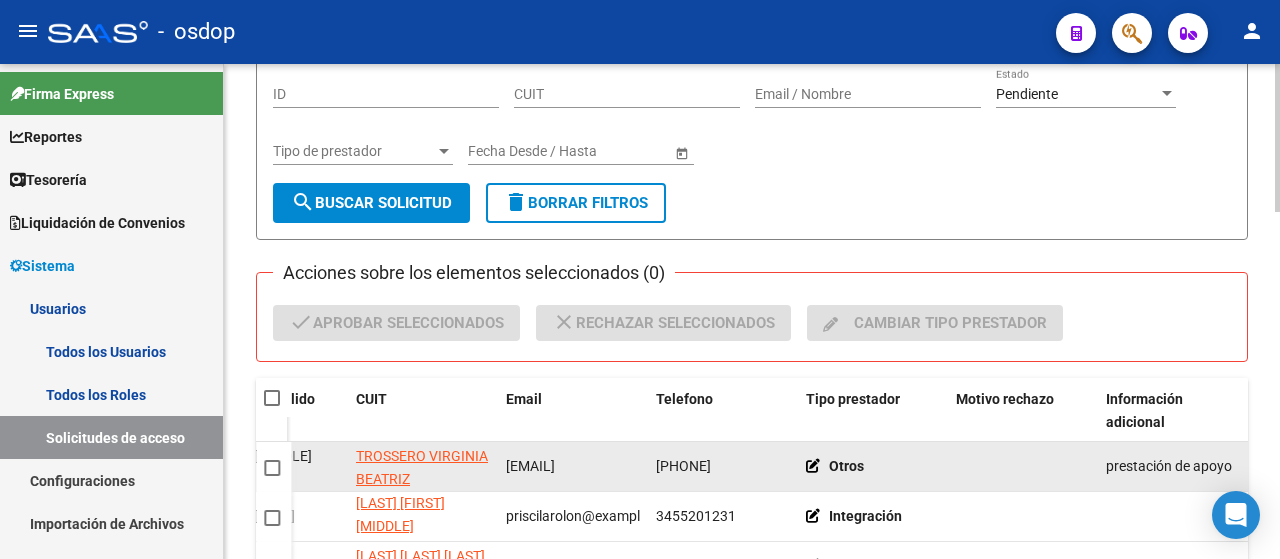 drag, startPoint x: 450, startPoint y: 475, endPoint x: 341, endPoint y: 445, distance: 113.053085 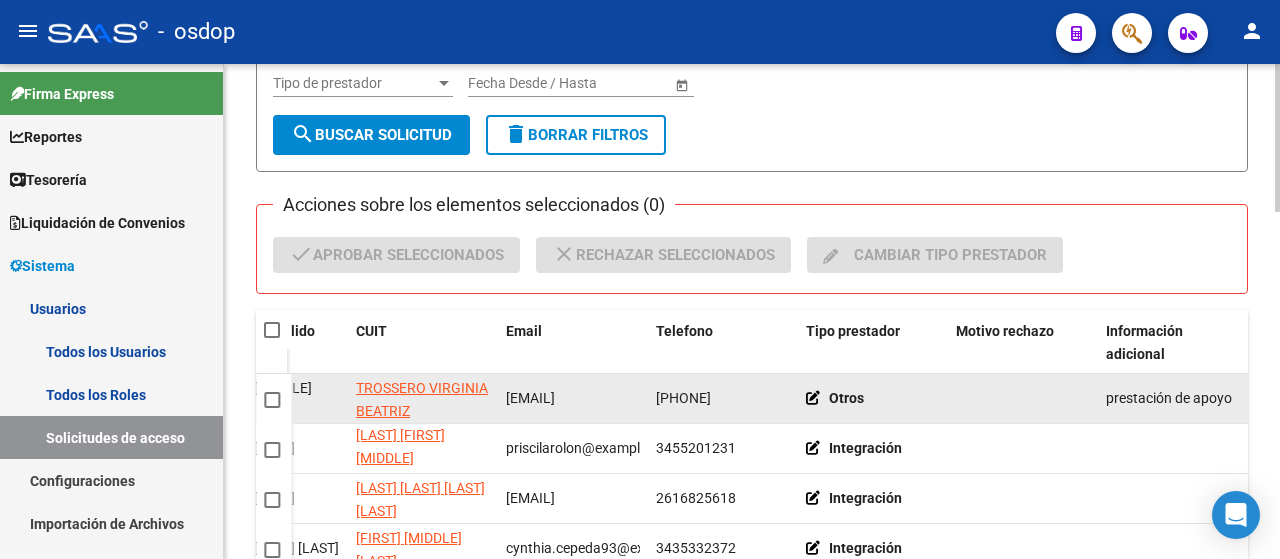scroll, scrollTop: 264, scrollLeft: 0, axis: vertical 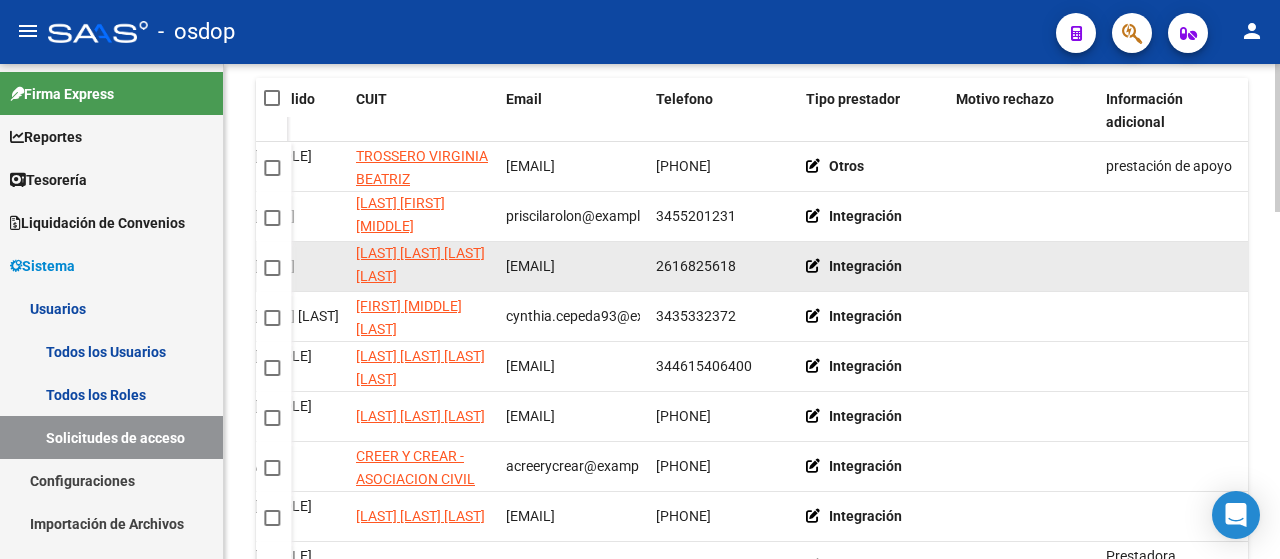 drag, startPoint x: 353, startPoint y: 248, endPoint x: 490, endPoint y: 279, distance: 140.46352 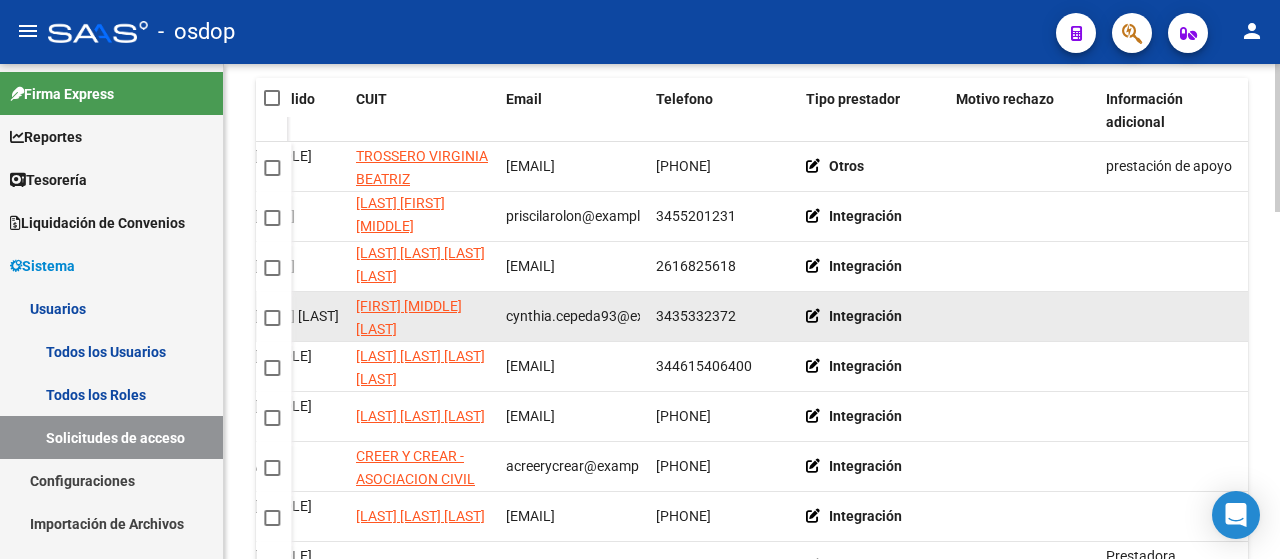copy on "[LAST] [LAST] [LAST] [LAST]" 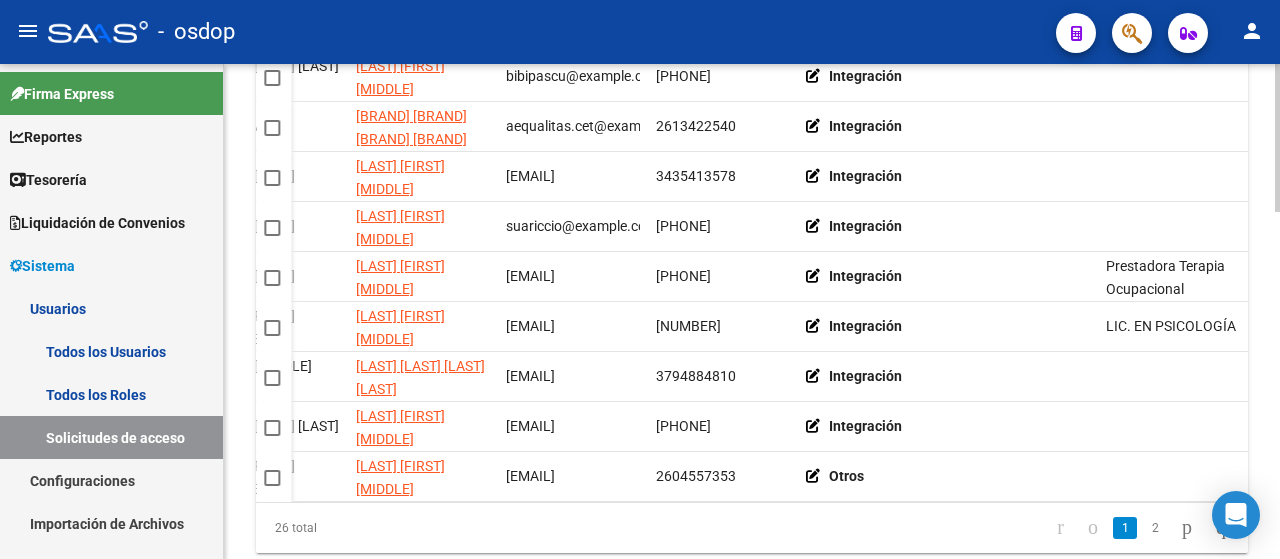 click on "SISTEMA -> USUARIOS -> Solicitudes de acceso cloud_download  Exportar CSV  Filtros ID CUIT Email / Nombre Pendiente Estado Tipo de prestador Tipo de prestador Start date – End date Fecha Desde / Hasta search  Buscar solicitud  delete  Borrar Filtros   Acciones sobre los elementos seleccionados (0)  check  Aprobar seleccionados  close  Rechazar seleccionados   Cambiar tipo prestador    ID Ver Acciones Estado Creado Nombre/Apellido CUIT Email Telefono Tipo prestador Motivo rechazo Información adicional   58 Pendiente 04/08/2025 [FIRST] [LAST] TROSSERO [FIRST] [LAST] virtrossero@example.com 3413560206 Otros prestación de apoyo    56 Pendiente 04/08/2025 [FIRST] [LAST] ROLON [LAST] [LAST] [LAST] priscilarolon@example.com 3455201231 Integración   55 Pendiente 04/08/2025 [LAST] [LAST] [LAST] [LAST] bgnoelia1@example.com 2616825618 Integración   54 Pendiente 04/08/2025 [FIRST] [LAST] [LAST] cynthia.cepeda93@example.com 3435332372 Integración   53" 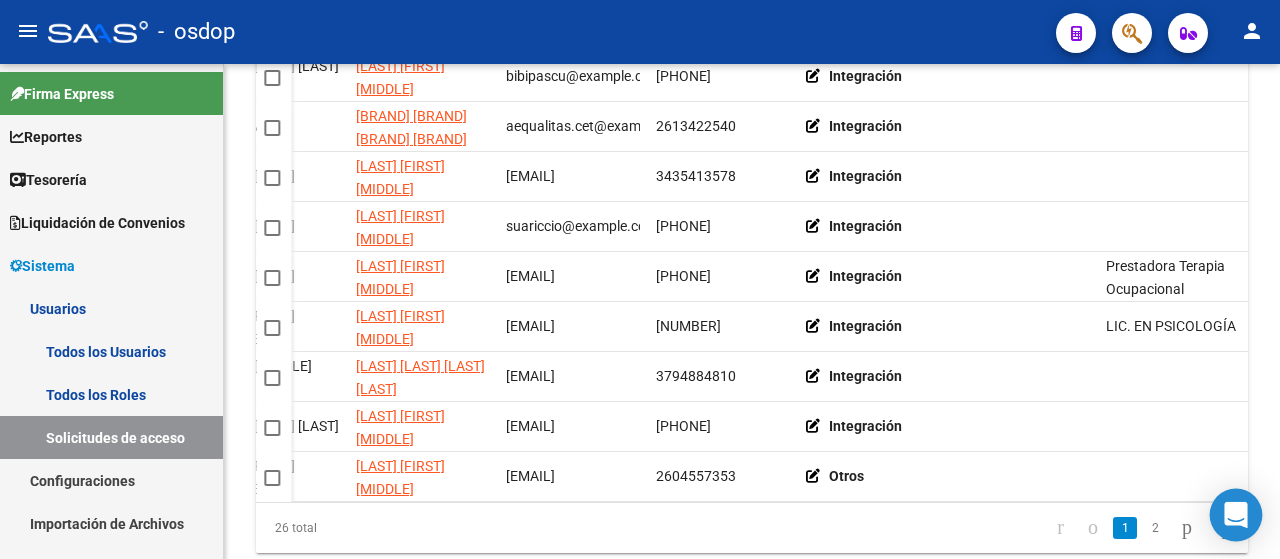 scroll, scrollTop: 1112, scrollLeft: 0, axis: vertical 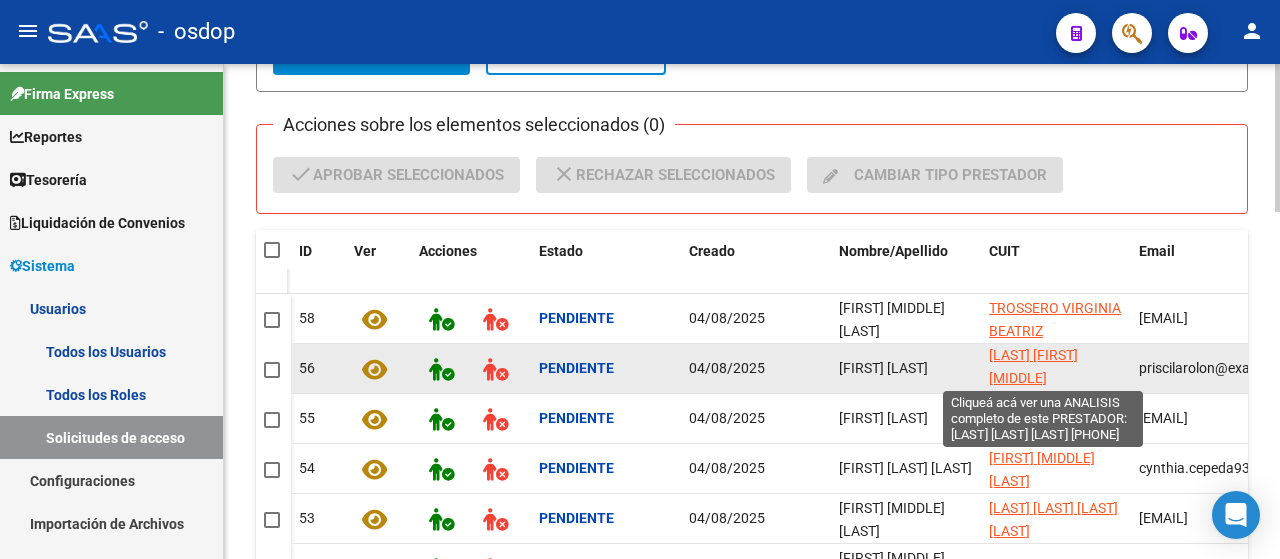 click on "[LAST] [FIRST] [MIDDLE]" 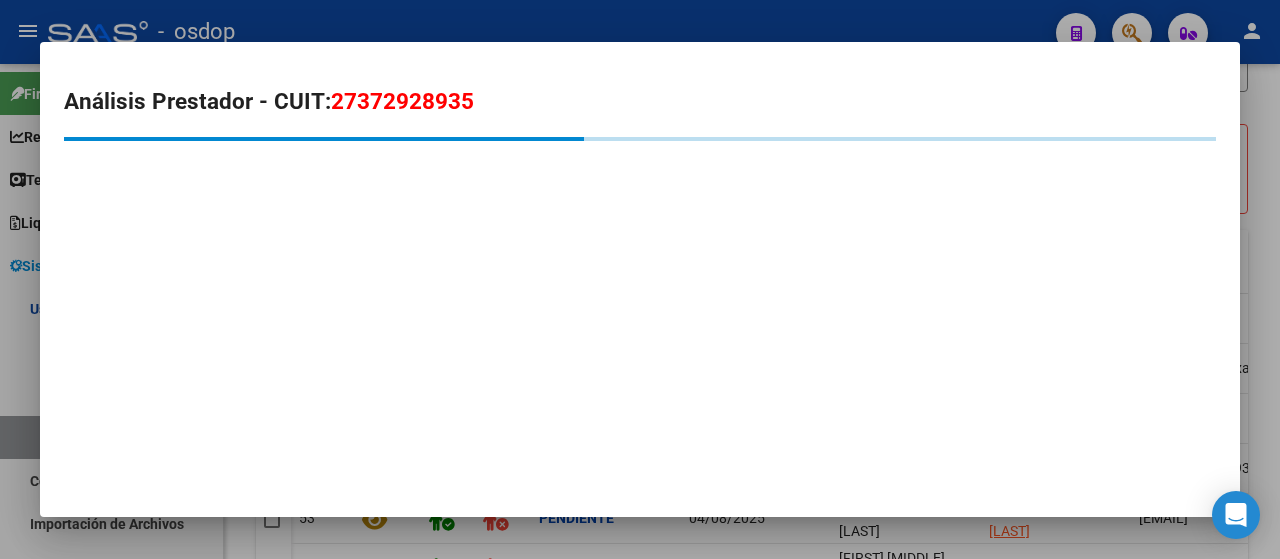 click at bounding box center (640, 279) 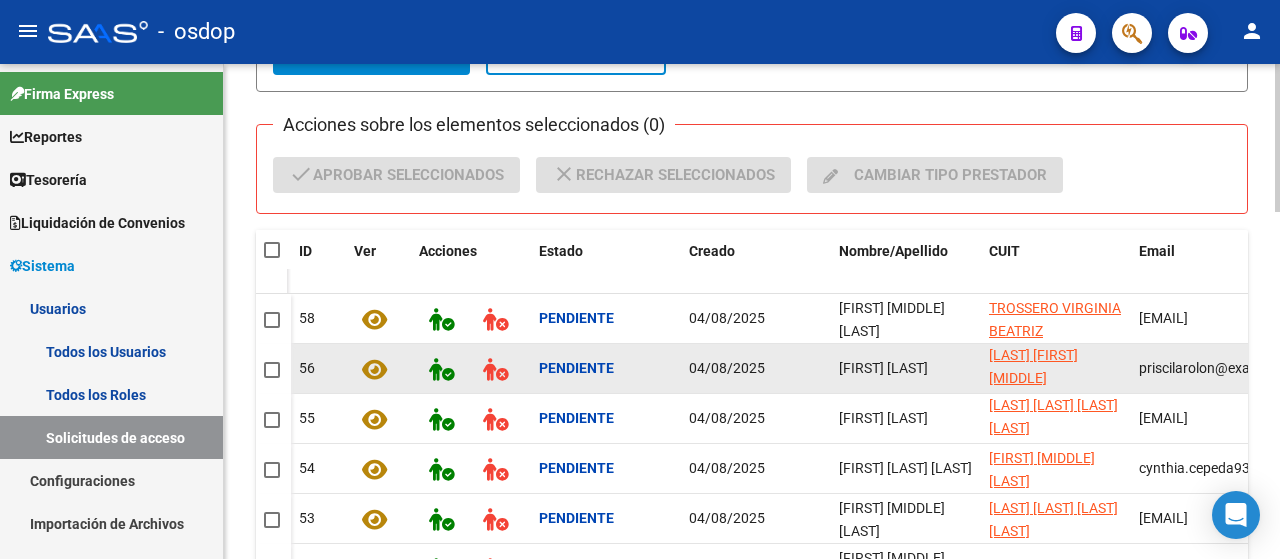 click 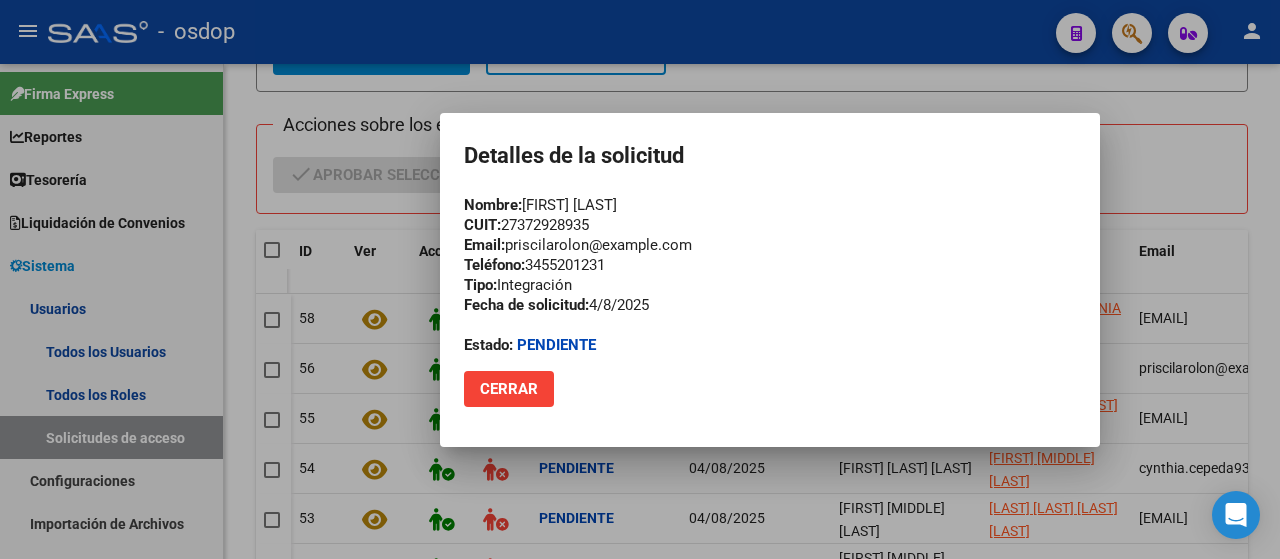 drag, startPoint x: 520, startPoint y: 281, endPoint x: 626, endPoint y: 283, distance: 106.01887 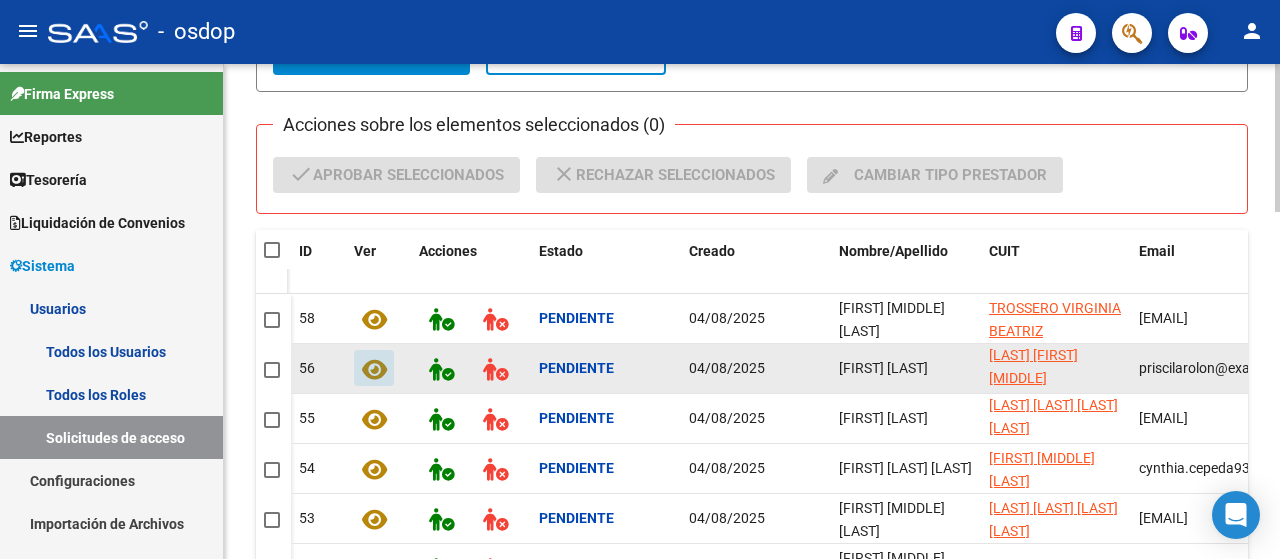 type 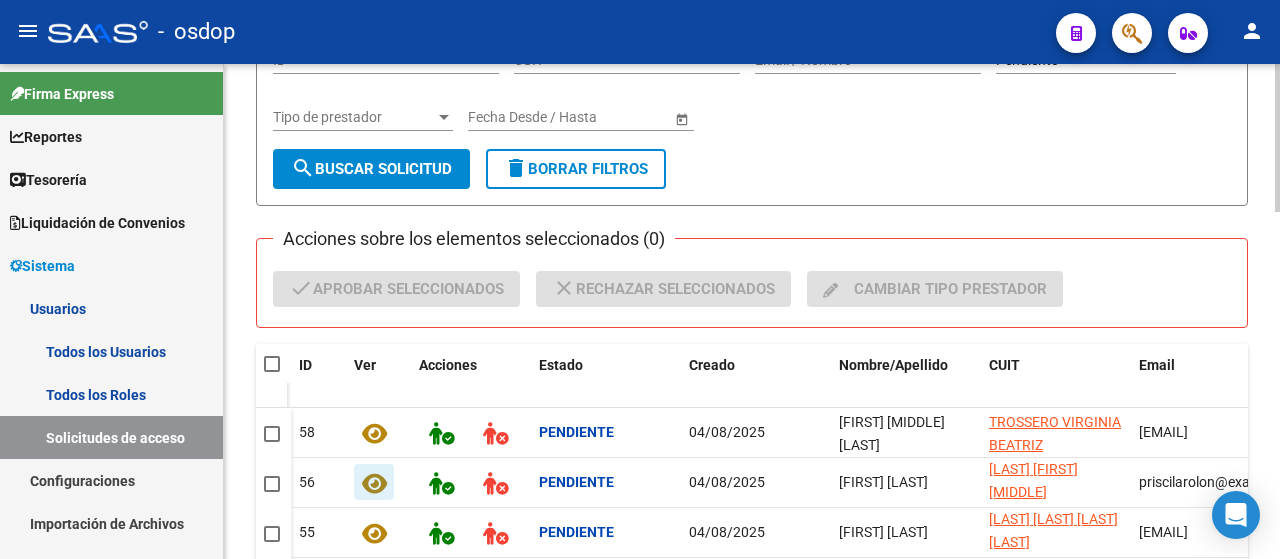 scroll, scrollTop: 112, scrollLeft: 0, axis: vertical 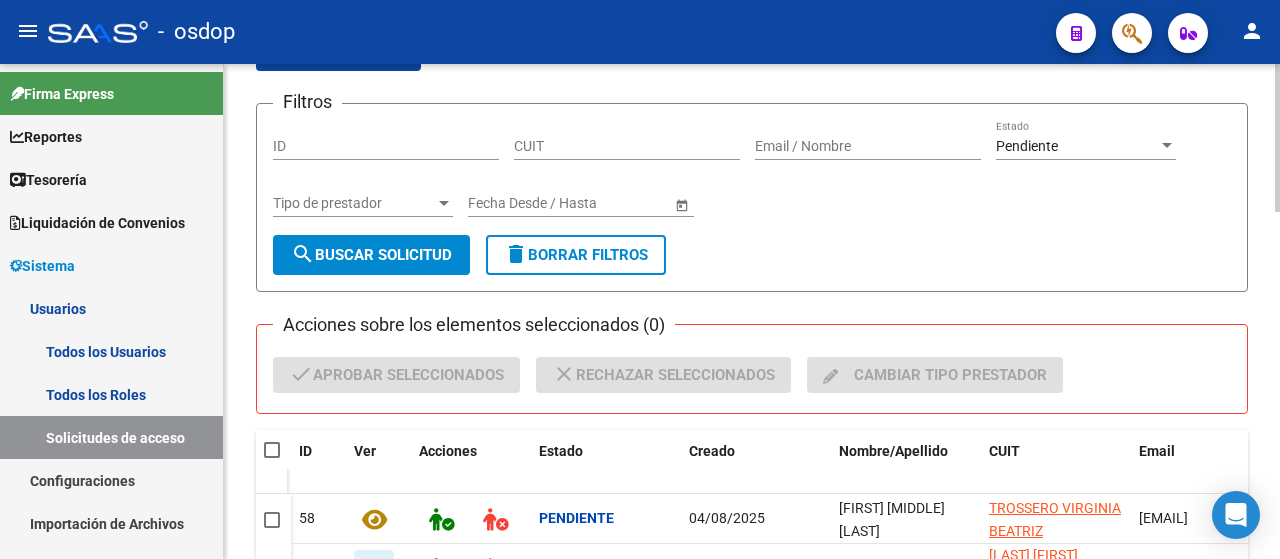 click on "Email / Nombre" at bounding box center (868, 146) 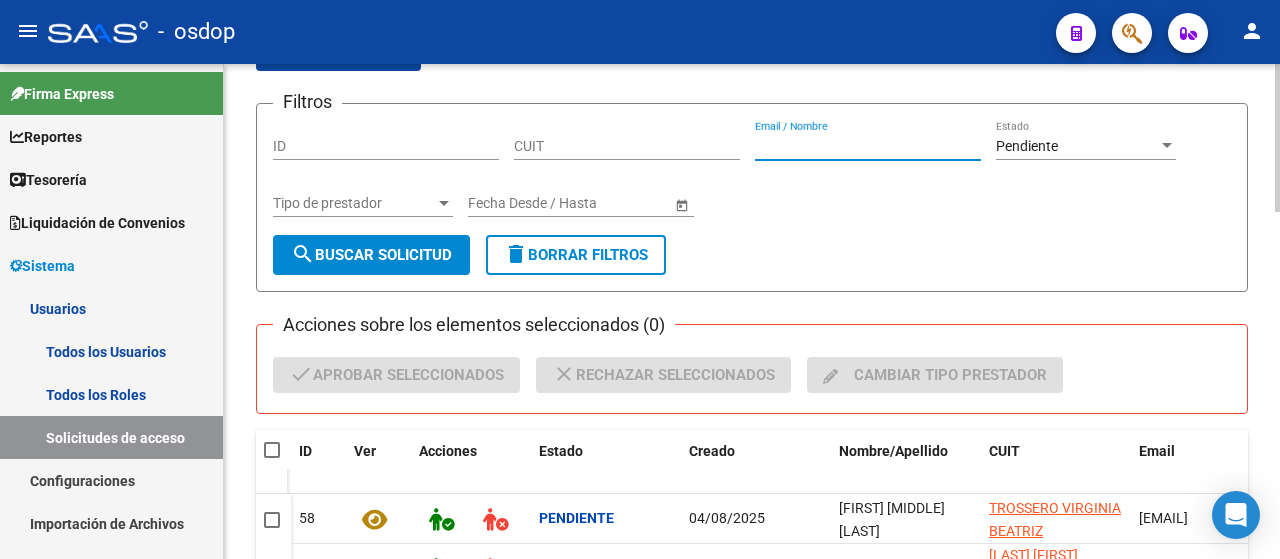 paste on "priscilarolon@example.com" 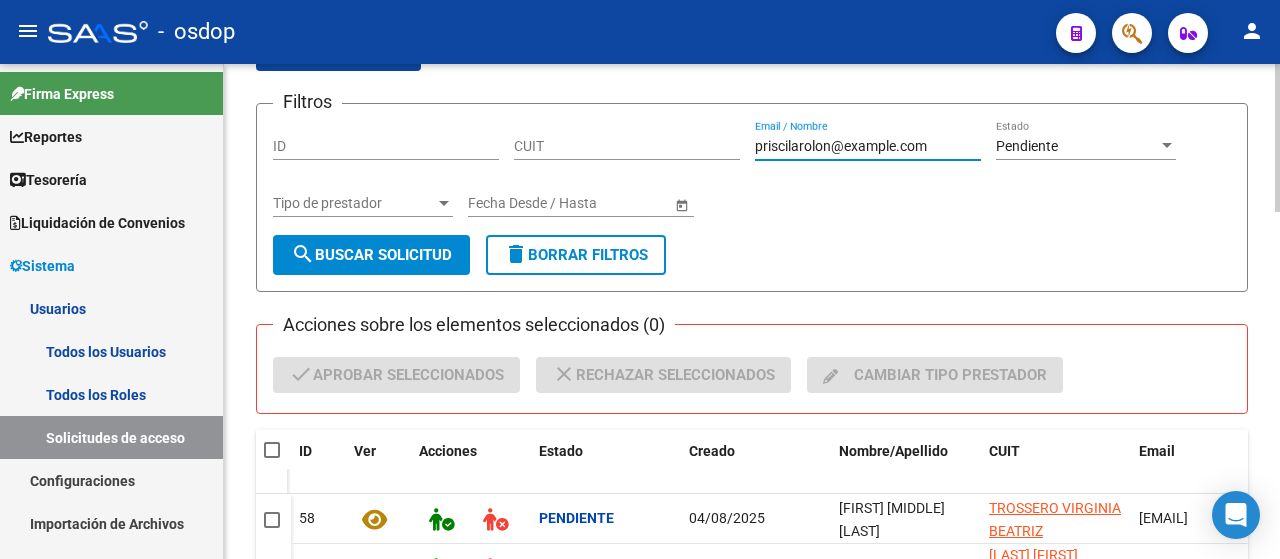 type on "priscilarolon@example.com" 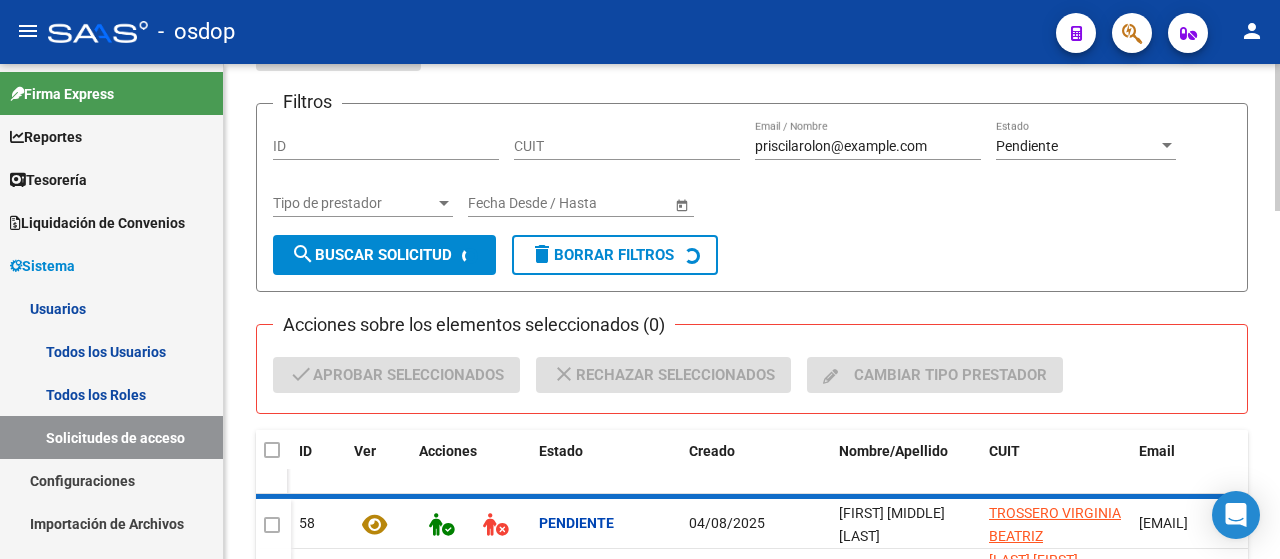 click on "priscilarolon@example.com" at bounding box center (868, 146) 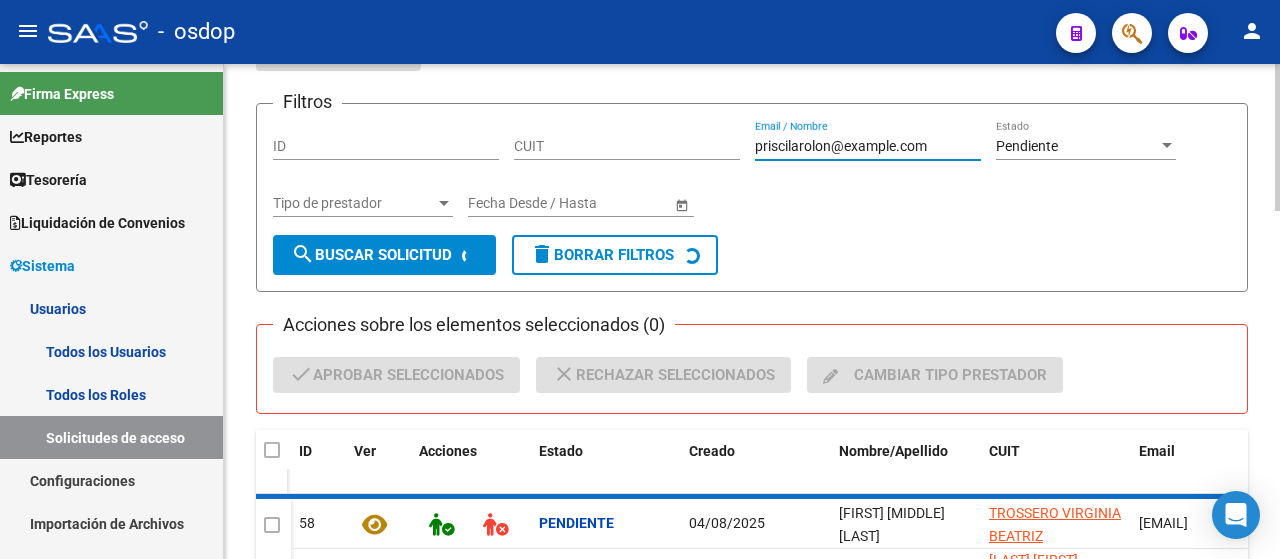 click on "priscilarolon@example.com" at bounding box center (868, 146) 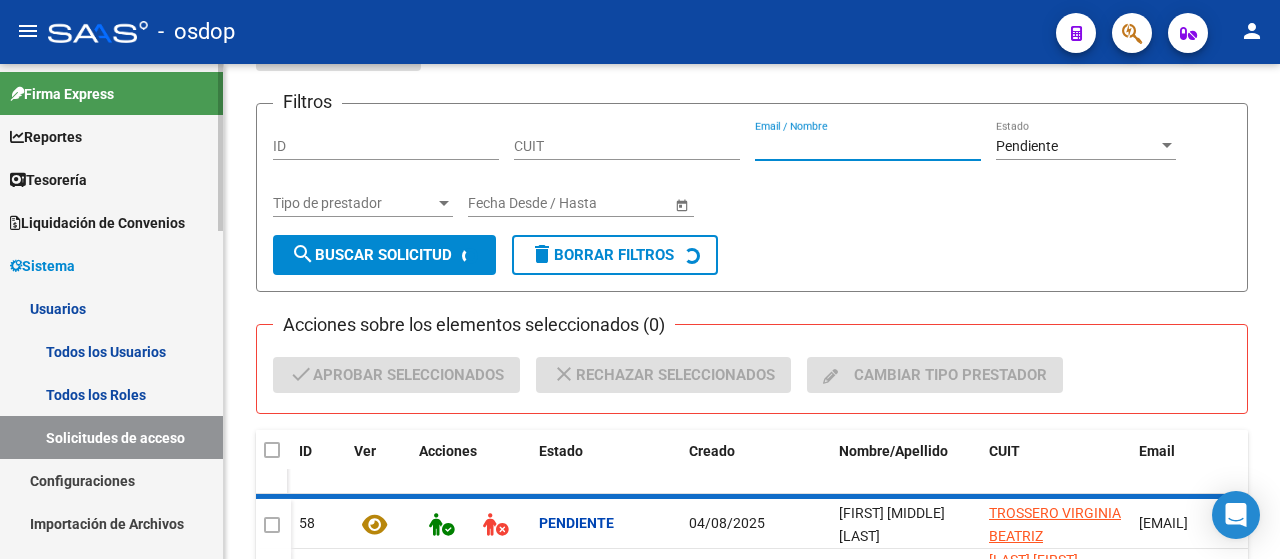 type 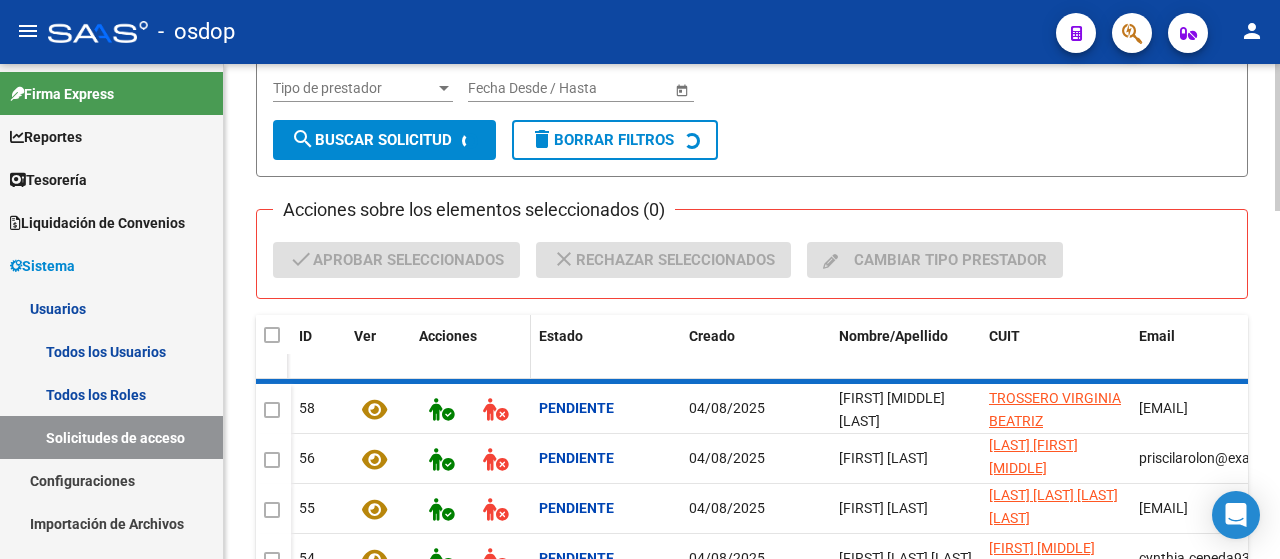 scroll, scrollTop: 312, scrollLeft: 0, axis: vertical 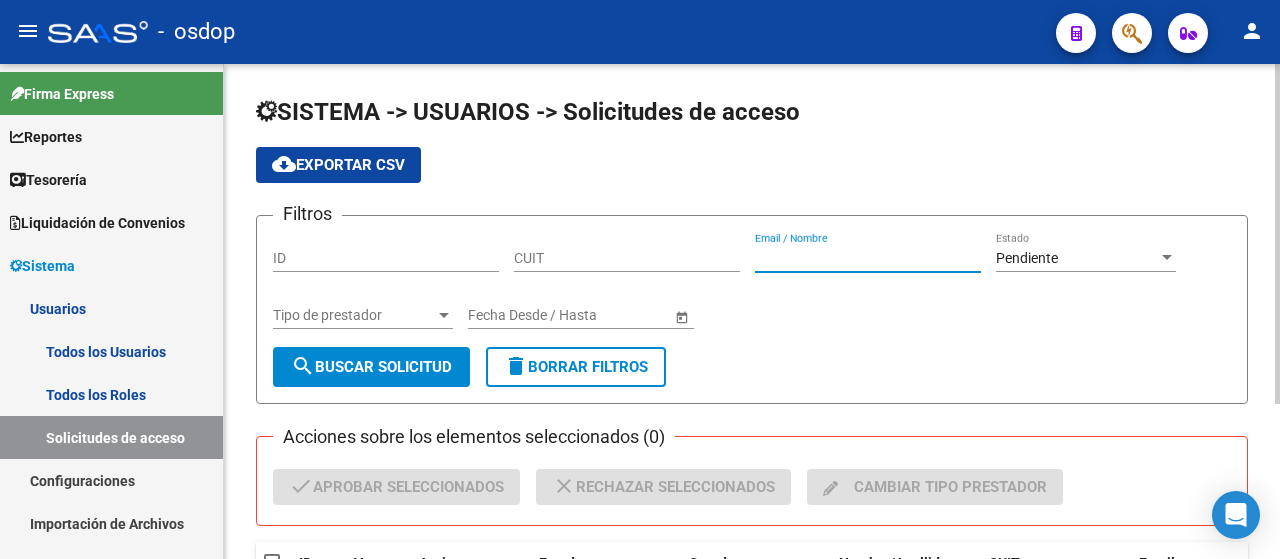 click on "Email / Nombre" at bounding box center (868, 258) 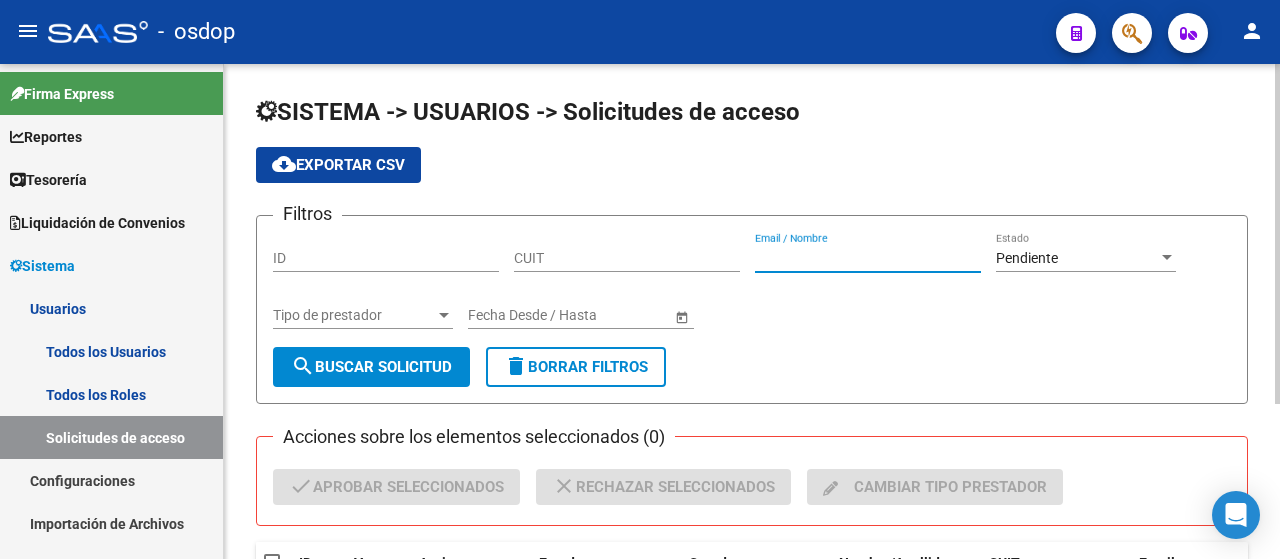 drag, startPoint x: 537, startPoint y: 351, endPoint x: 552, endPoint y: 349, distance: 15.132746 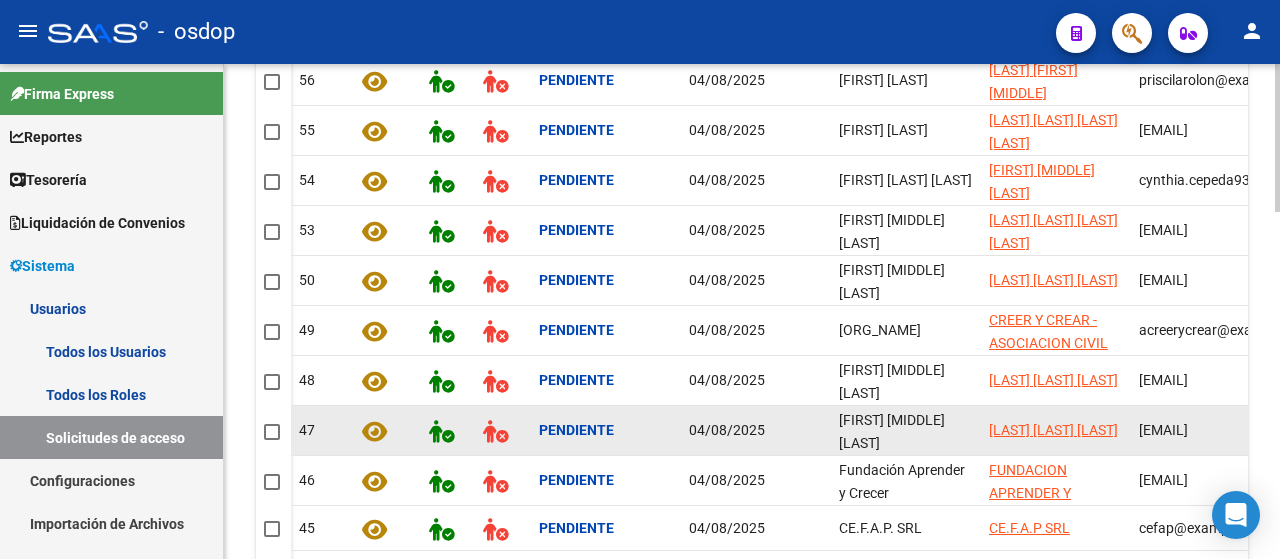 scroll, scrollTop: 700, scrollLeft: 0, axis: vertical 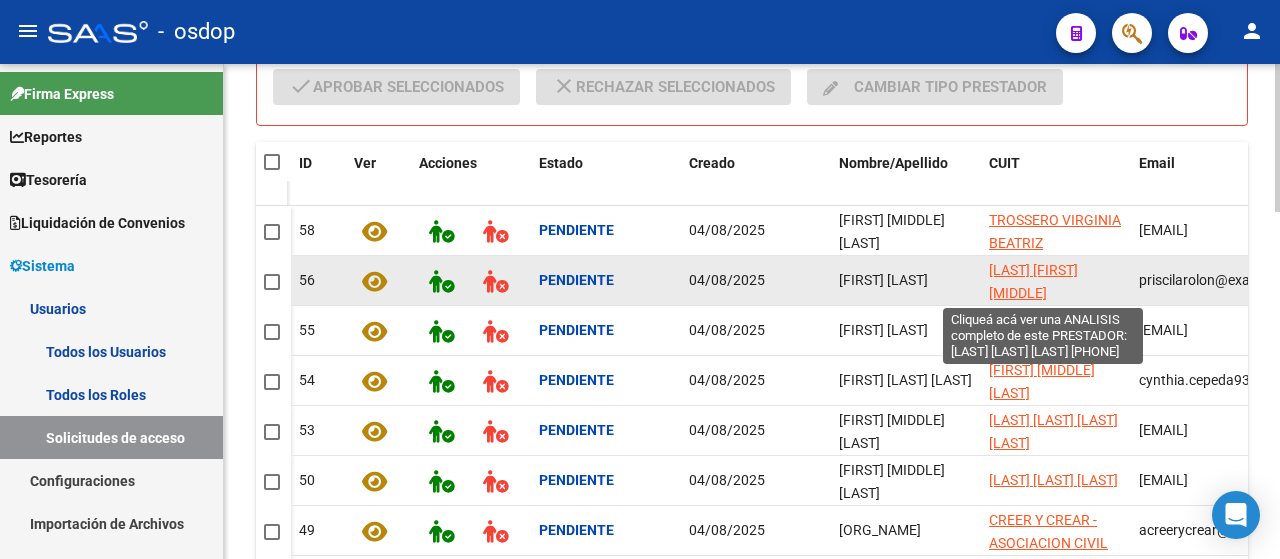 click on "[LAST] [FIRST] [MIDDLE]" 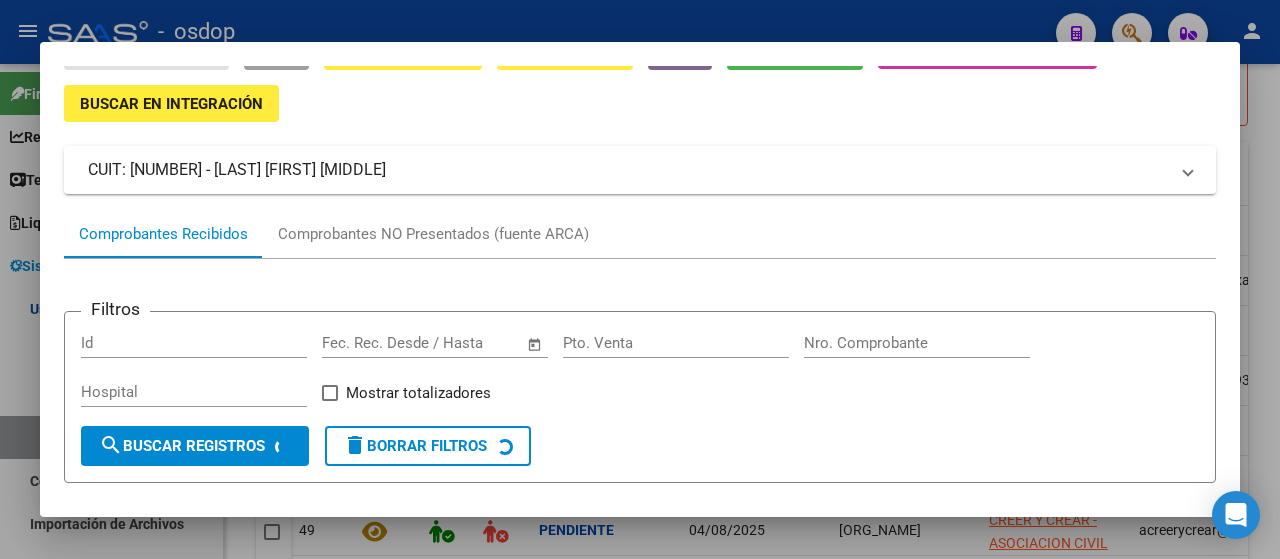 scroll, scrollTop: 0, scrollLeft: 0, axis: both 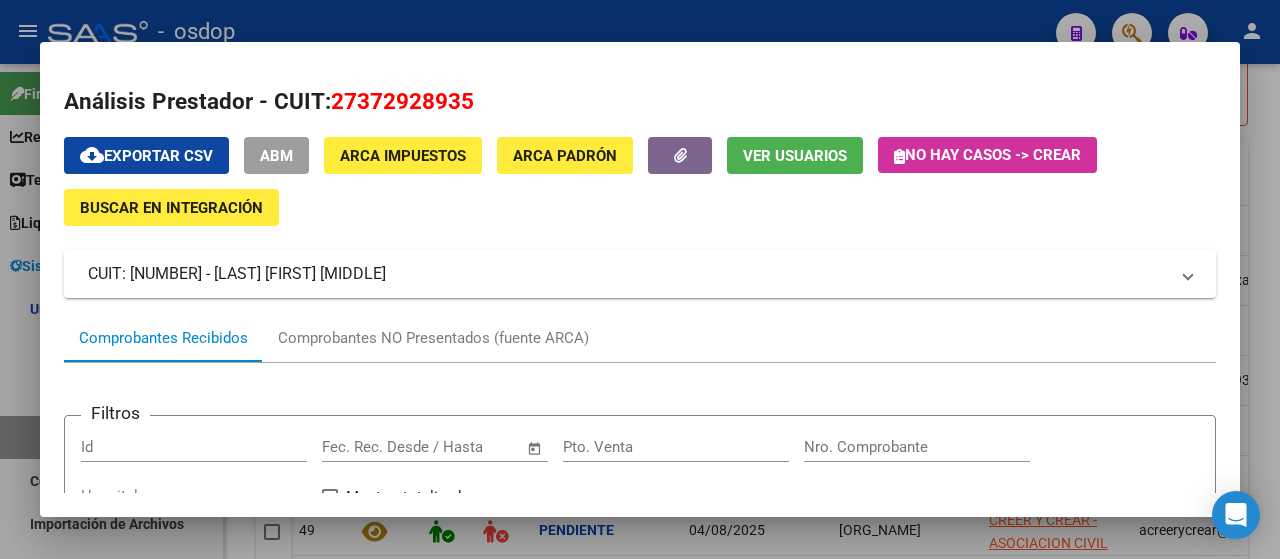 click on "Buscar en Integración" 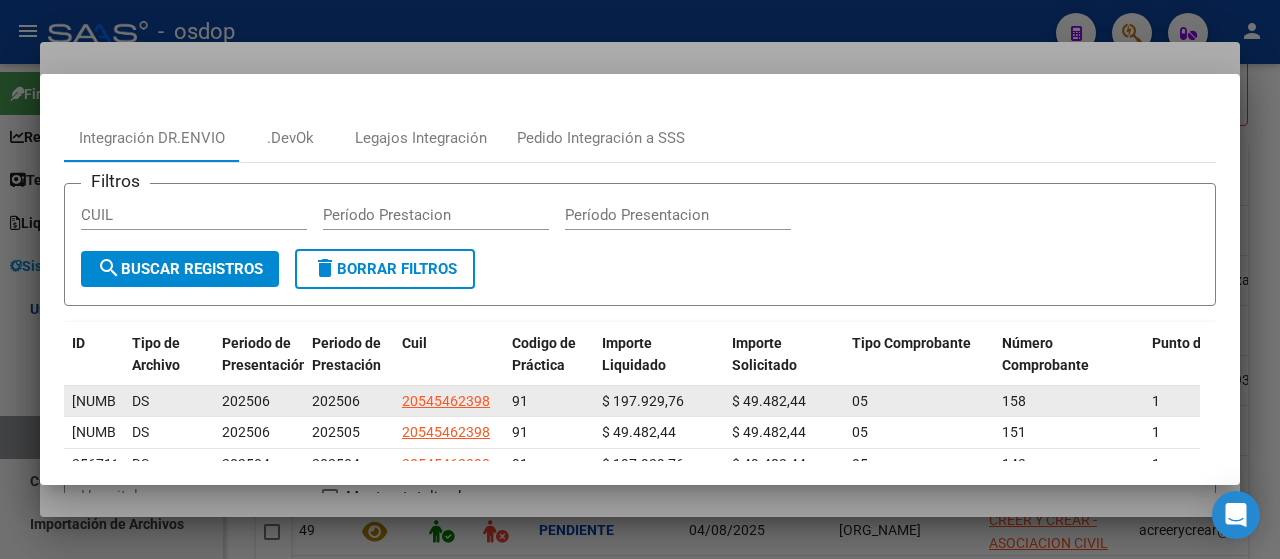 scroll, scrollTop: 100, scrollLeft: 0, axis: vertical 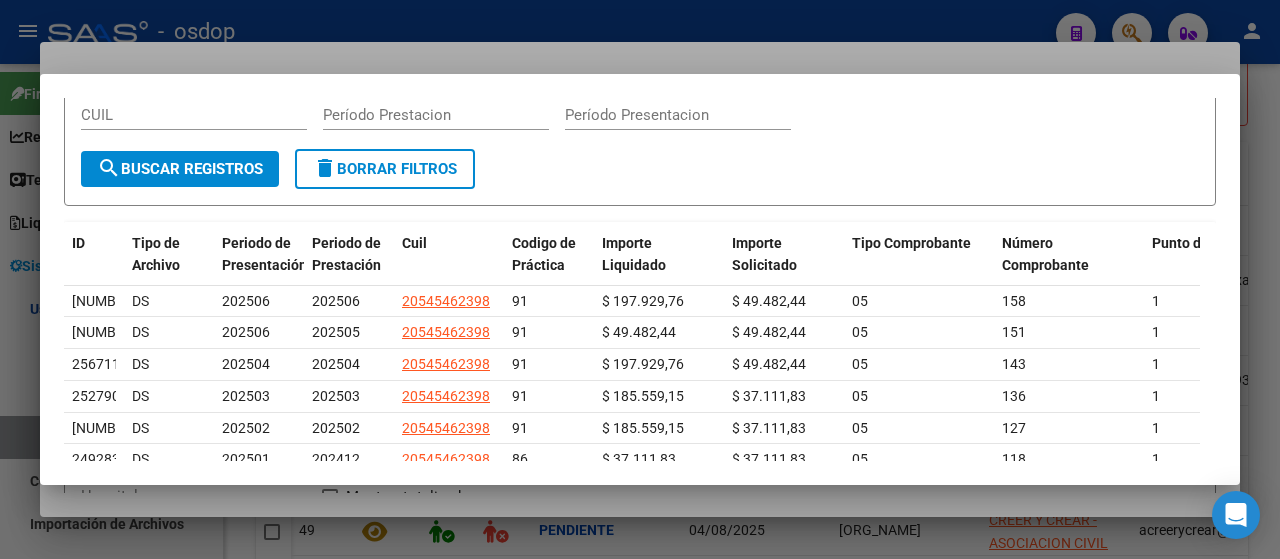 click at bounding box center [640, 279] 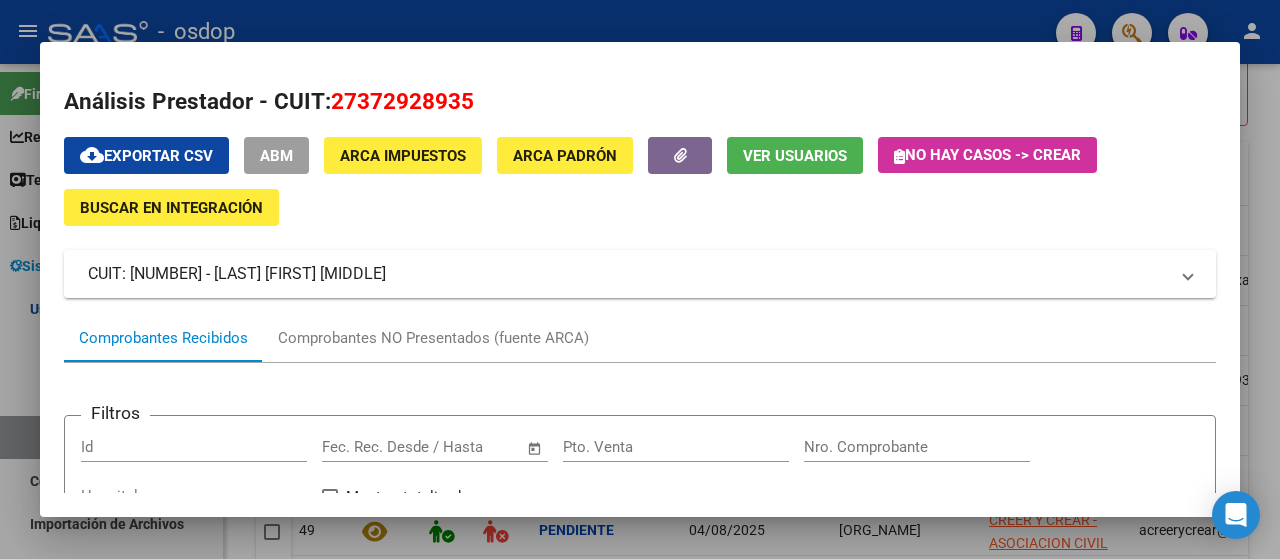 click at bounding box center [640, 279] 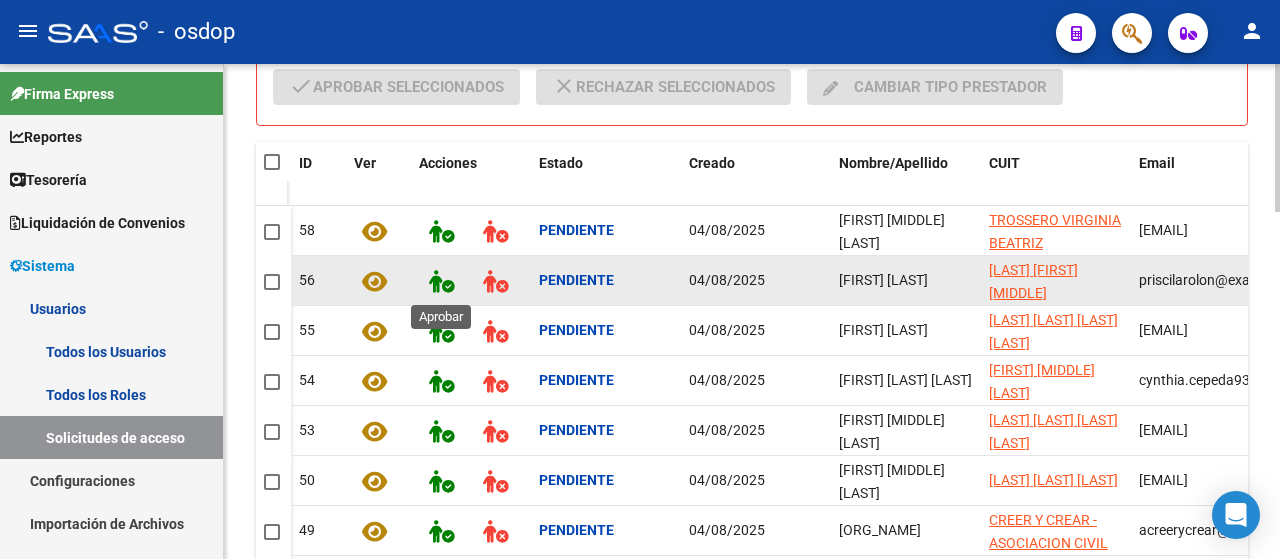 click 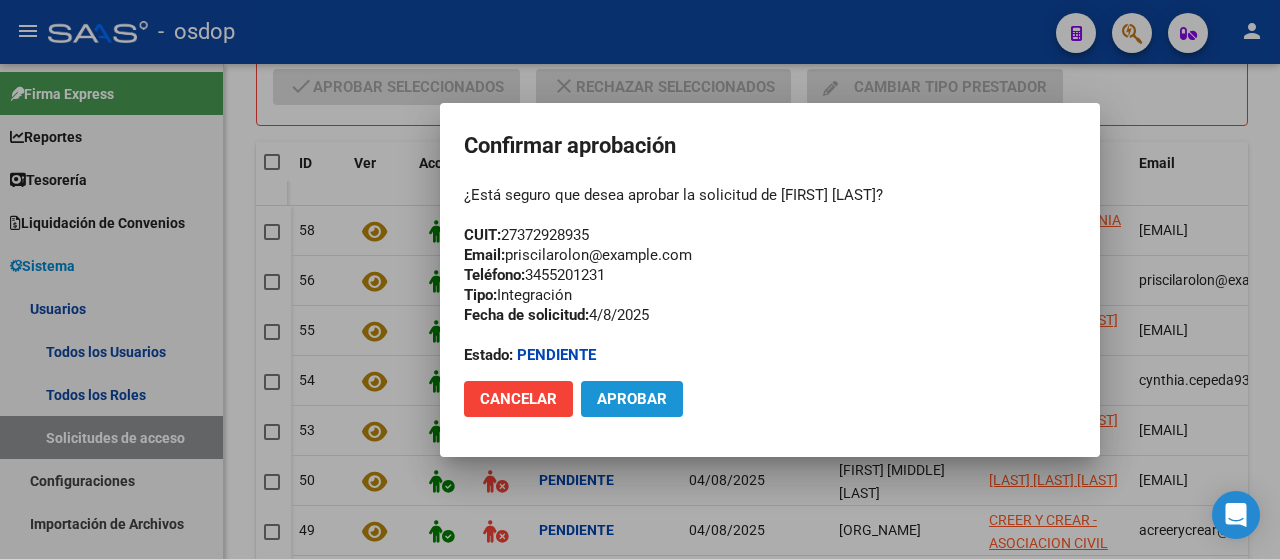 click on "Aprobar" 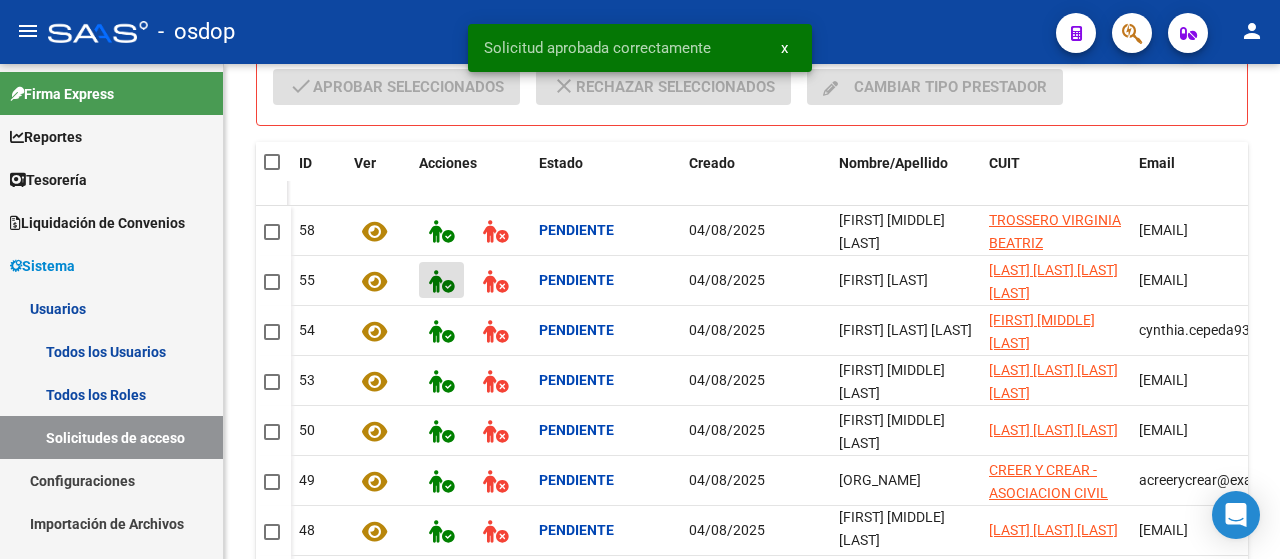 scroll, scrollTop: 0, scrollLeft: 0, axis: both 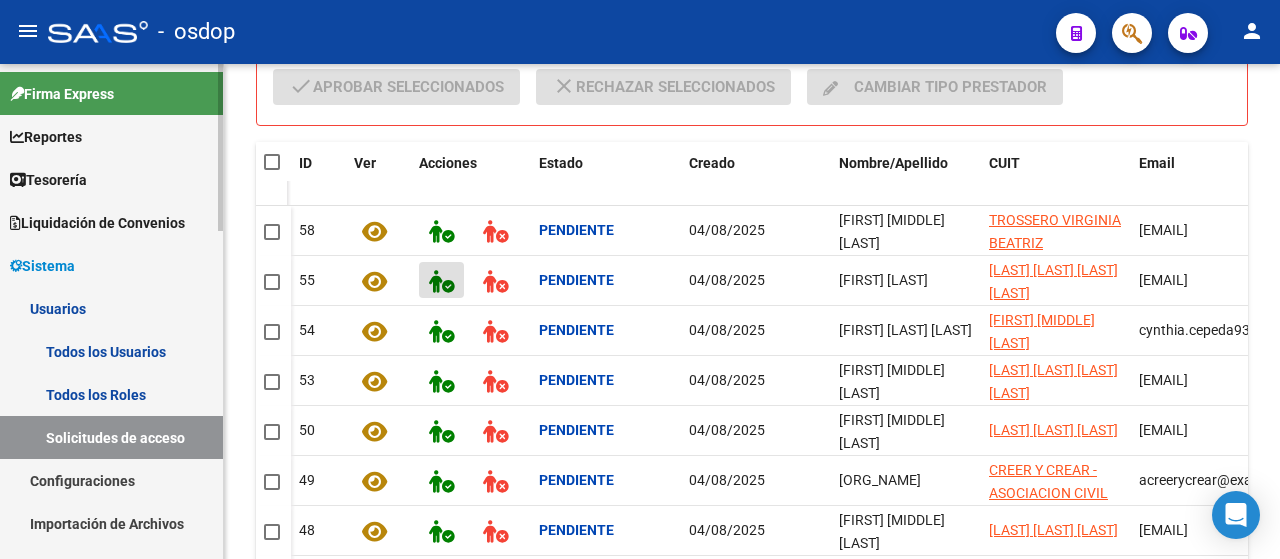 click on "Todos los Usuarios" at bounding box center (111, 351) 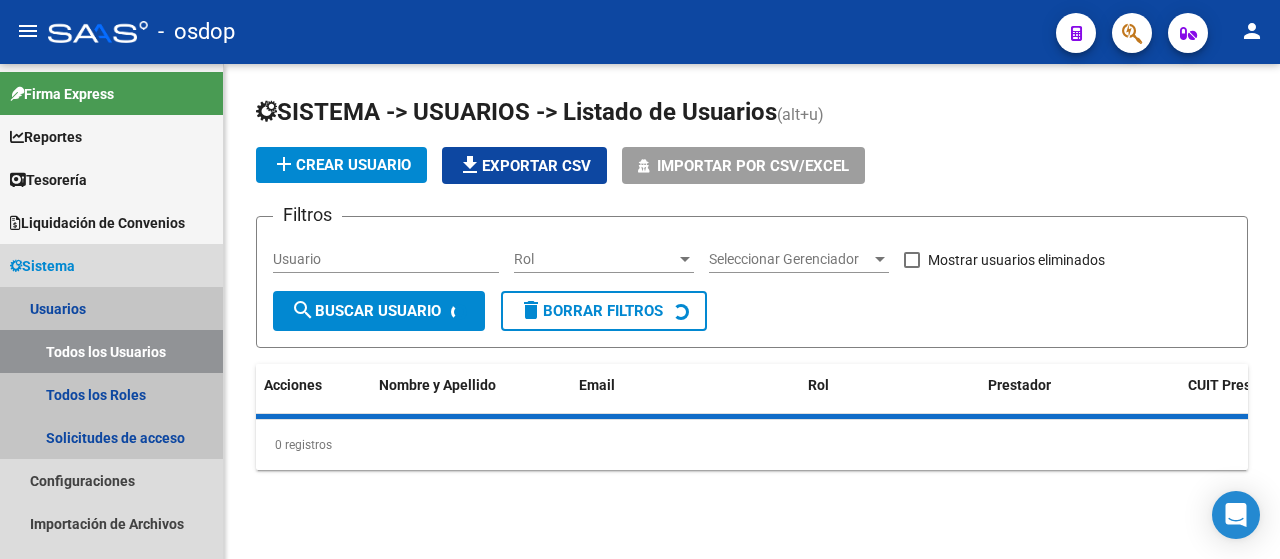 scroll, scrollTop: 0, scrollLeft: 0, axis: both 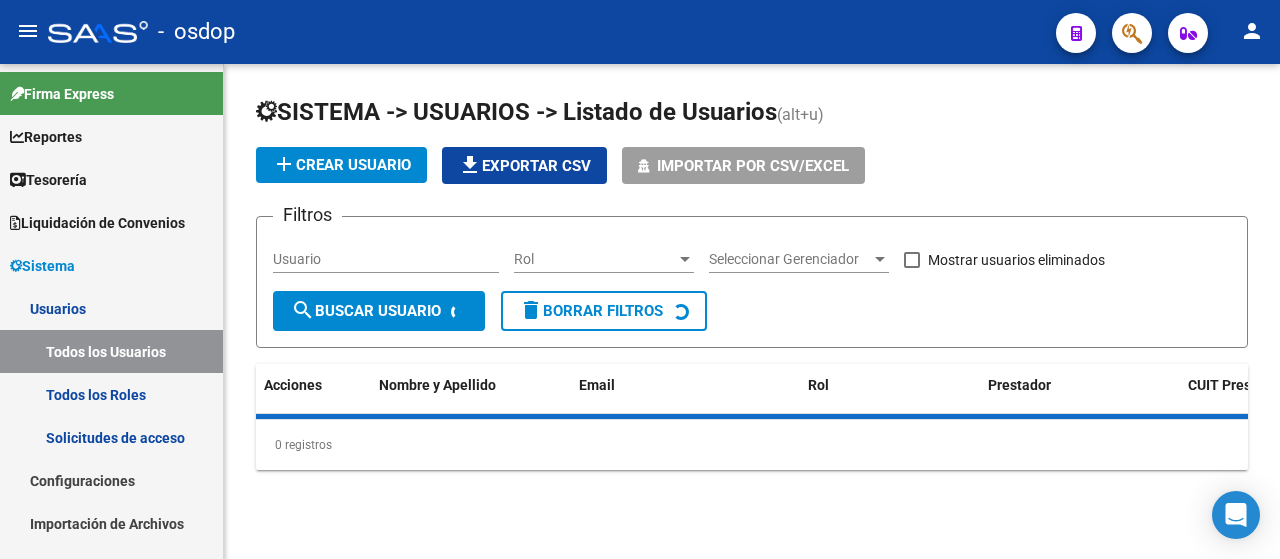 click on "Usuario" 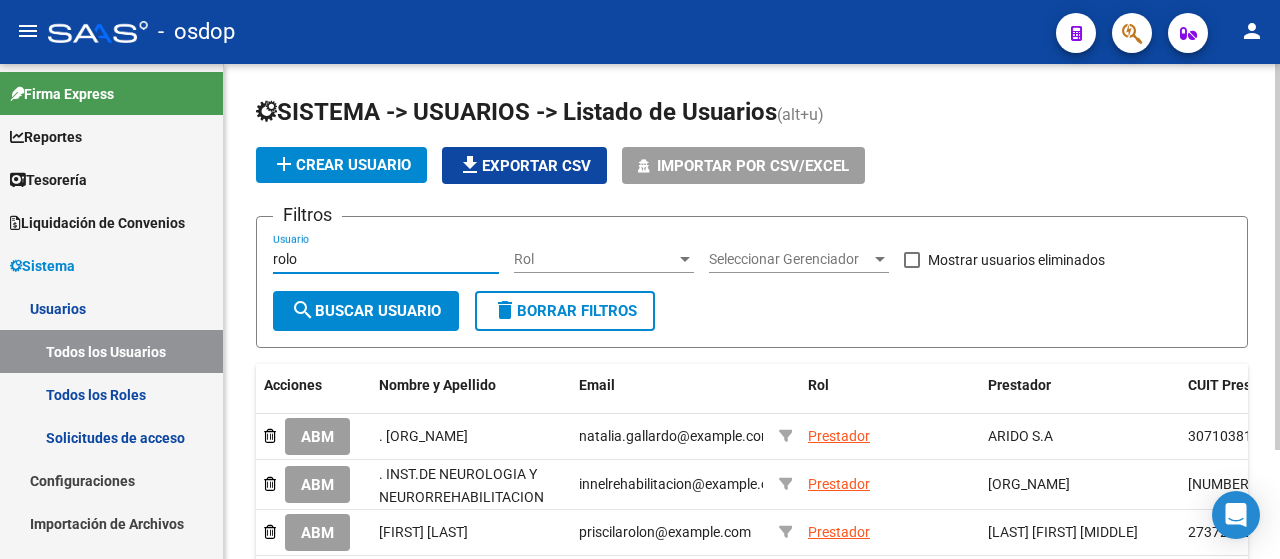 type on "rolon" 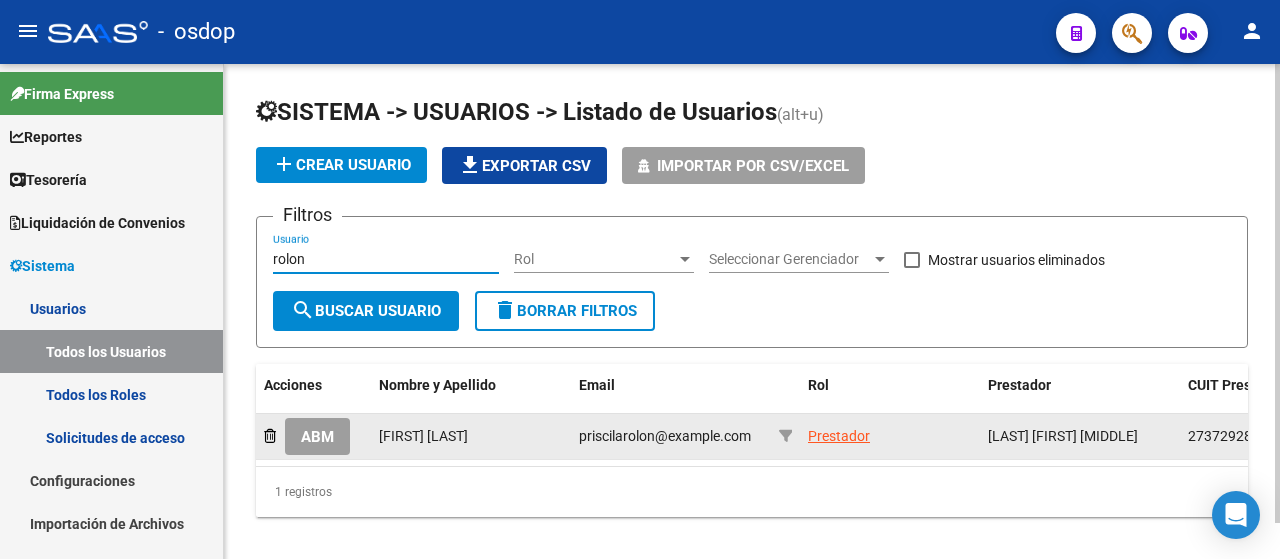 click on "ABM" 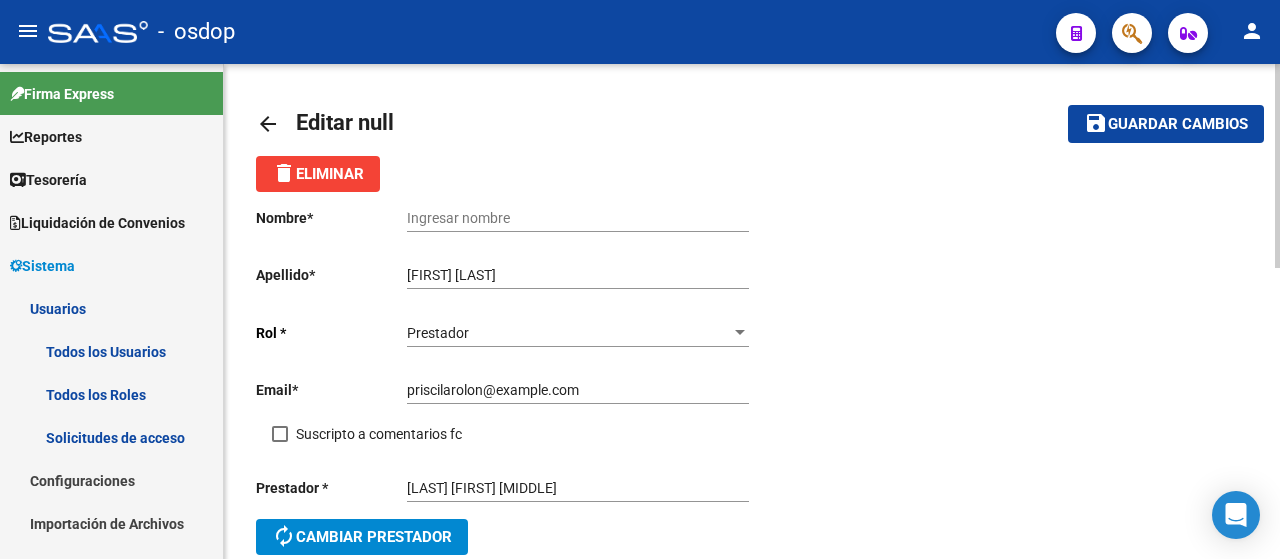 scroll, scrollTop: 0, scrollLeft: 0, axis: both 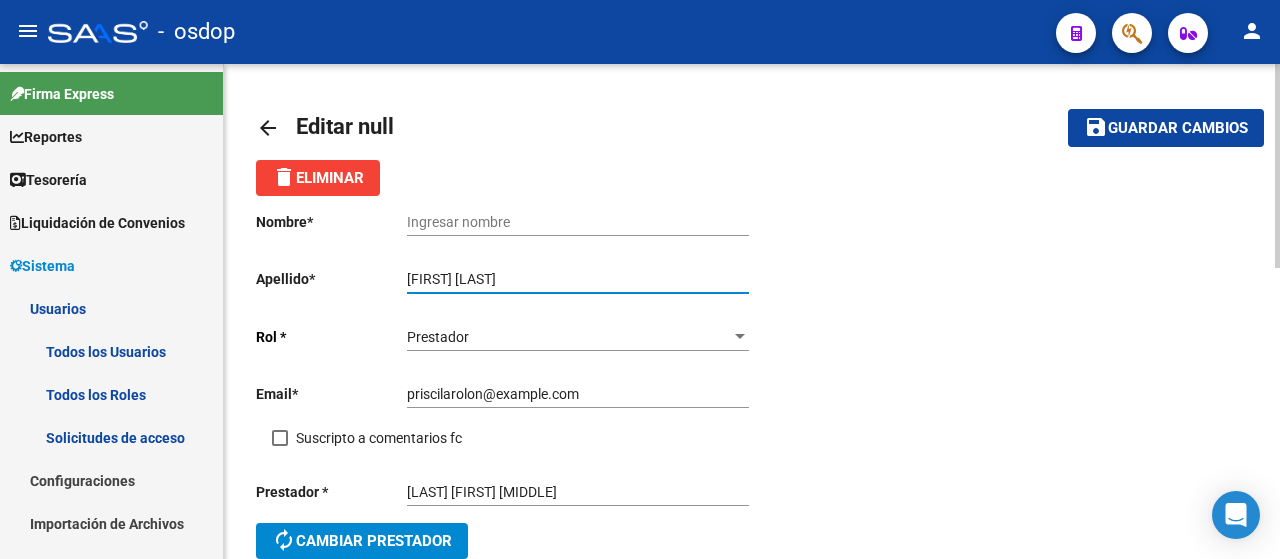 drag, startPoint x: 459, startPoint y: 276, endPoint x: 485, endPoint y: 277, distance: 26.019224 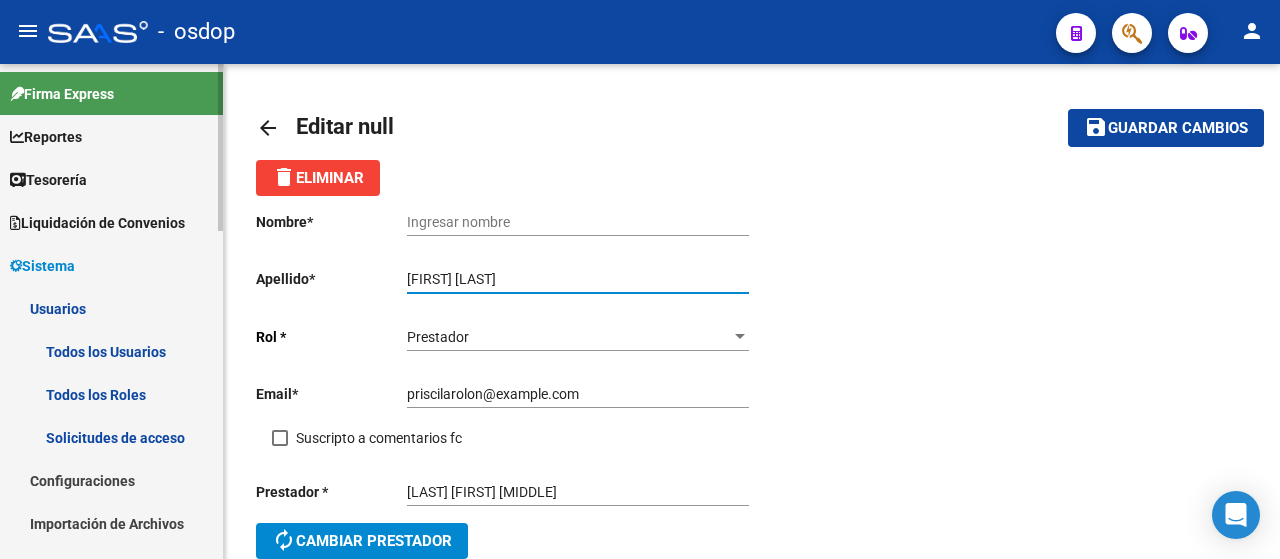 drag, startPoint x: 457, startPoint y: 275, endPoint x: 44, endPoint y: 309, distance: 414.39716 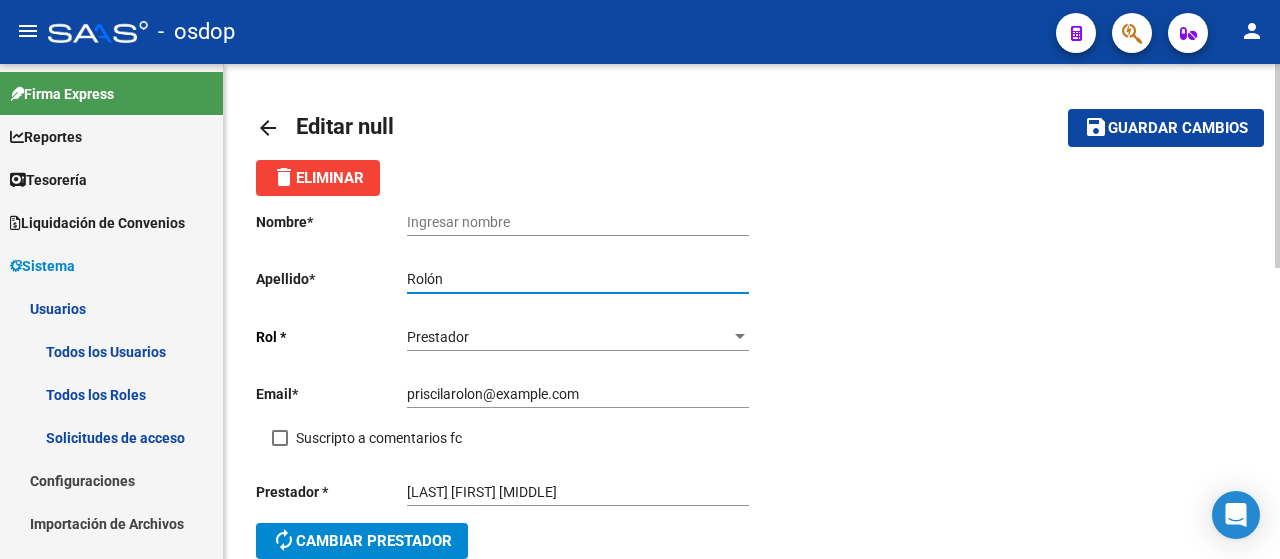 type on "Rolón" 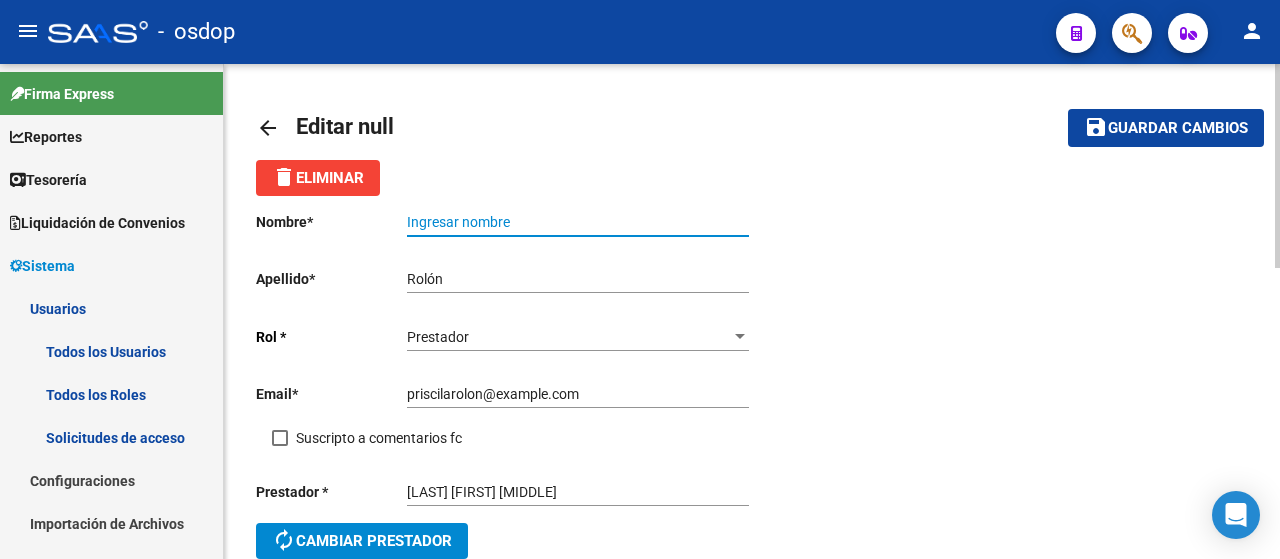 click on "Ingresar nombre" at bounding box center (578, 222) 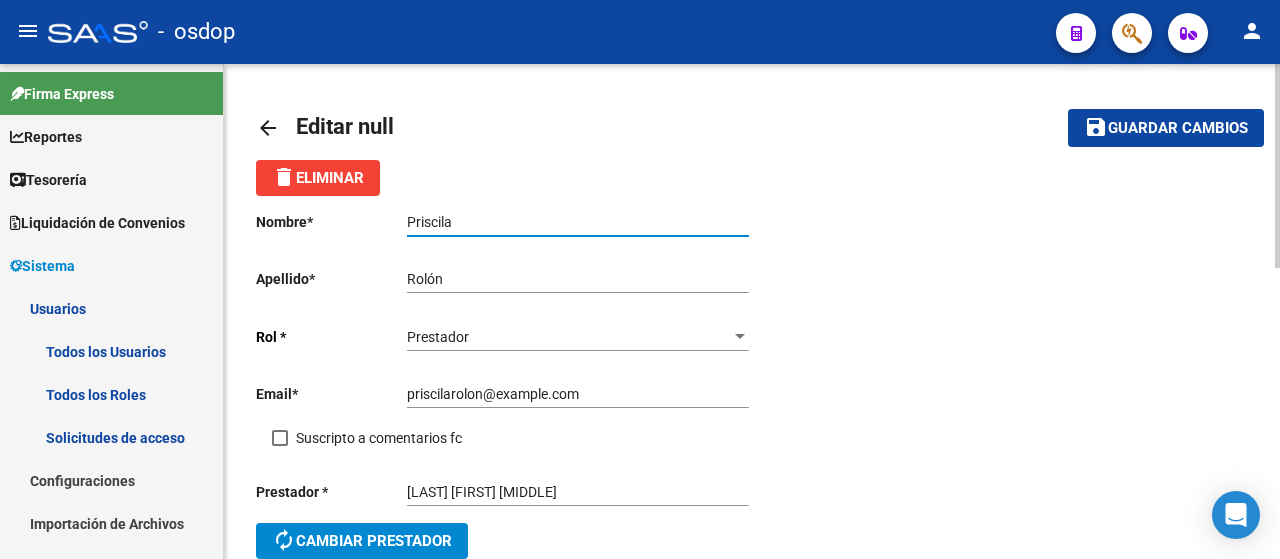 type on "Priscila" 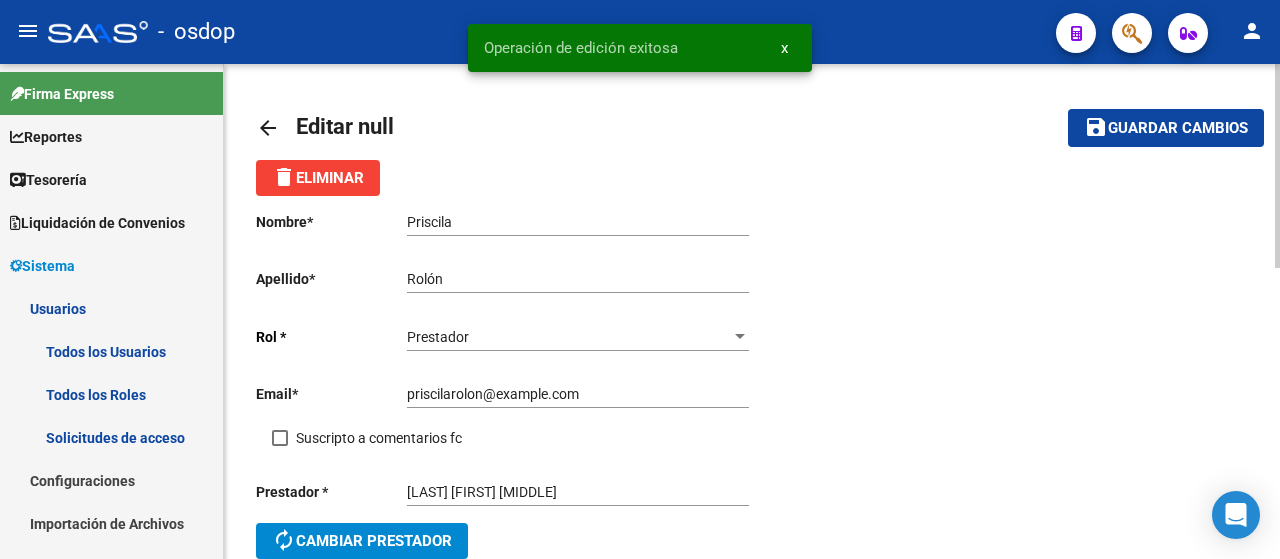 click on "arrow_back" 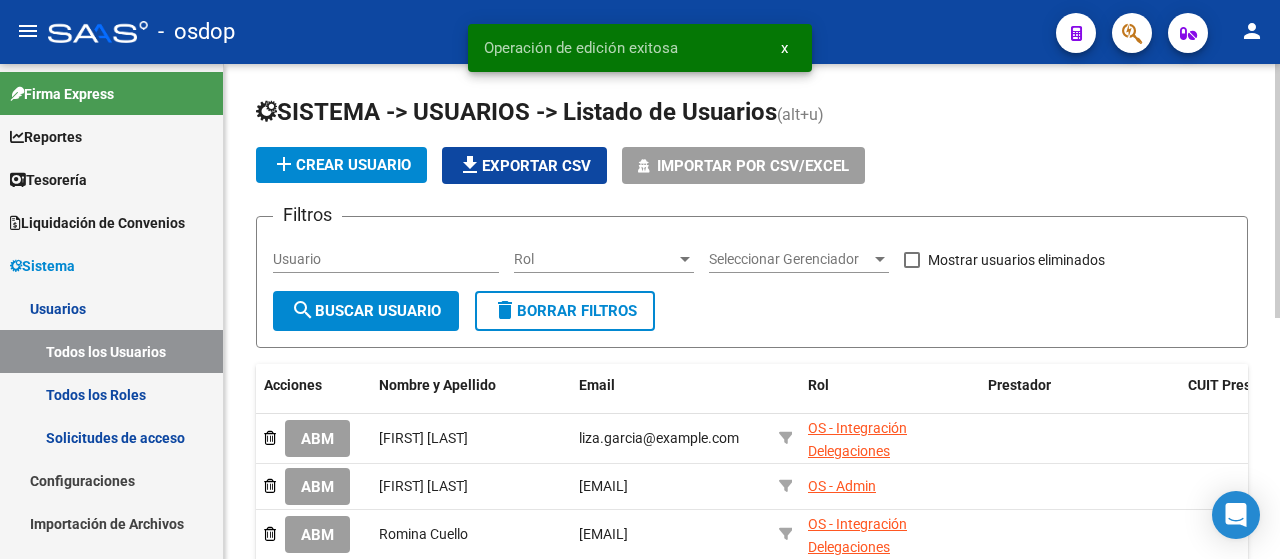 click on "Usuario" at bounding box center (386, 259) 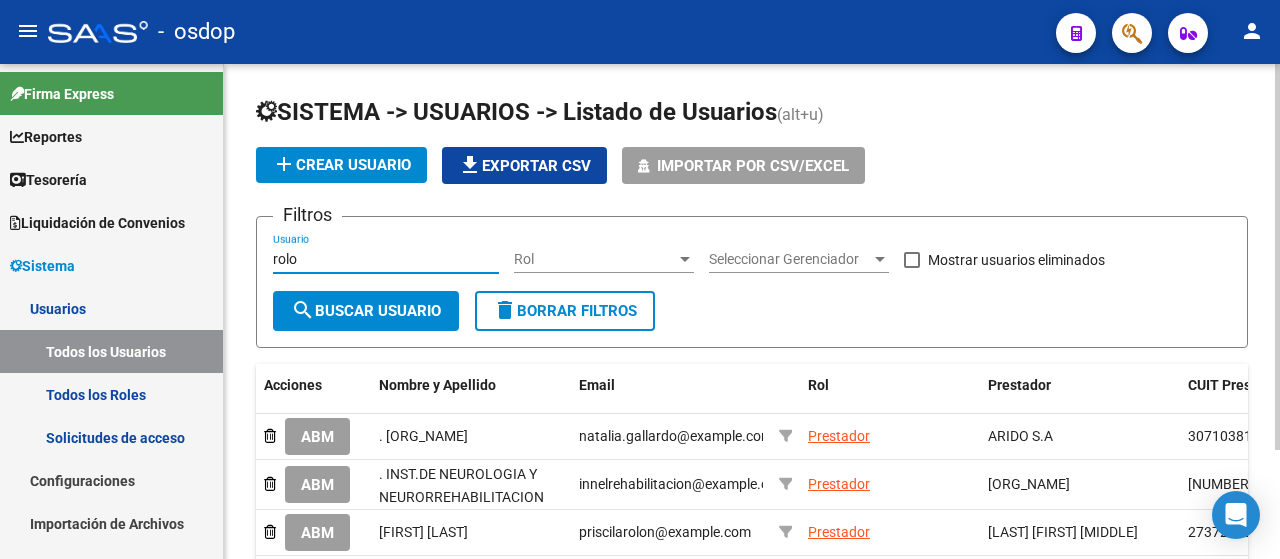 click on "rolo Usuario" 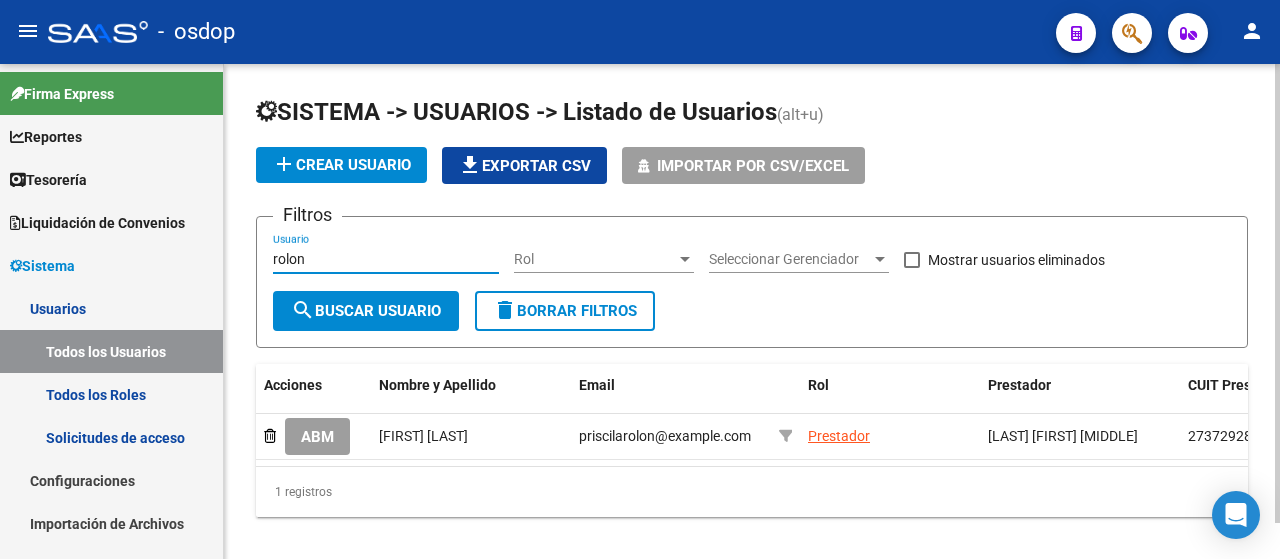 scroll, scrollTop: 0, scrollLeft: 837, axis: horizontal 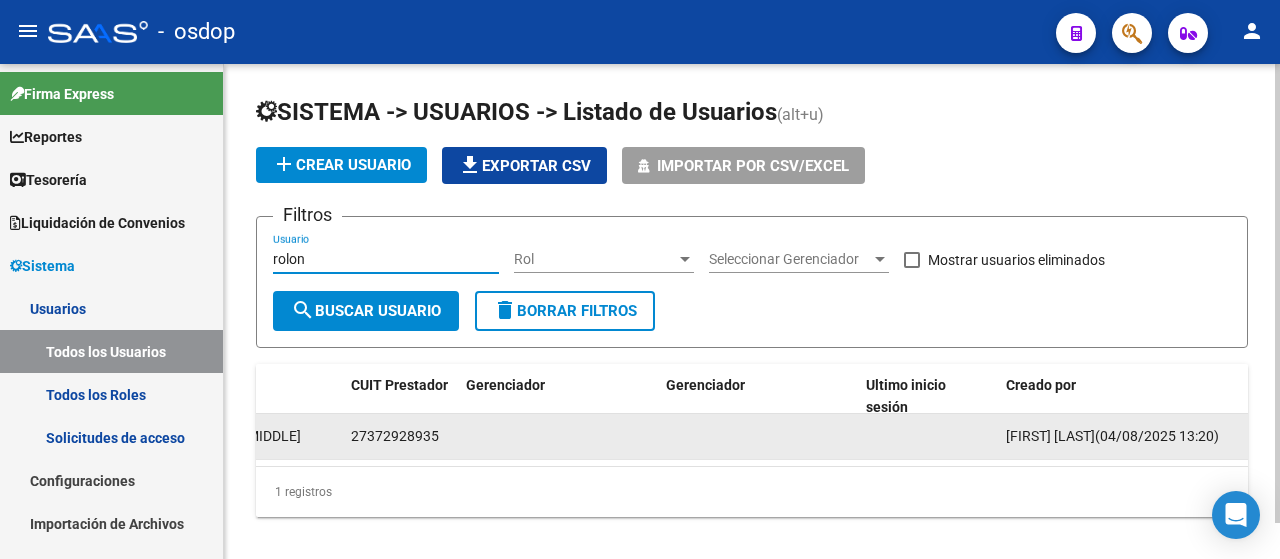 type on "rolon" 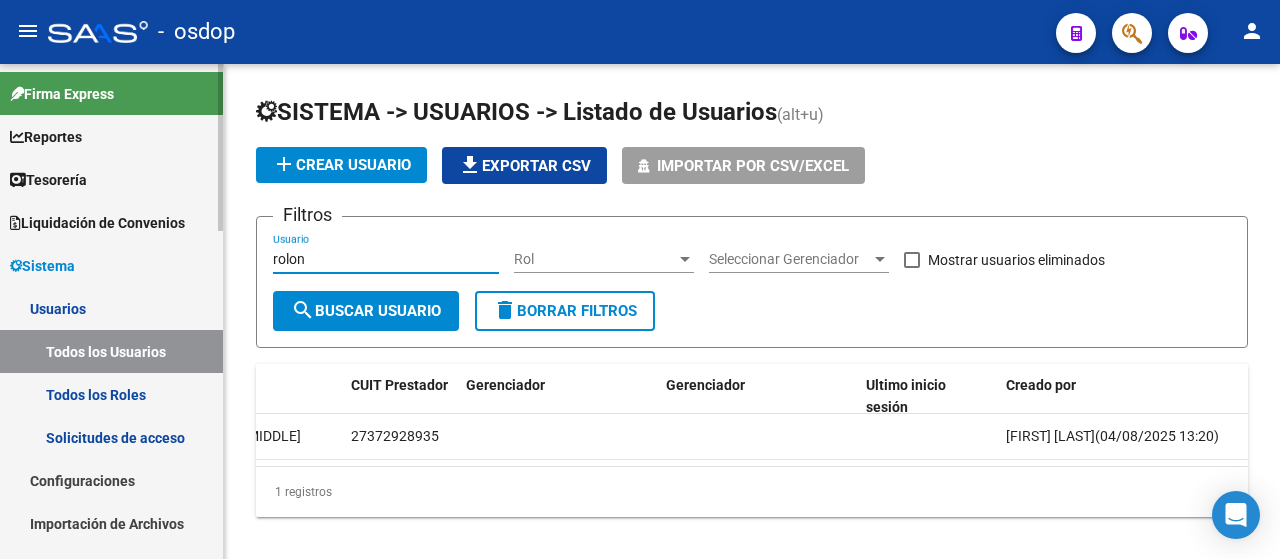 click on "Todos los Roles" at bounding box center [111, 394] 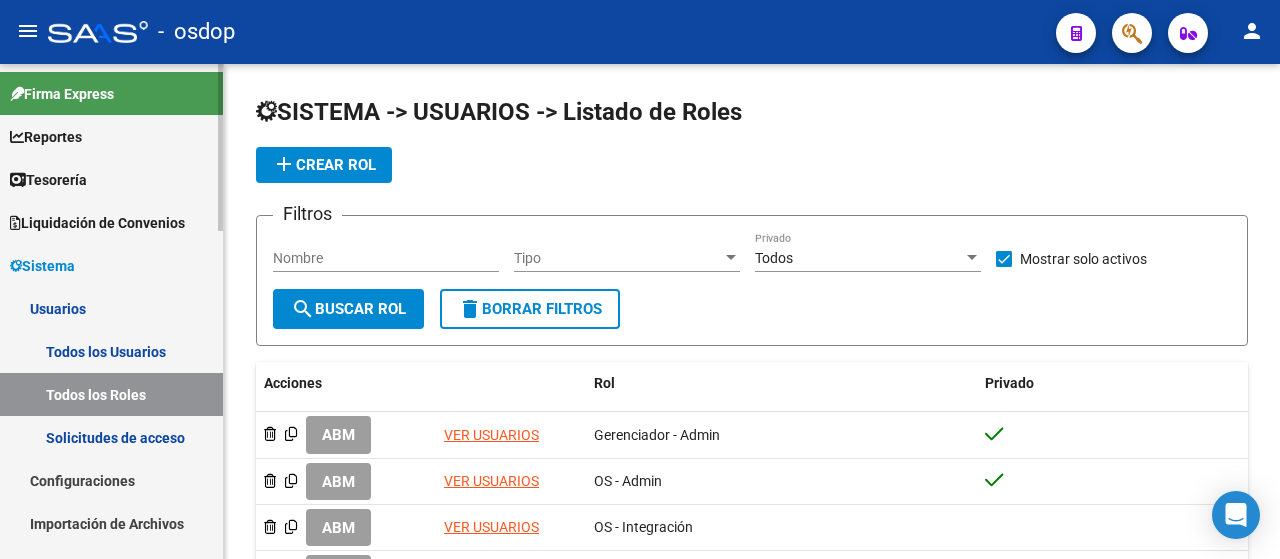 click on "Solicitudes de acceso" at bounding box center (111, 437) 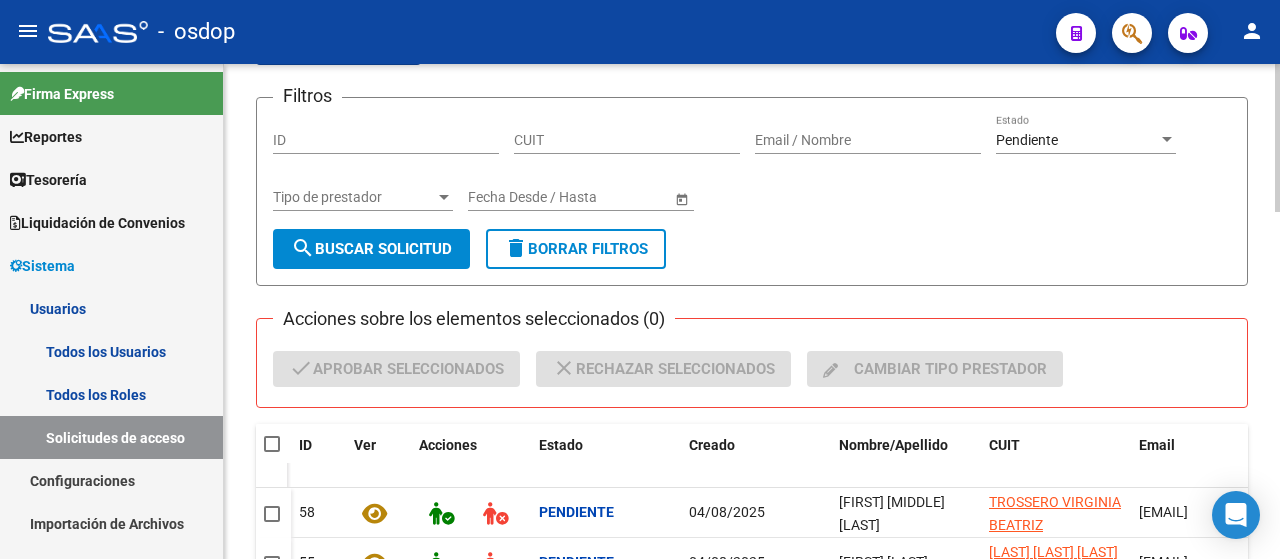 scroll, scrollTop: 200, scrollLeft: 0, axis: vertical 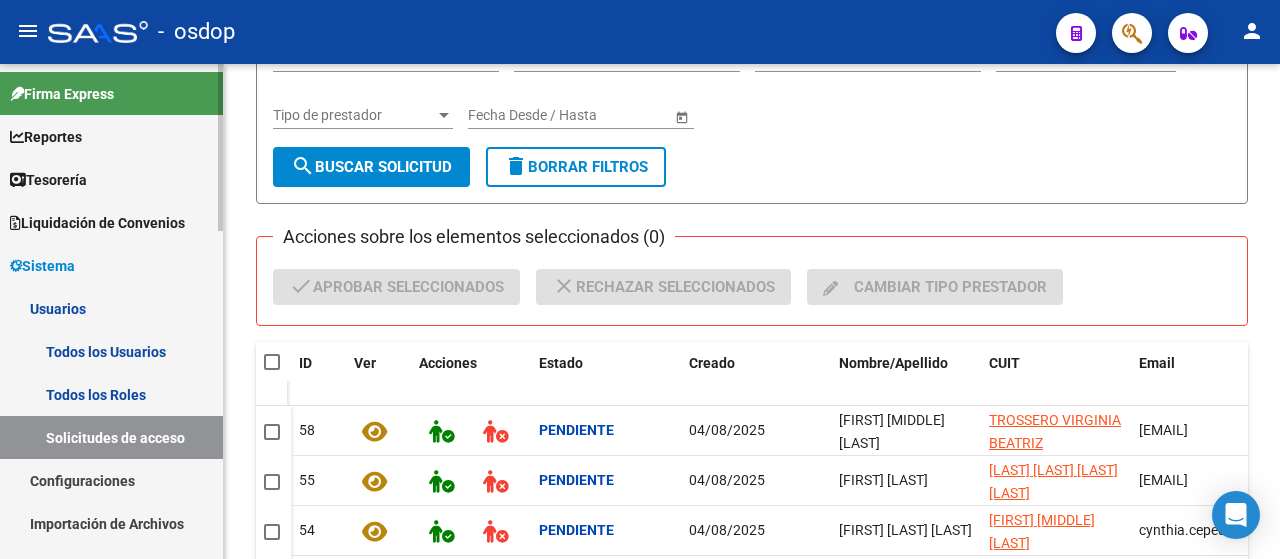 click on "Usuarios" at bounding box center [111, 308] 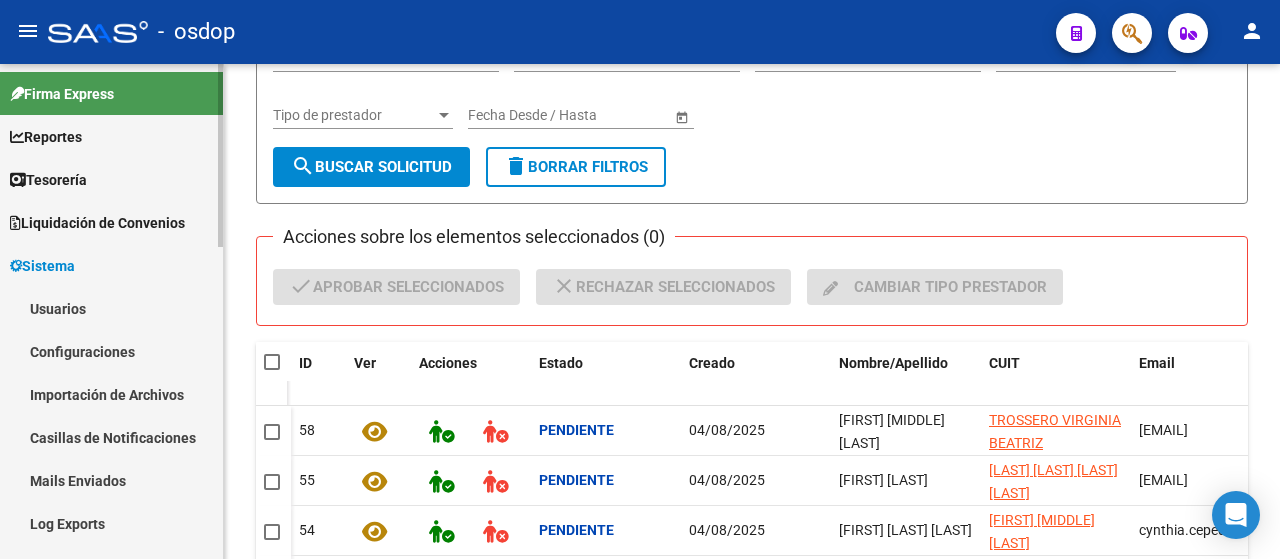 click on "Usuarios" at bounding box center (111, 308) 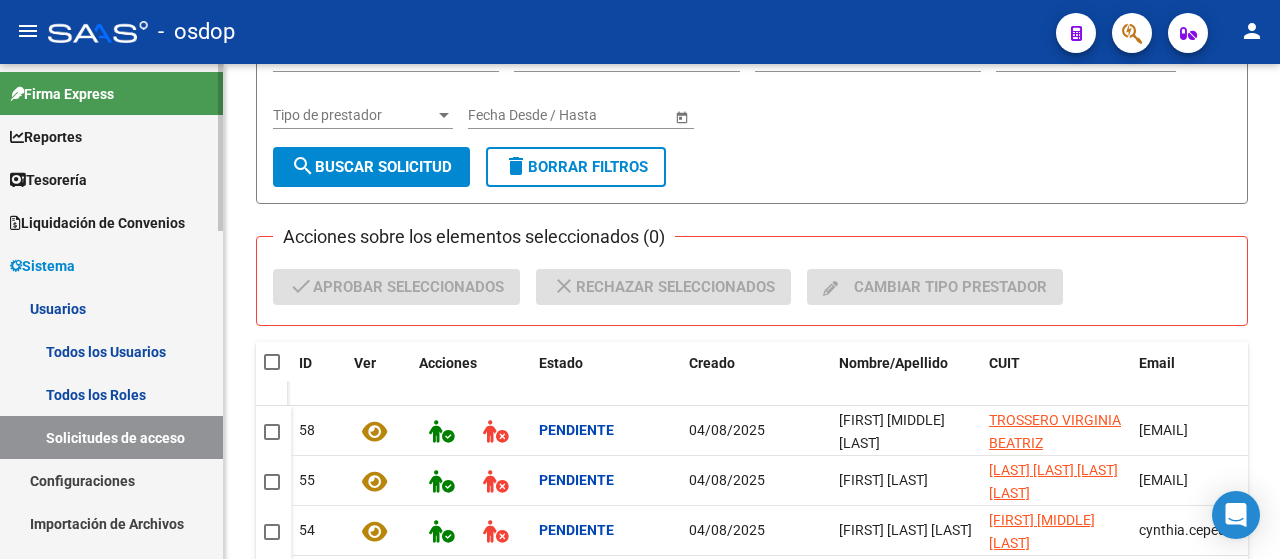 click on "Todos los Usuarios" at bounding box center (111, 351) 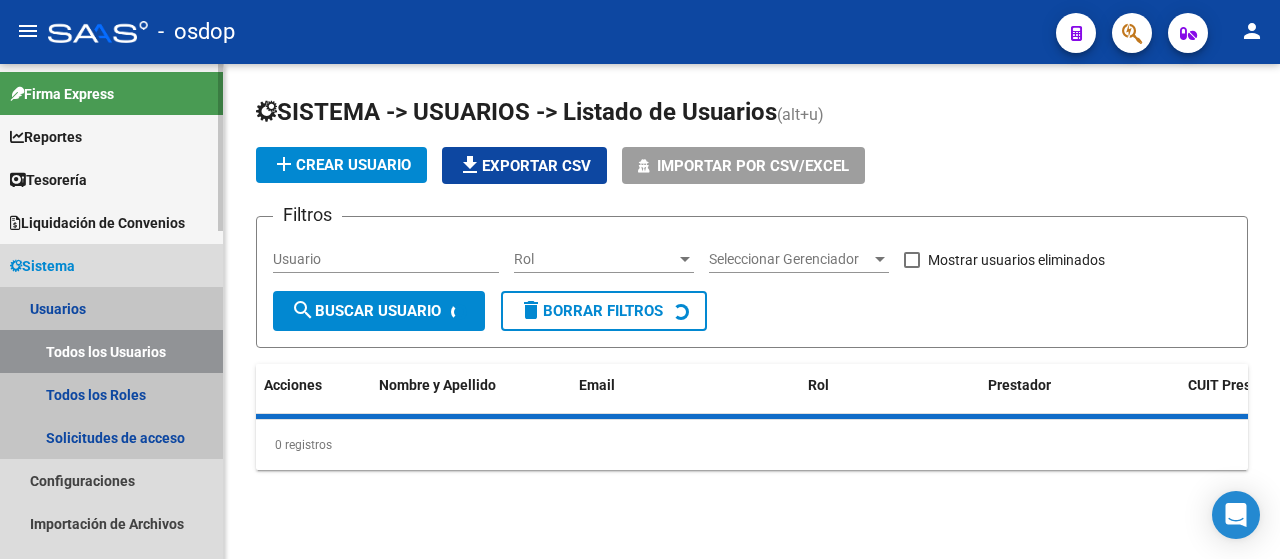 scroll, scrollTop: 0, scrollLeft: 0, axis: both 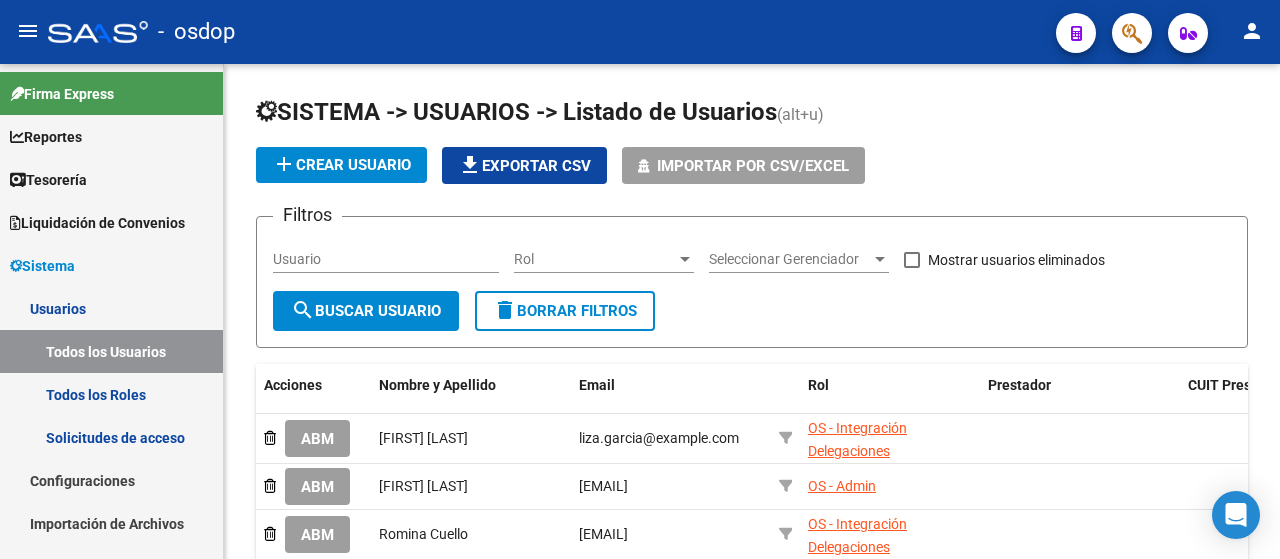 click on "Usuario" at bounding box center (386, 259) 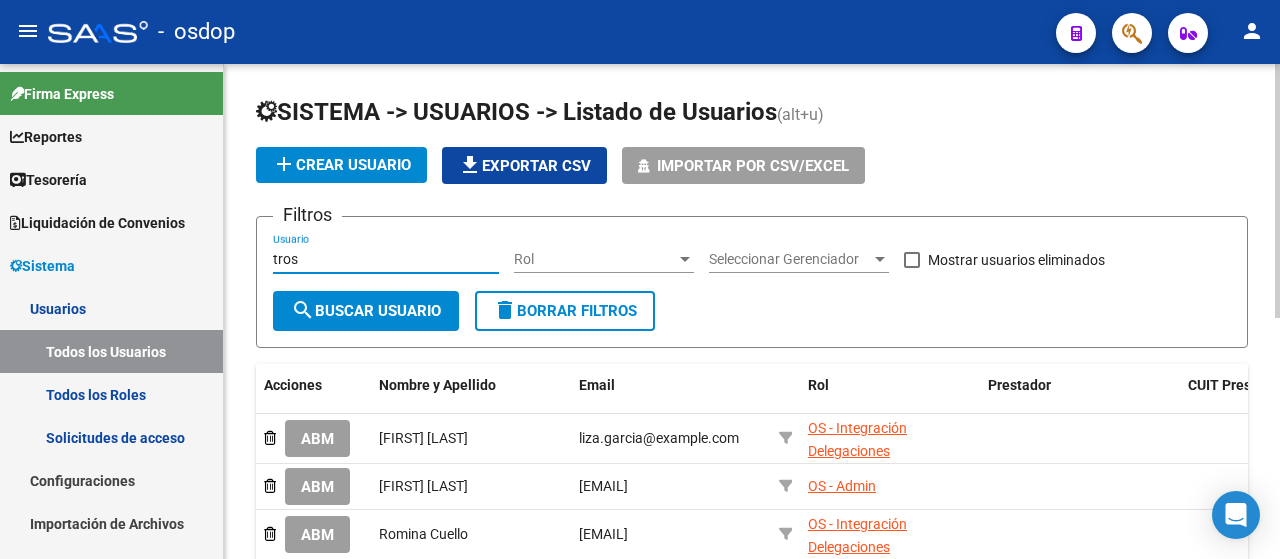 type on "tross" 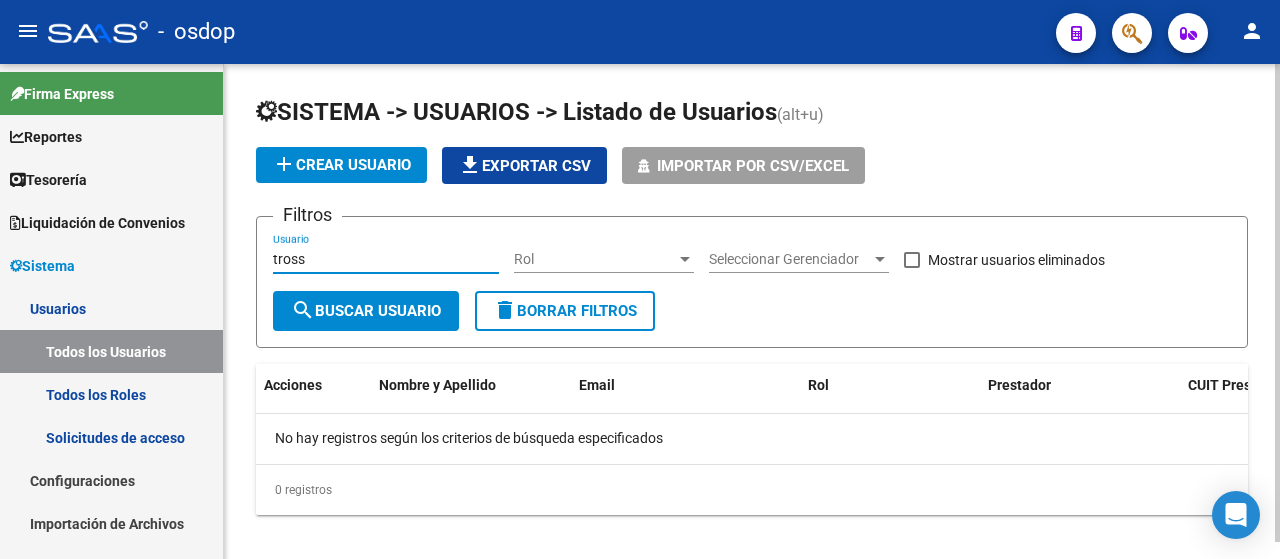 drag, startPoint x: 383, startPoint y: 261, endPoint x: 226, endPoint y: 246, distance: 157.71494 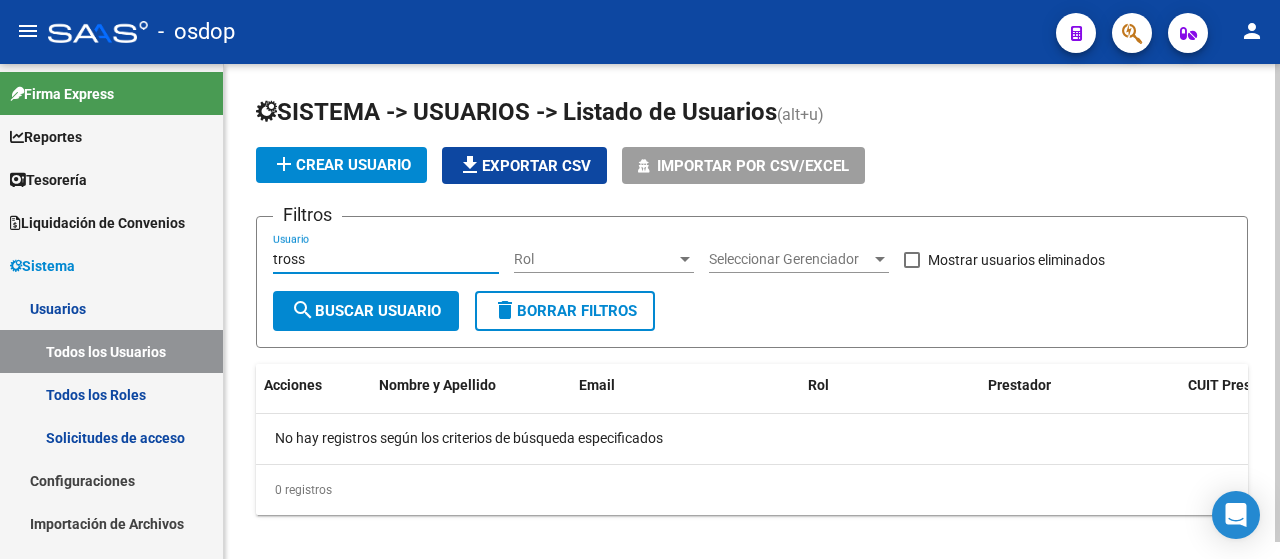 type 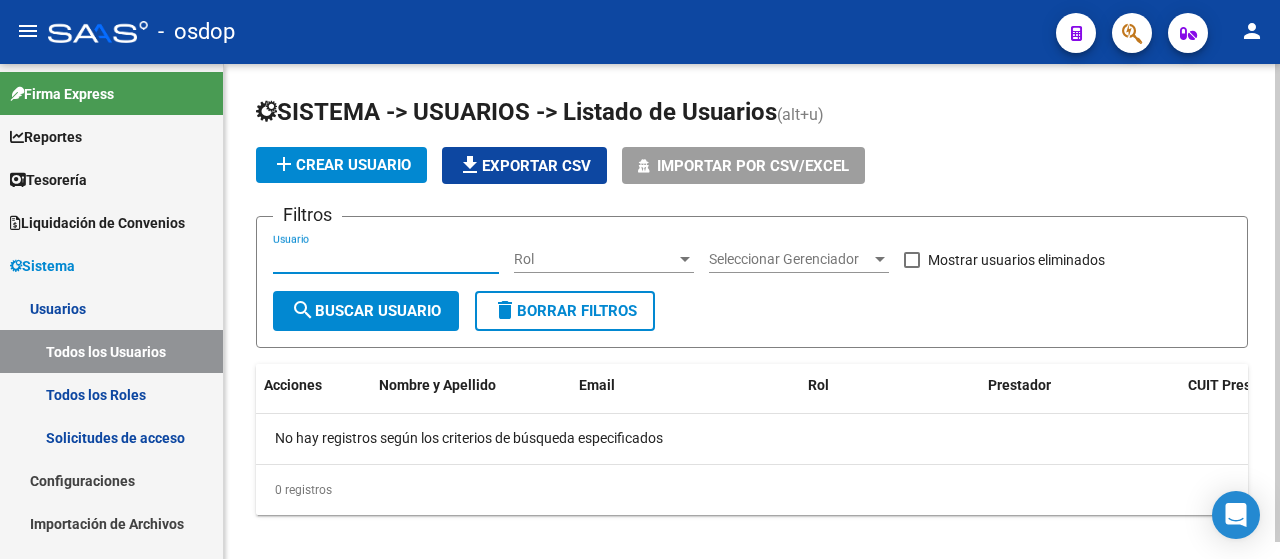 click on "search  Buscar Usuario" 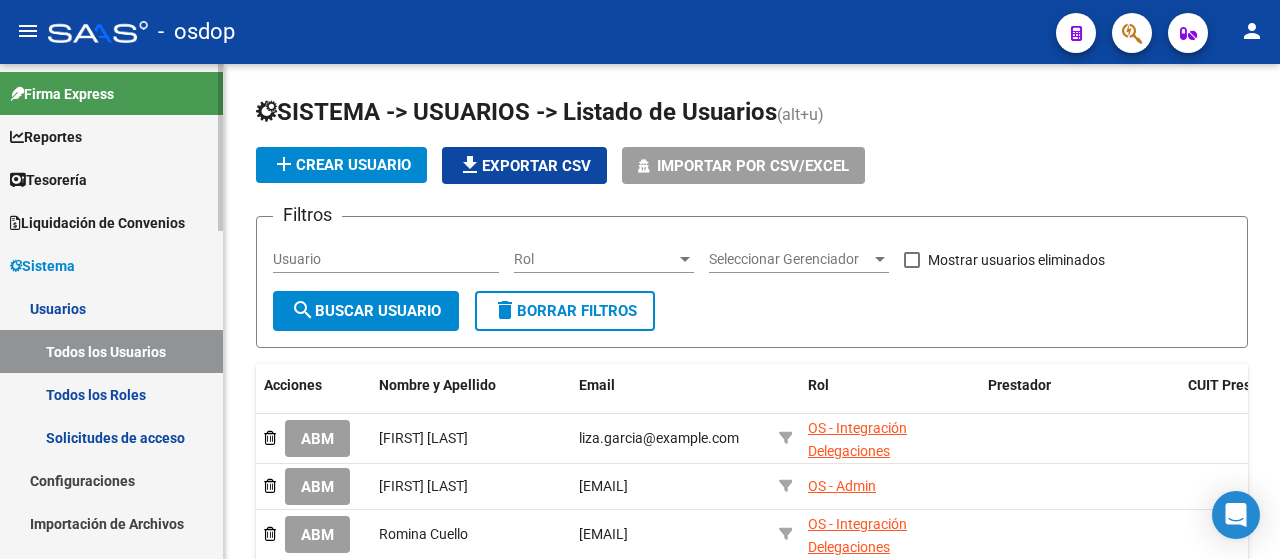 click on "Solicitudes de acceso" at bounding box center [111, 437] 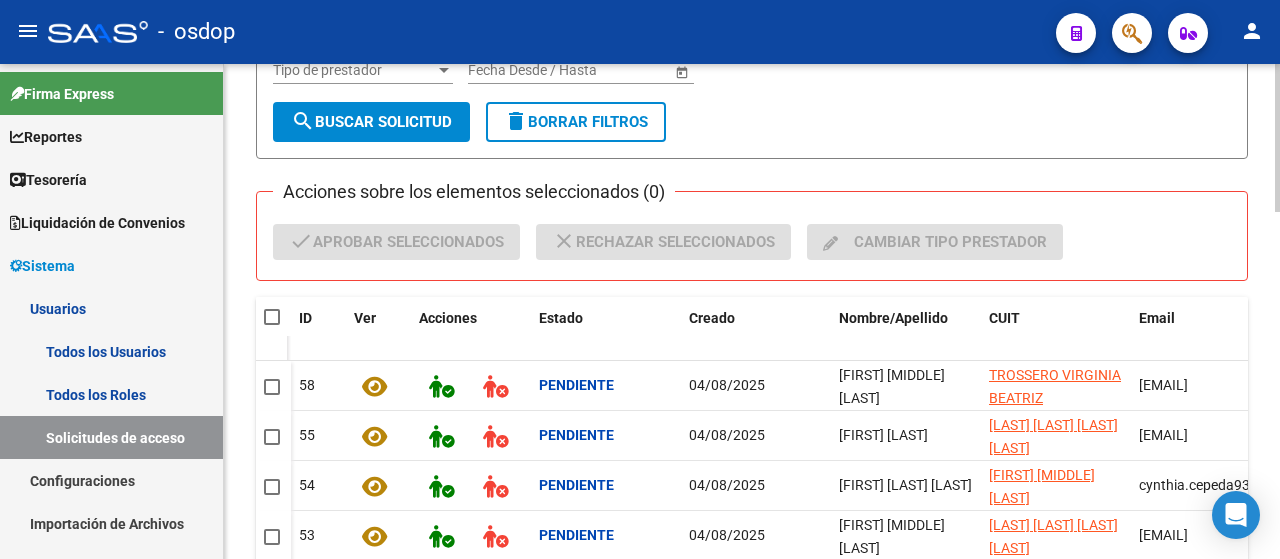 scroll, scrollTop: 264, scrollLeft: 0, axis: vertical 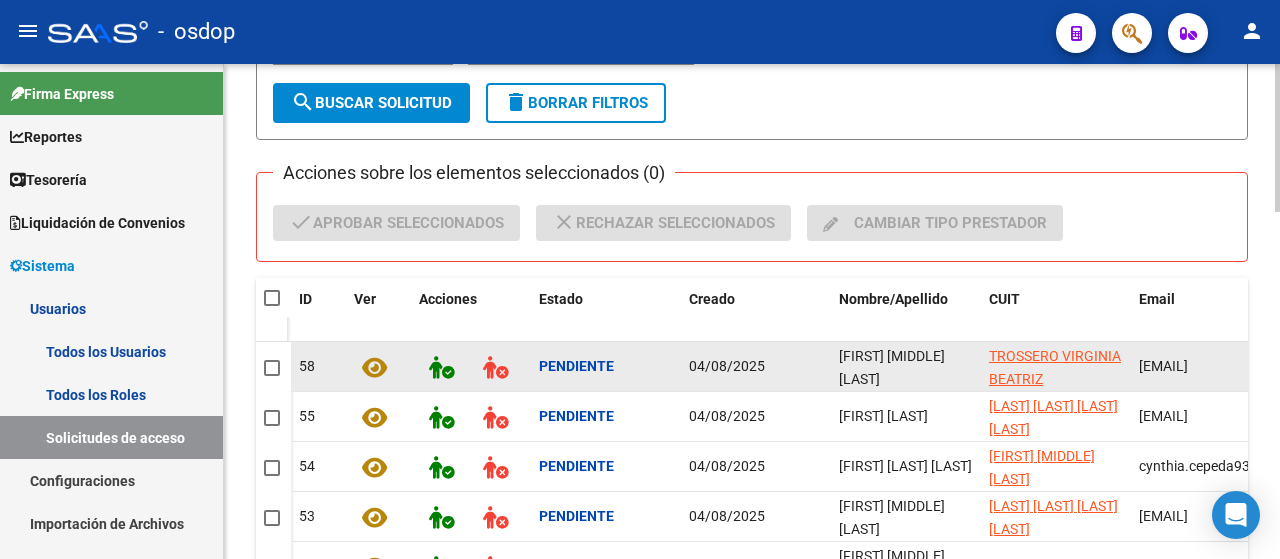 click 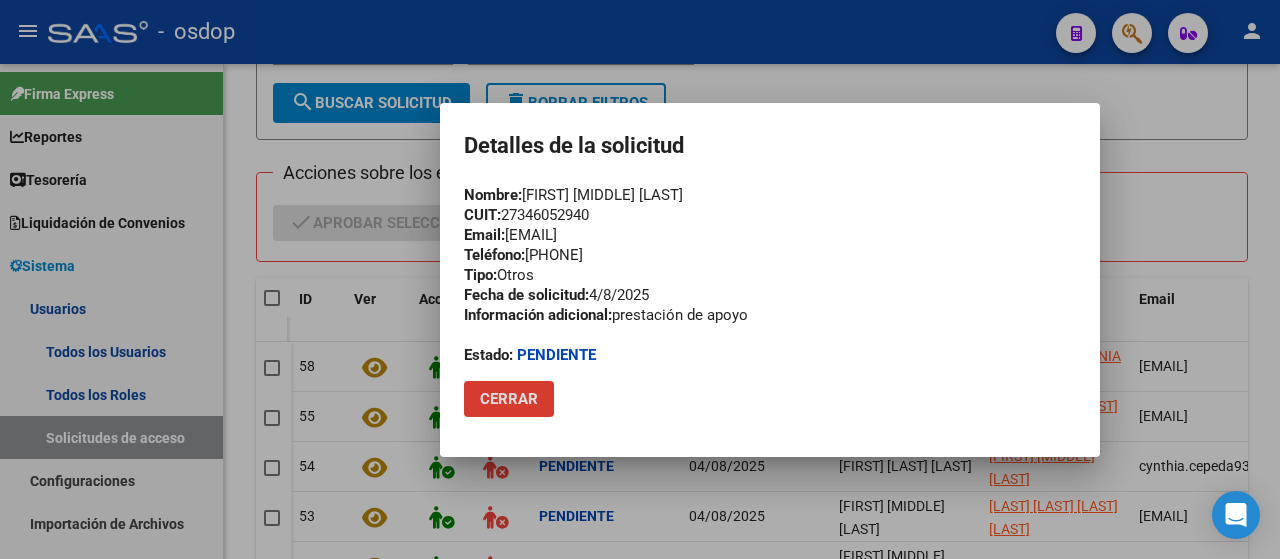 click on "Cerrar" 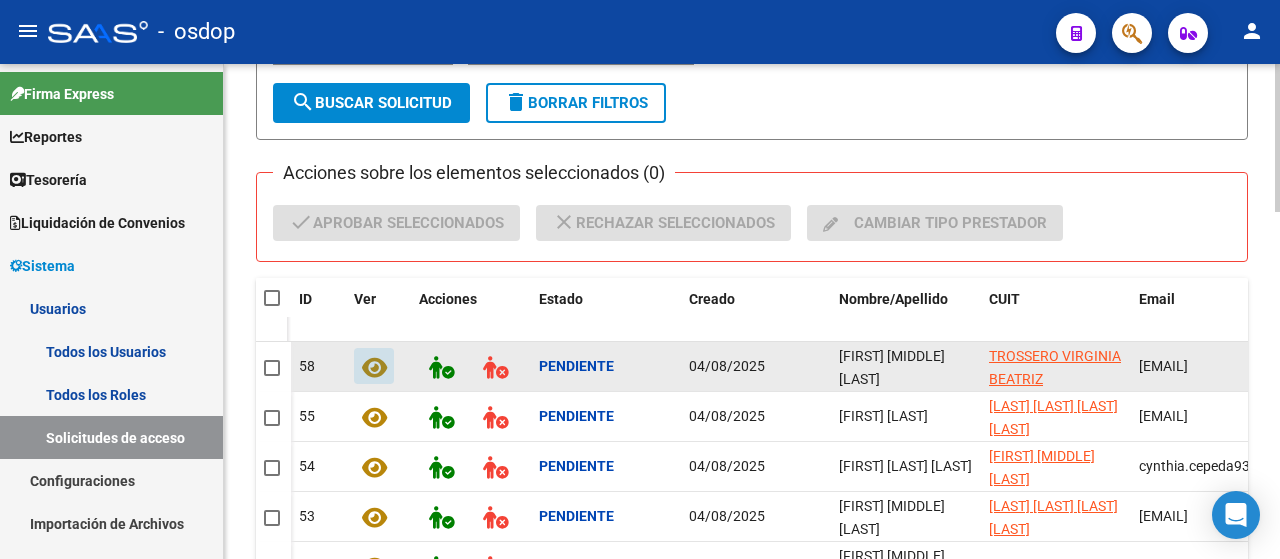click on "TROSSERO VIRGINIA BEATRIZ" 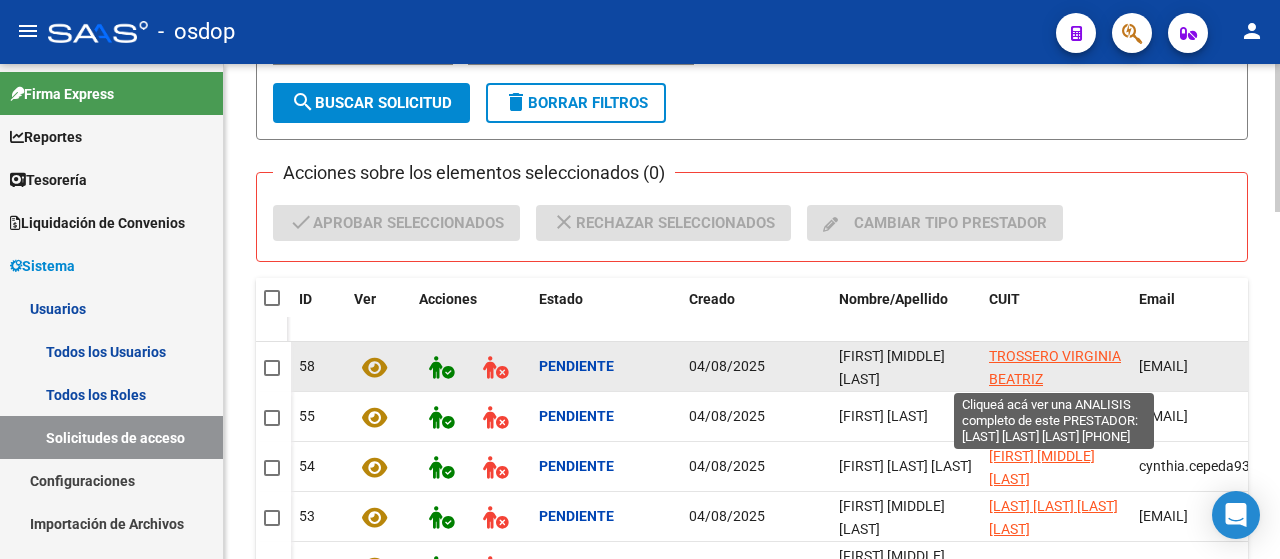 click on "TROSSERO VIRGINIA BEATRIZ" 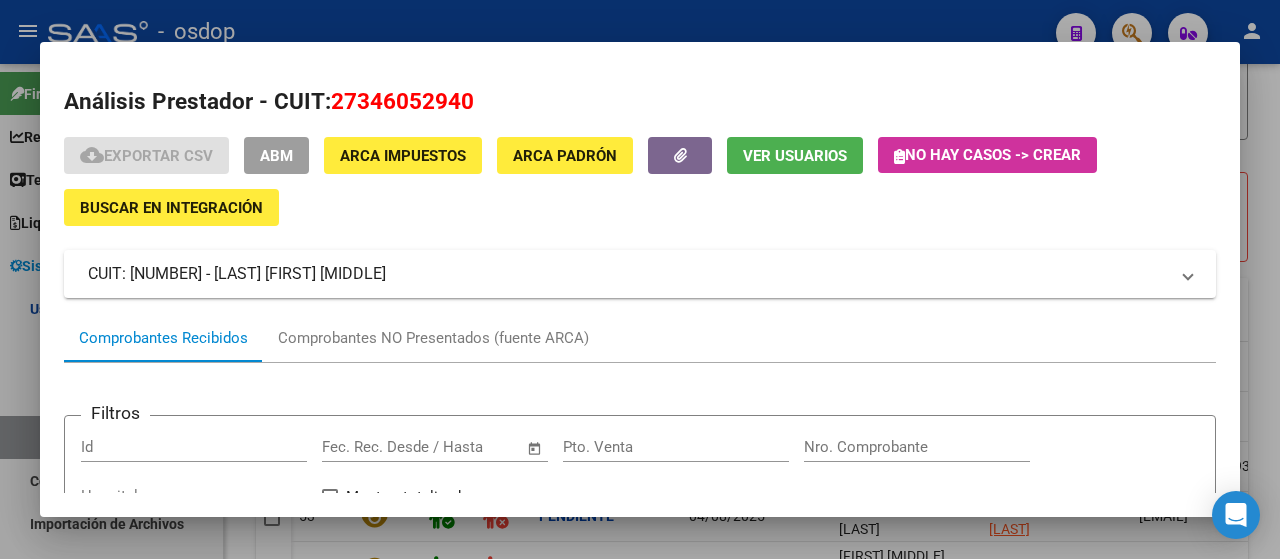 click on "Buscar en Integración" 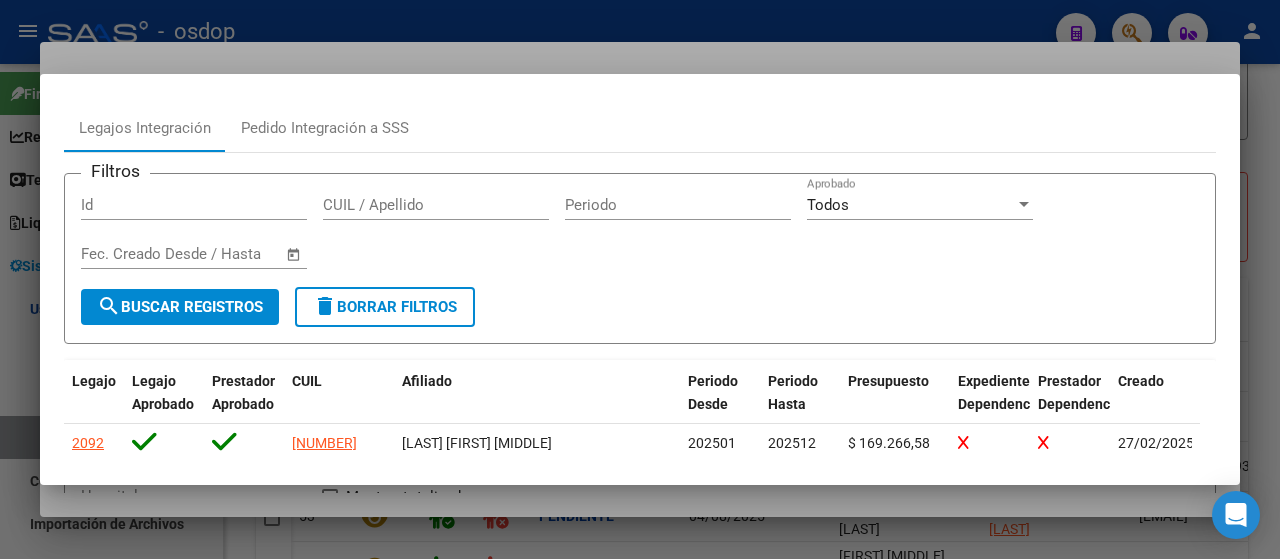 scroll, scrollTop: 0, scrollLeft: 0, axis: both 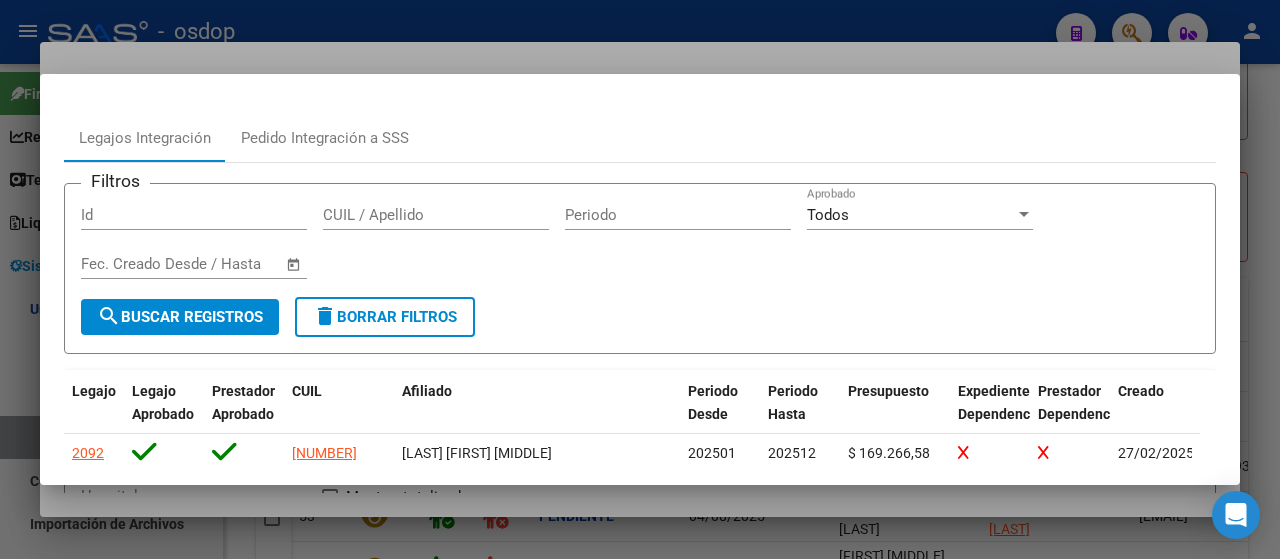 click at bounding box center [640, 279] 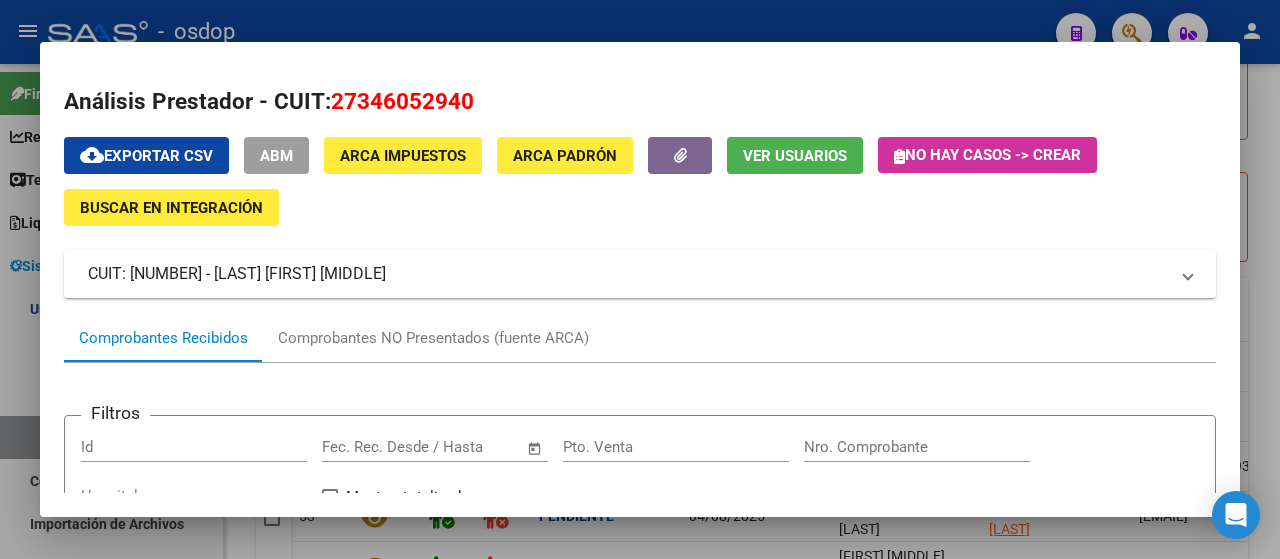 click at bounding box center (640, 279) 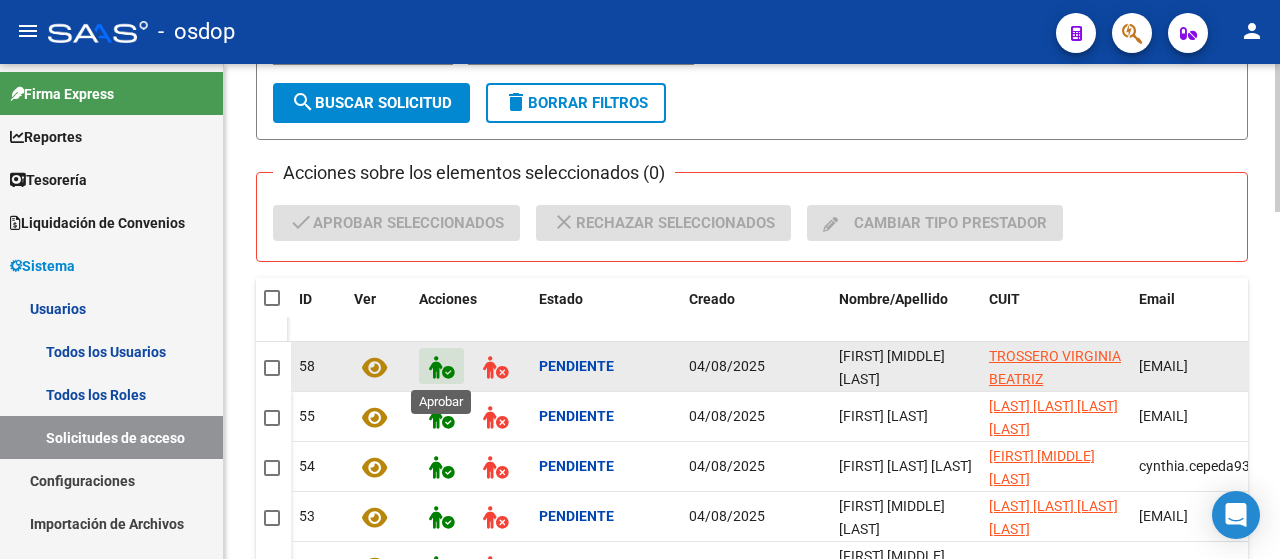click 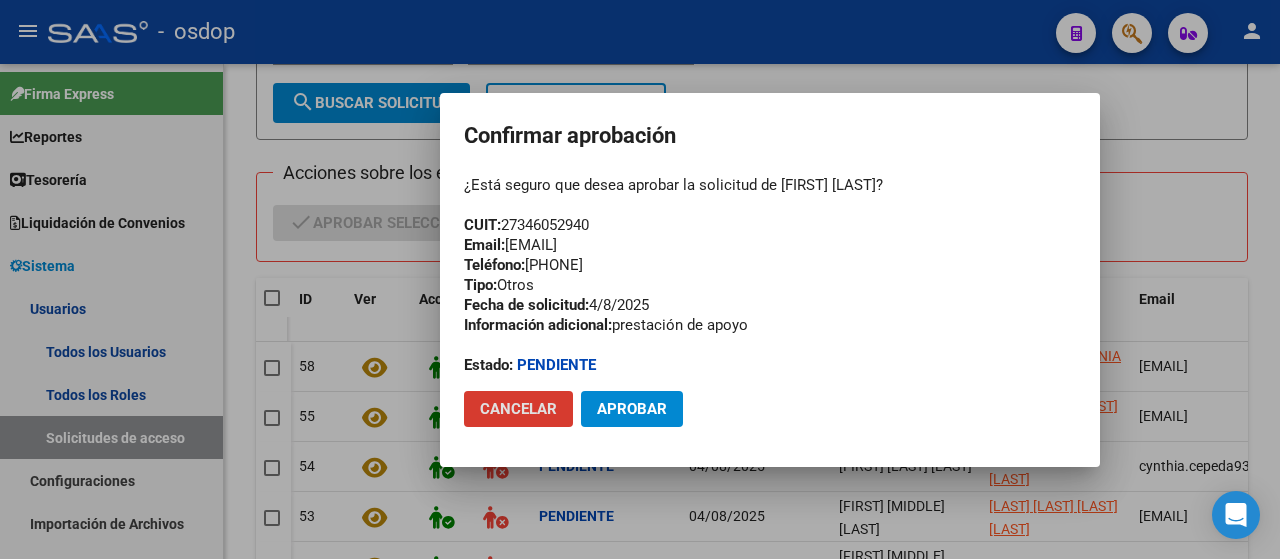 click on "Aprobar" 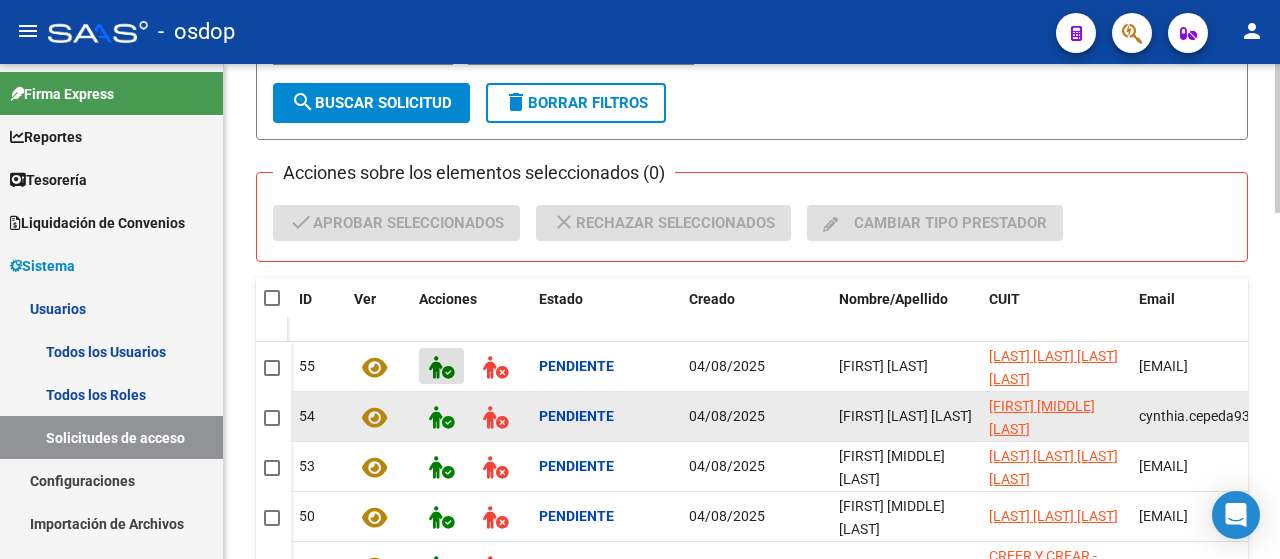 type 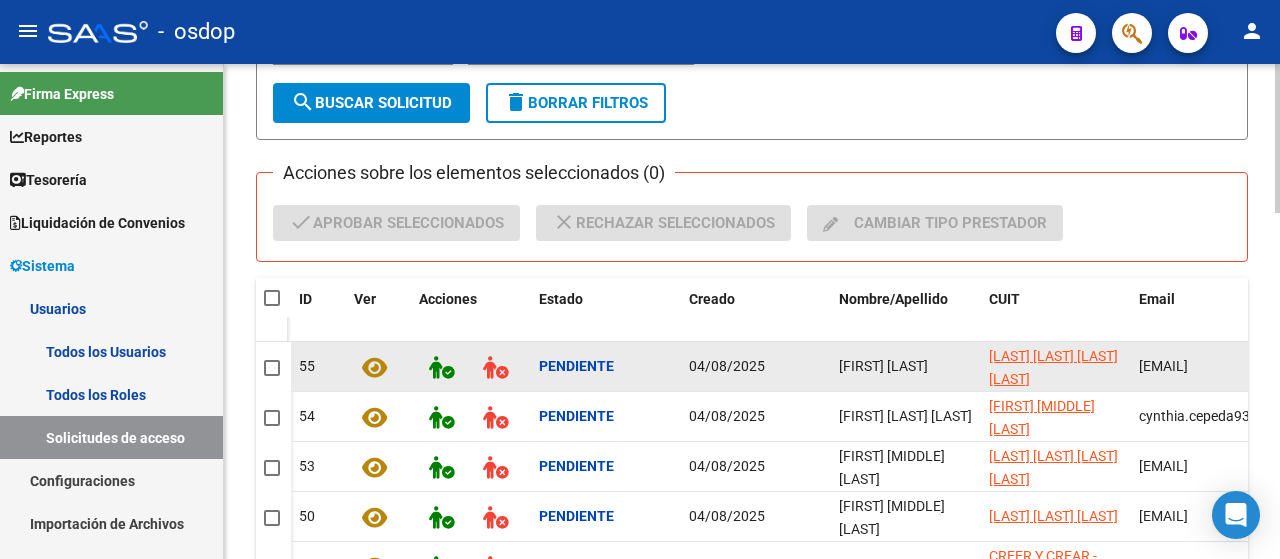 drag, startPoint x: 1141, startPoint y: 363, endPoint x: 1210, endPoint y: 363, distance: 69 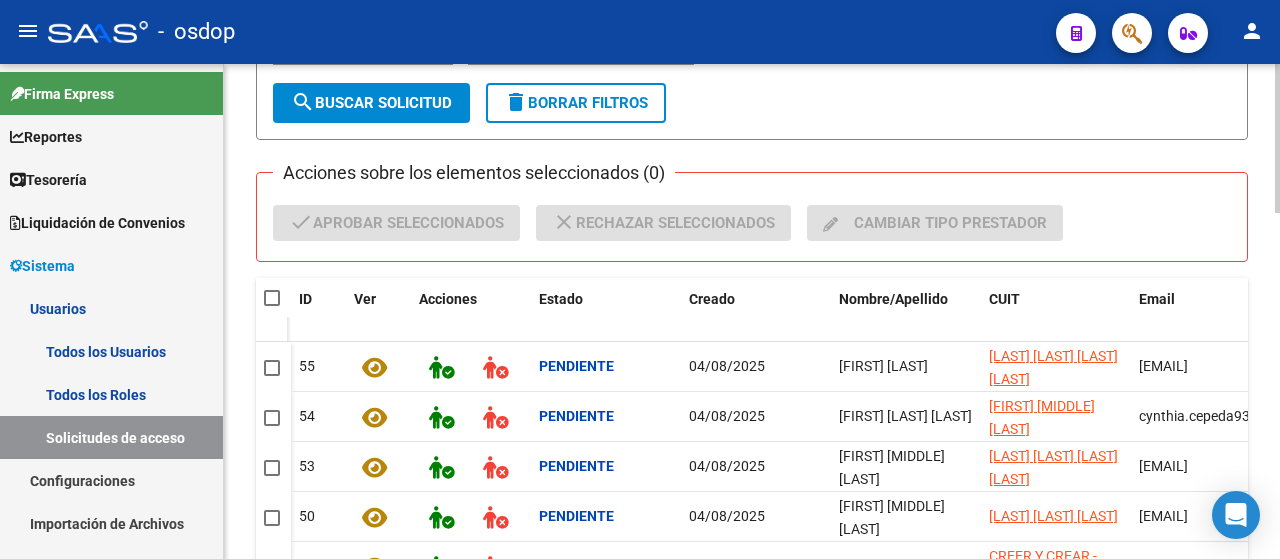 scroll, scrollTop: 0, scrollLeft: 69, axis: horizontal 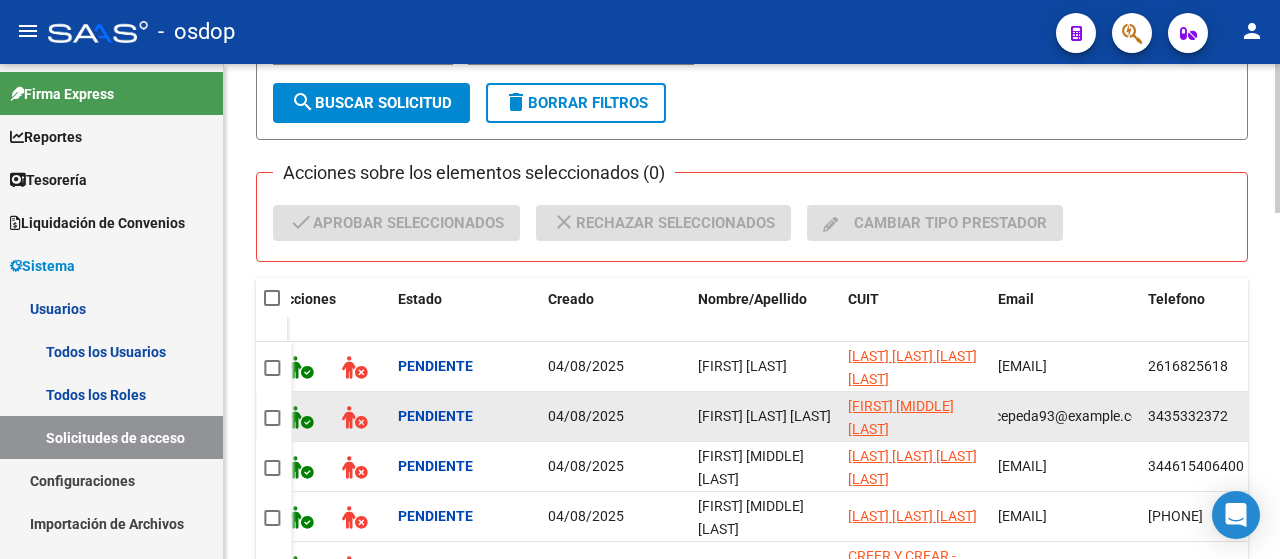 drag, startPoint x: 1140, startPoint y: 415, endPoint x: 1112, endPoint y: 405, distance: 29.732138 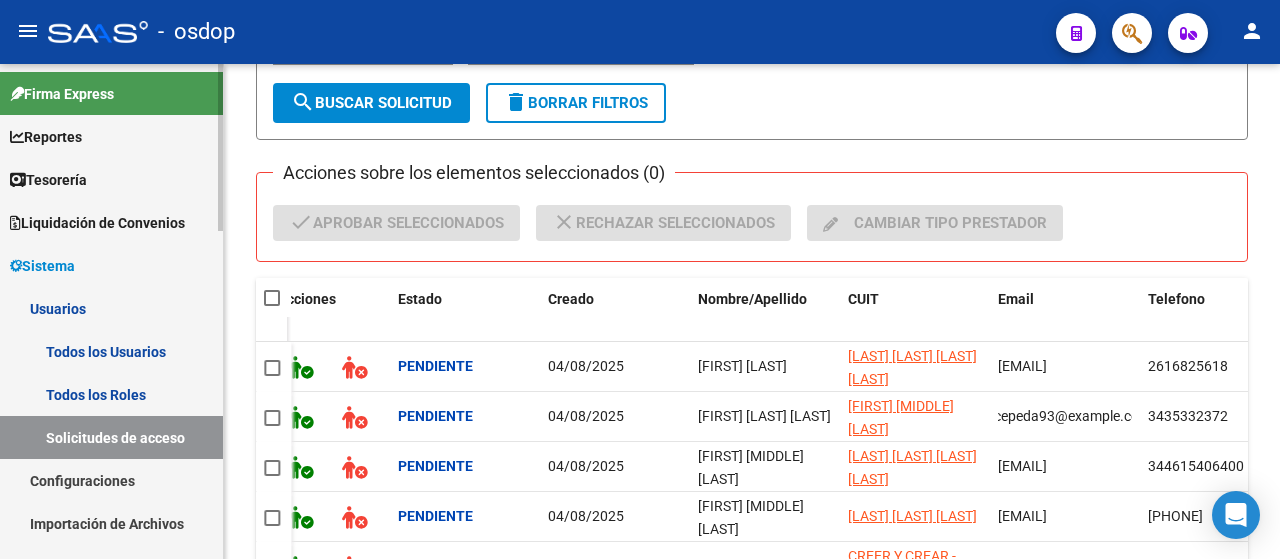 click on "Todos los Usuarios" at bounding box center (111, 351) 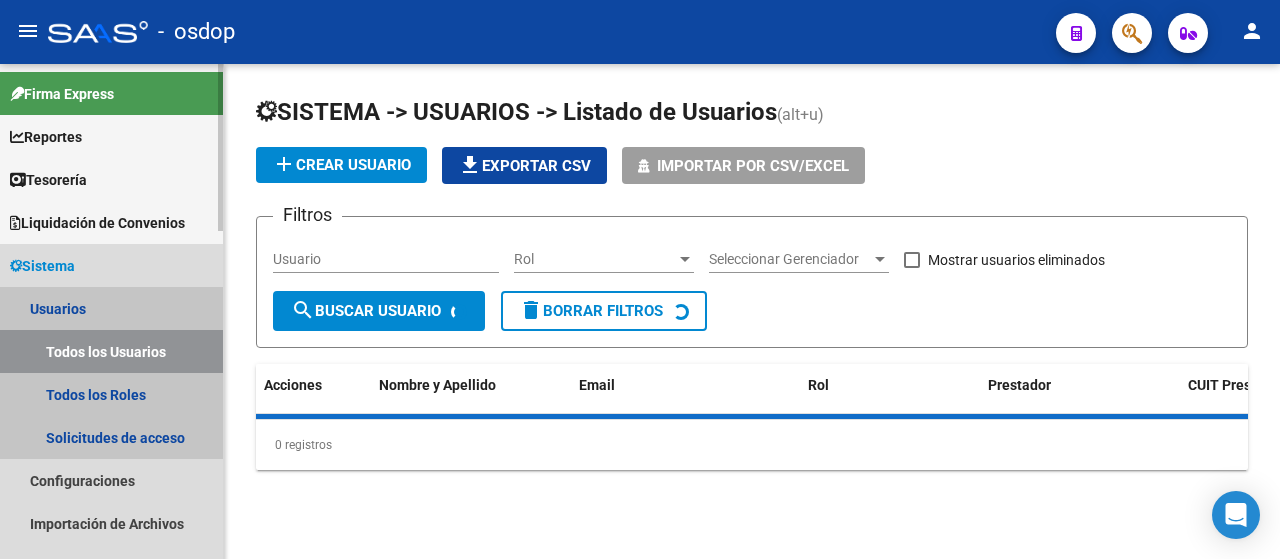 scroll, scrollTop: 0, scrollLeft: 0, axis: both 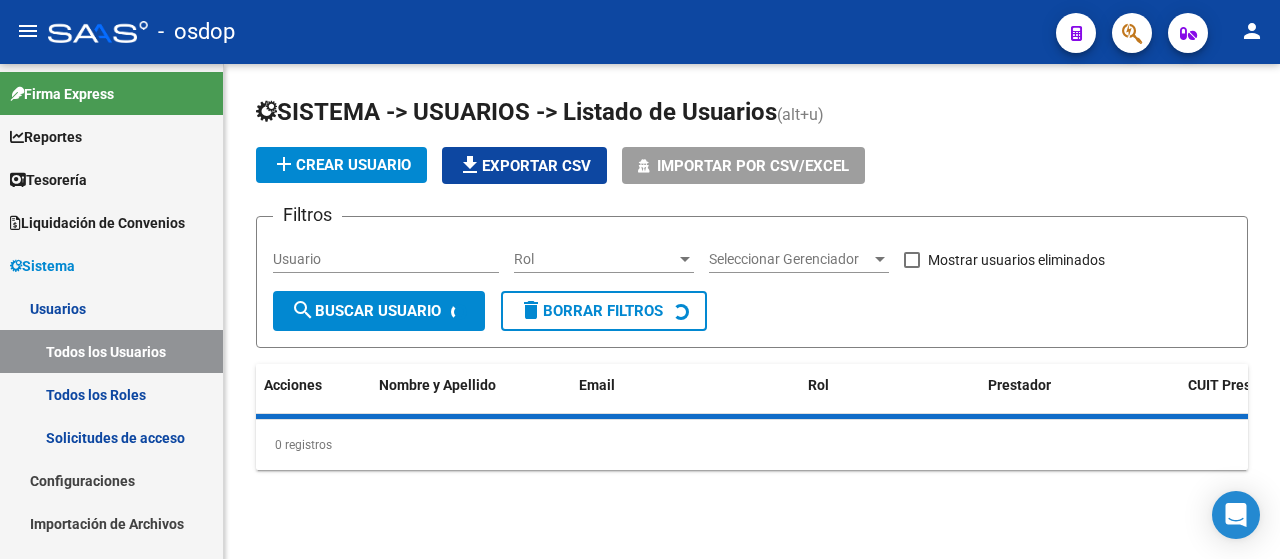 click on "Usuario" at bounding box center [386, 259] 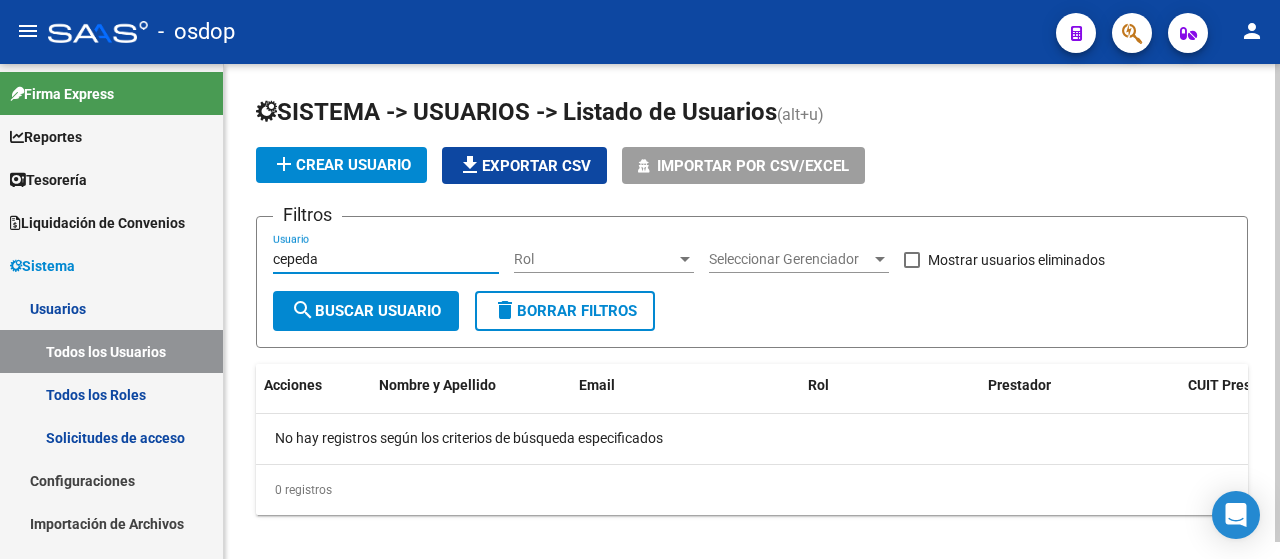 click on "cepeda" at bounding box center (386, 259) 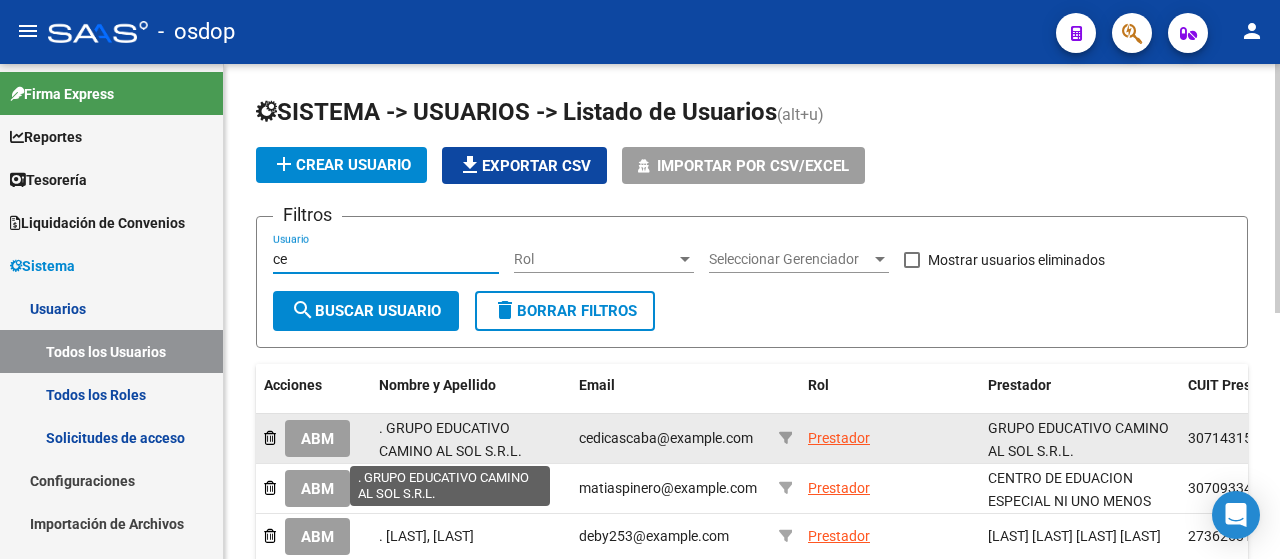 scroll, scrollTop: 0, scrollLeft: 0, axis: both 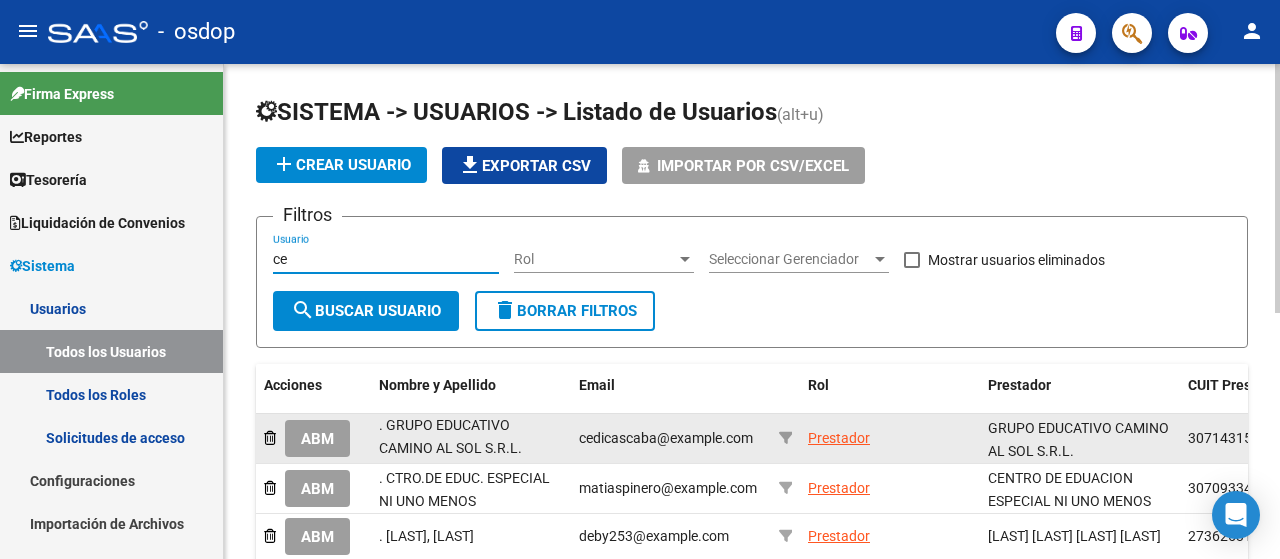type on "ce" 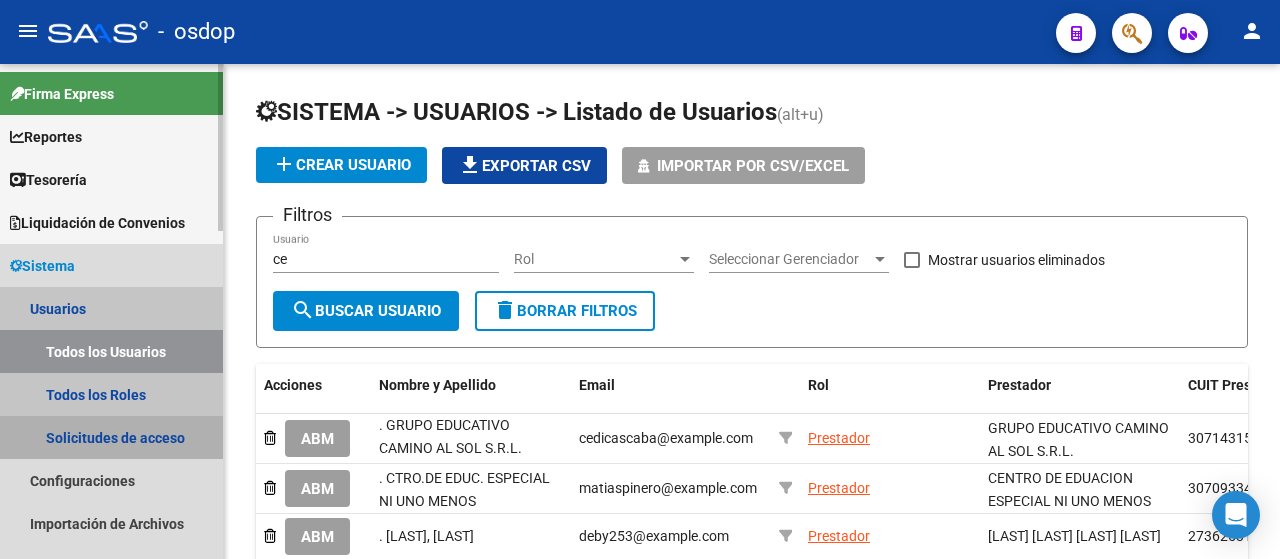 drag, startPoint x: 54, startPoint y: 429, endPoint x: 209, endPoint y: 409, distance: 156.285 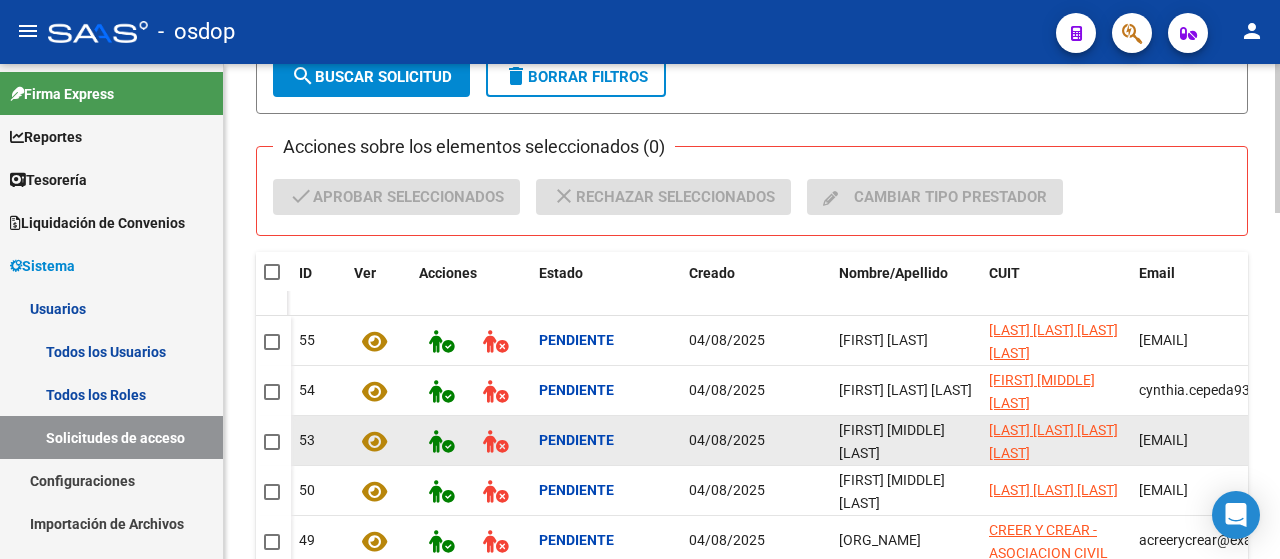 scroll, scrollTop: 300, scrollLeft: 0, axis: vertical 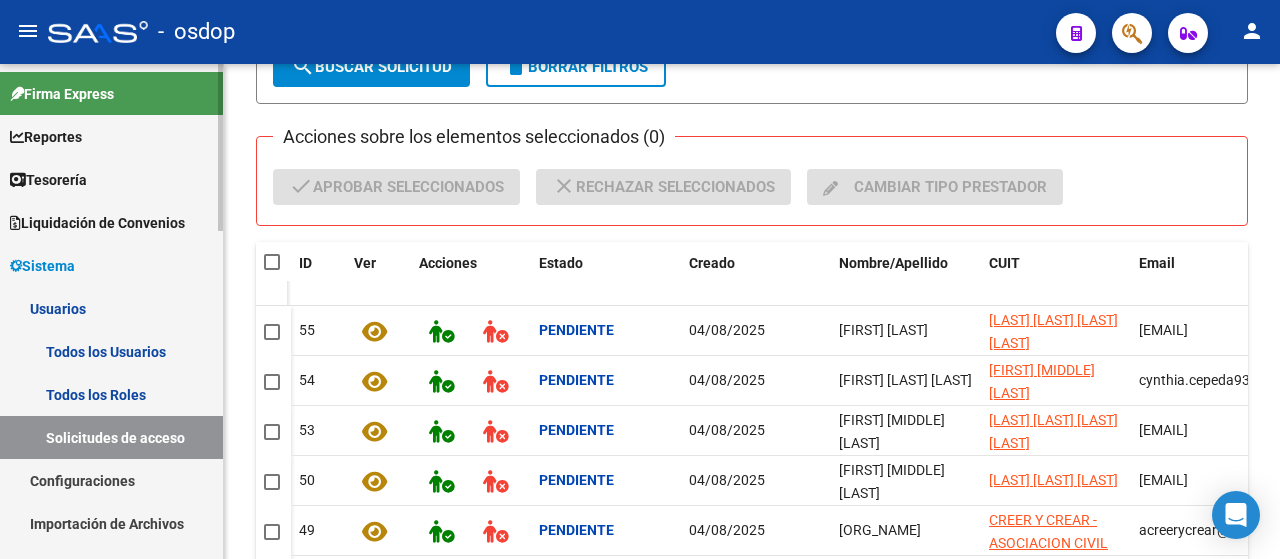 click on "Todos los Usuarios" at bounding box center (111, 351) 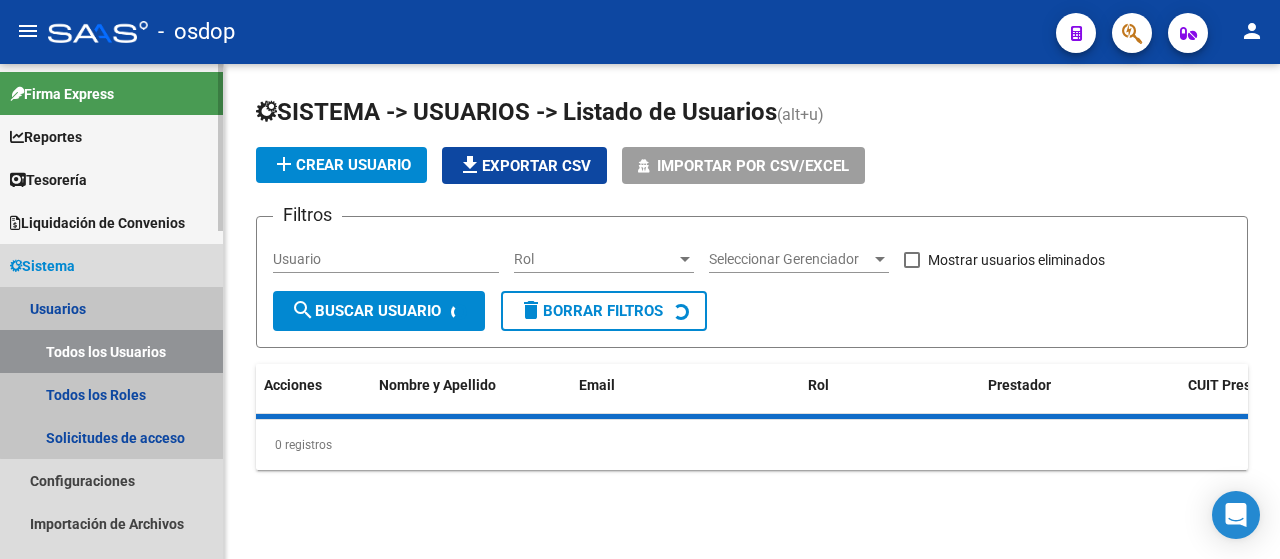scroll, scrollTop: 0, scrollLeft: 0, axis: both 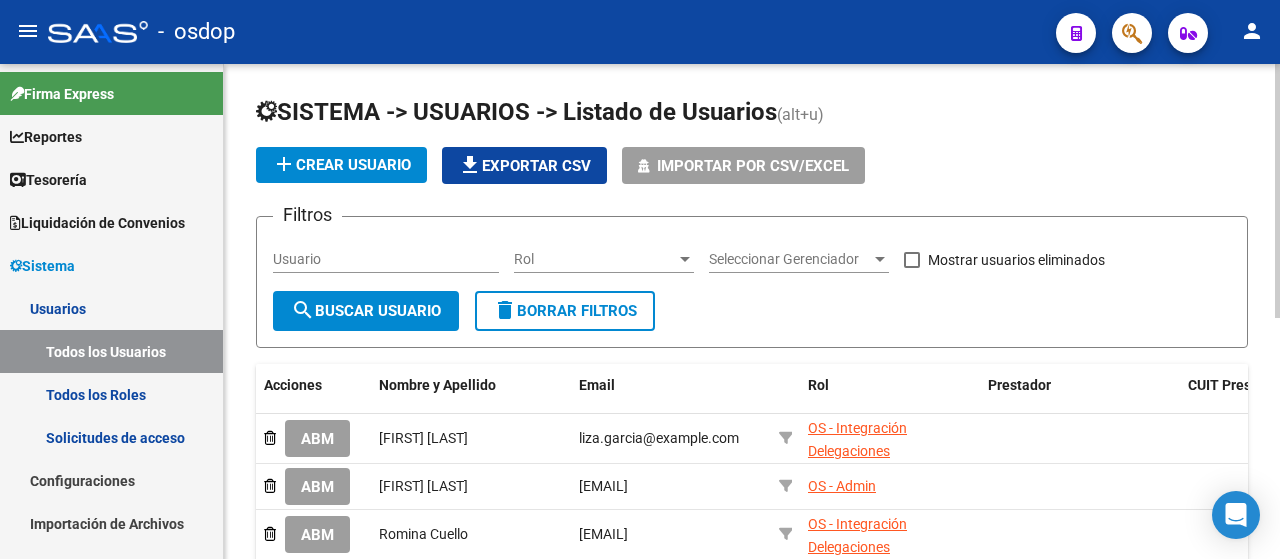click on "Usuario" 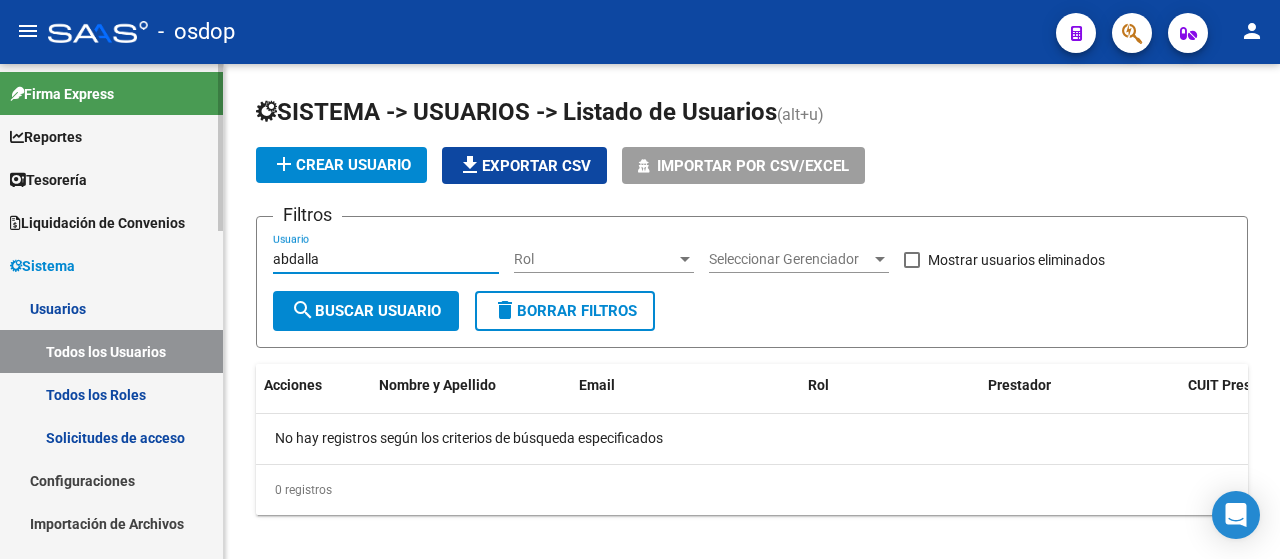 drag, startPoint x: 348, startPoint y: 256, endPoint x: 132, endPoint y: 249, distance: 216.1134 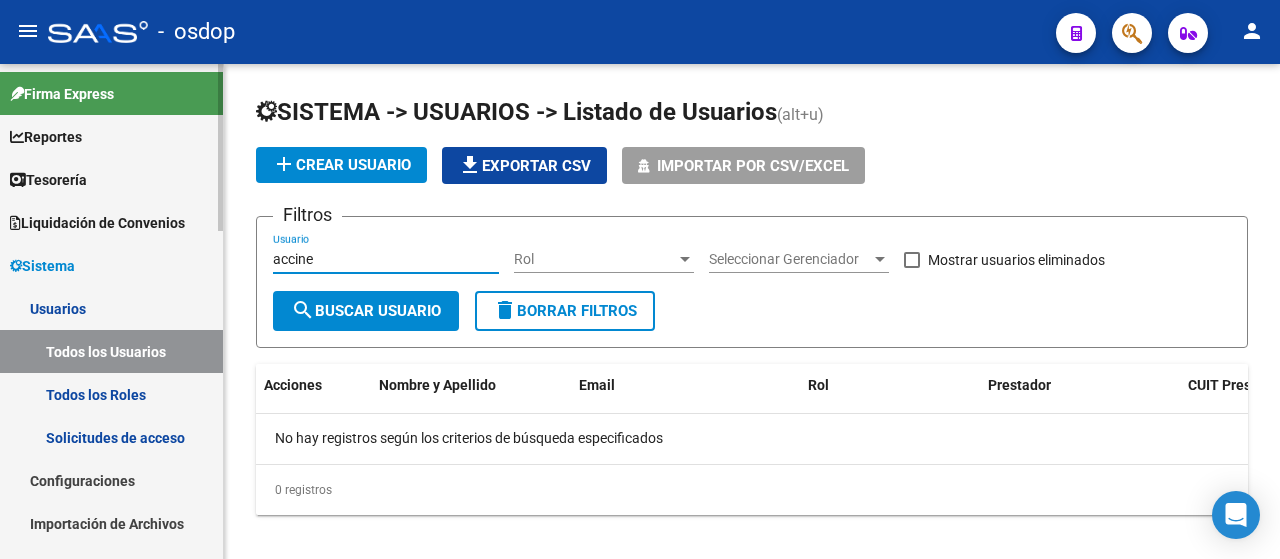 drag, startPoint x: 325, startPoint y: 252, endPoint x: 10, endPoint y: 262, distance: 315.1587 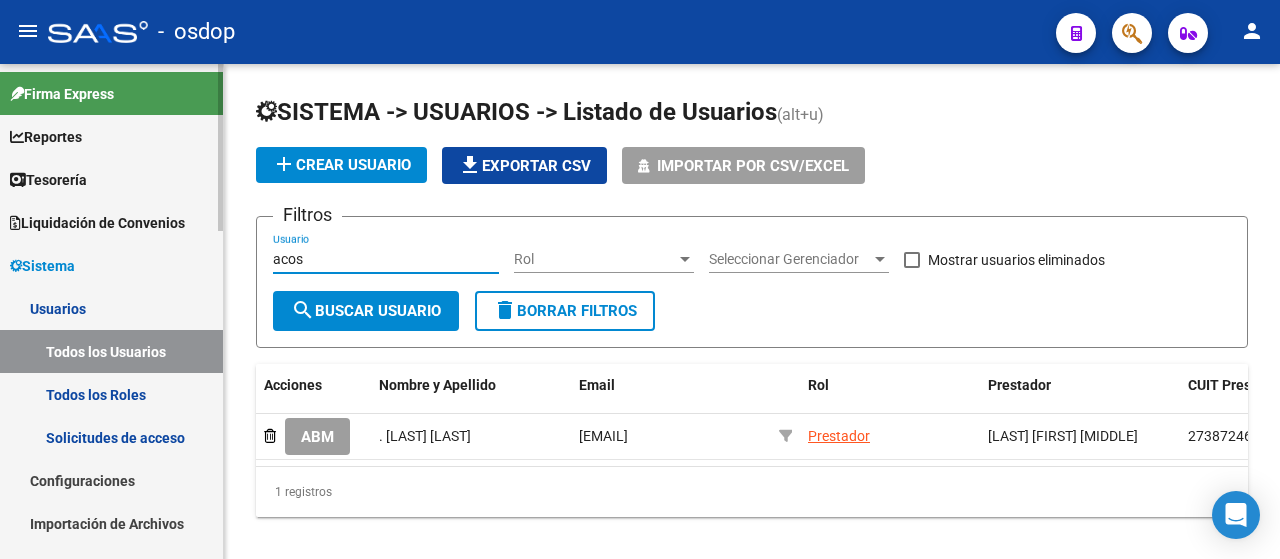 drag, startPoint x: 399, startPoint y: 260, endPoint x: 42, endPoint y: 240, distance: 357.55978 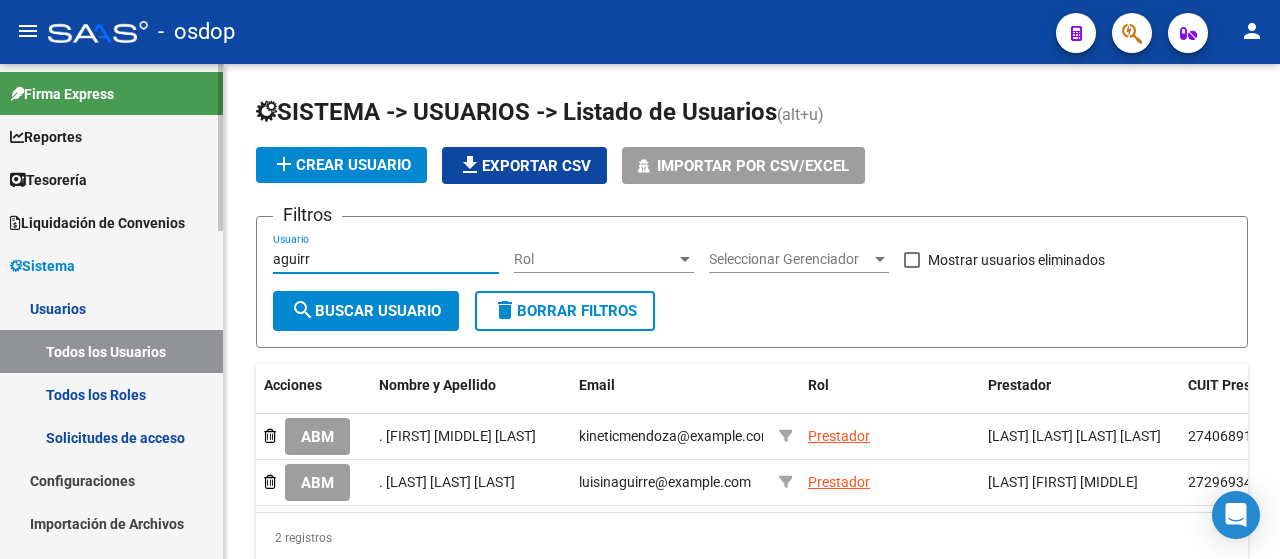 drag, startPoint x: 240, startPoint y: 245, endPoint x: 184, endPoint y: 244, distance: 56.008926 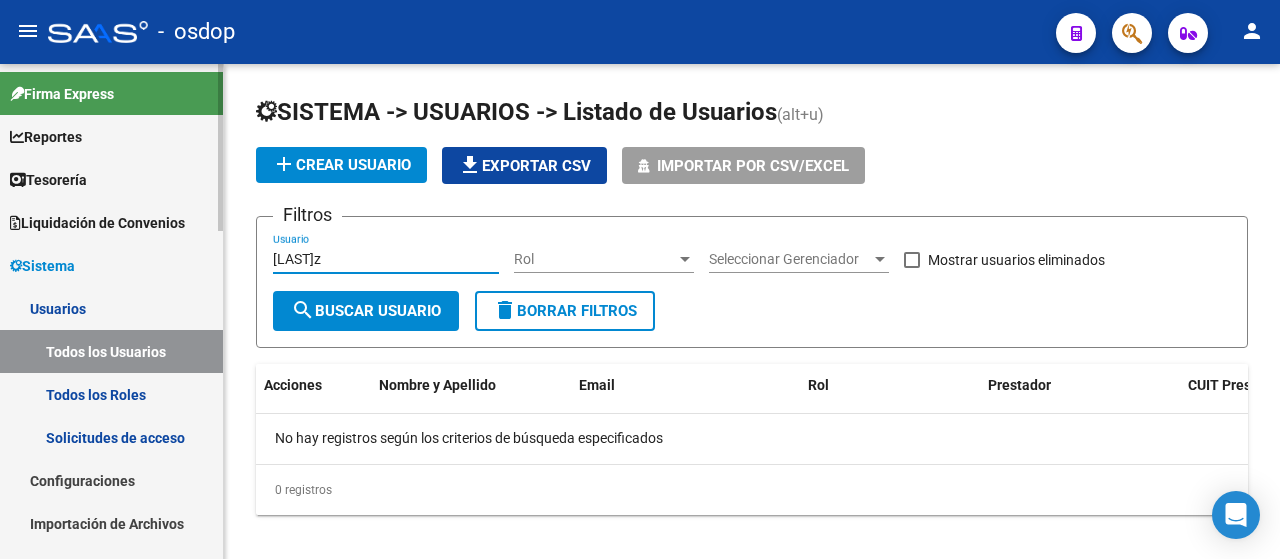 drag, startPoint x: 353, startPoint y: 257, endPoint x: 0, endPoint y: 197, distance: 358.06284 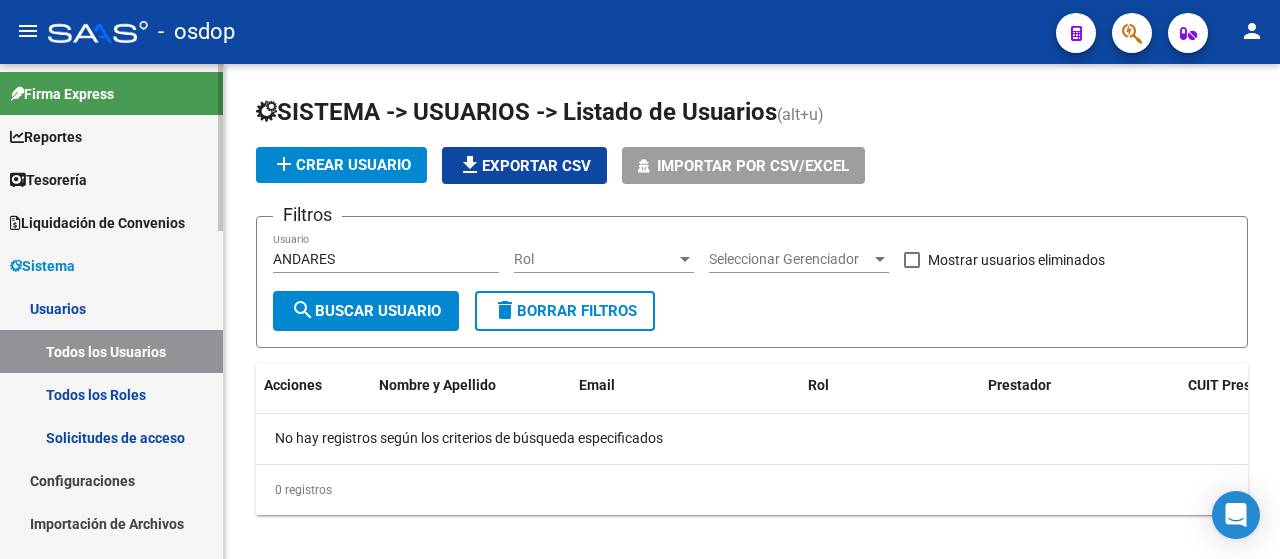drag, startPoint x: 348, startPoint y: 248, endPoint x: 111, endPoint y: 261, distance: 237.35628 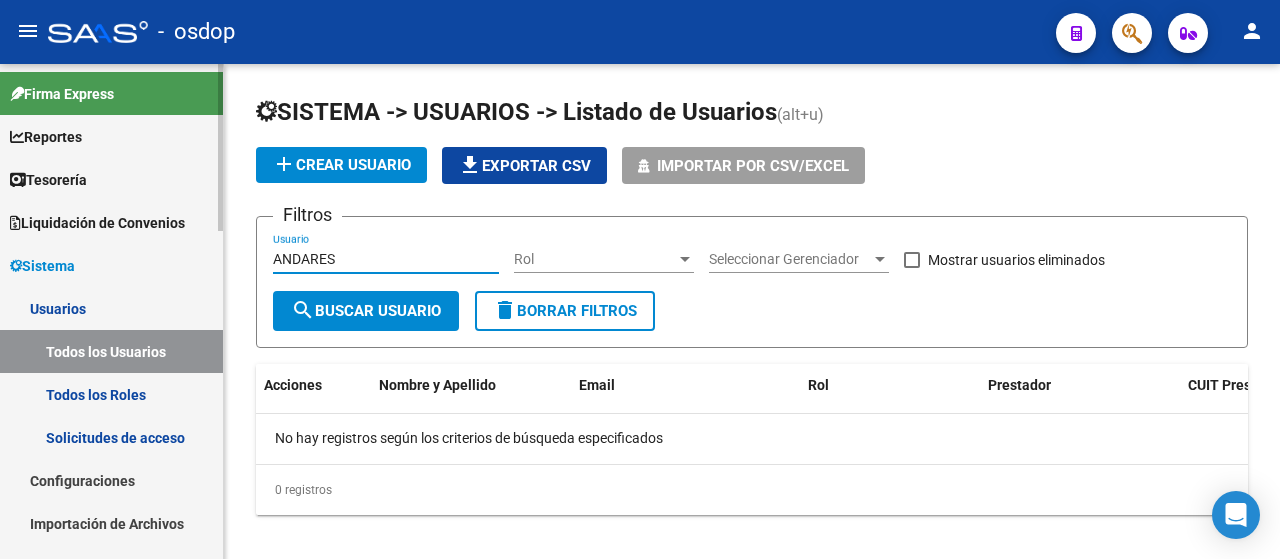 drag, startPoint x: 352, startPoint y: 254, endPoint x: 0, endPoint y: 209, distance: 354.86478 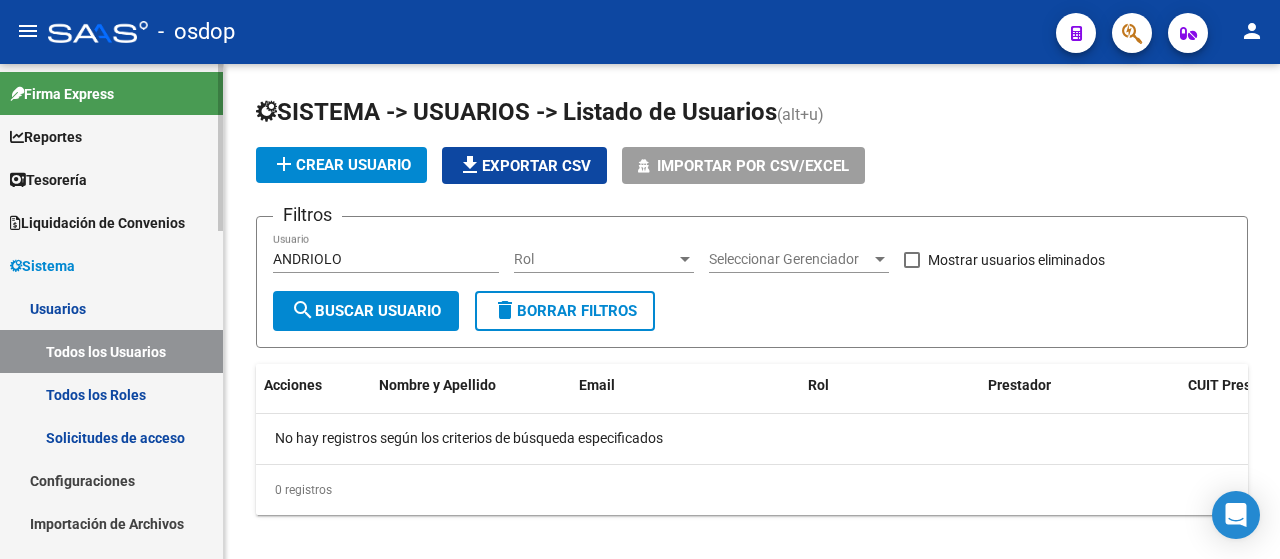 drag, startPoint x: 362, startPoint y: 246, endPoint x: 0, endPoint y: 251, distance: 362.03452 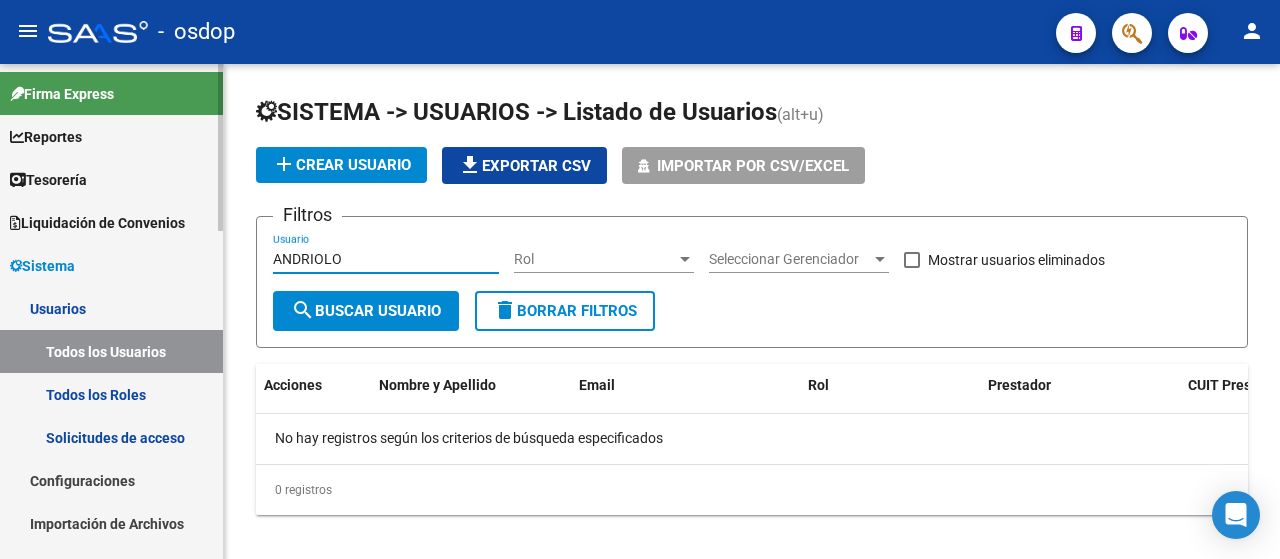 drag, startPoint x: 385, startPoint y: 258, endPoint x: 130, endPoint y: 251, distance: 255.09605 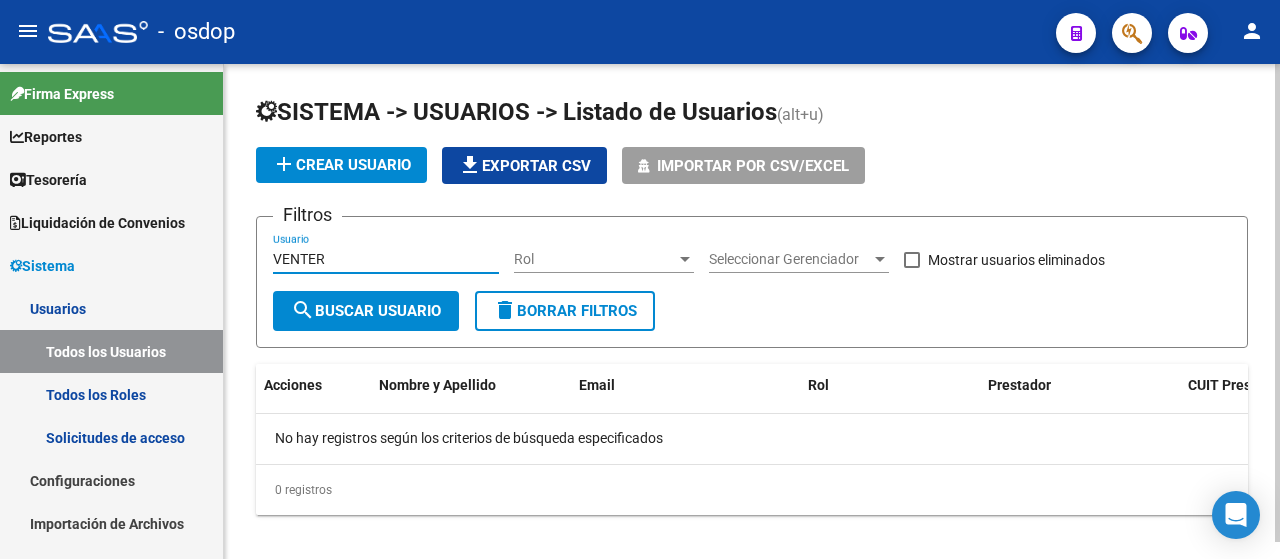 click on "search  Buscar Usuario" 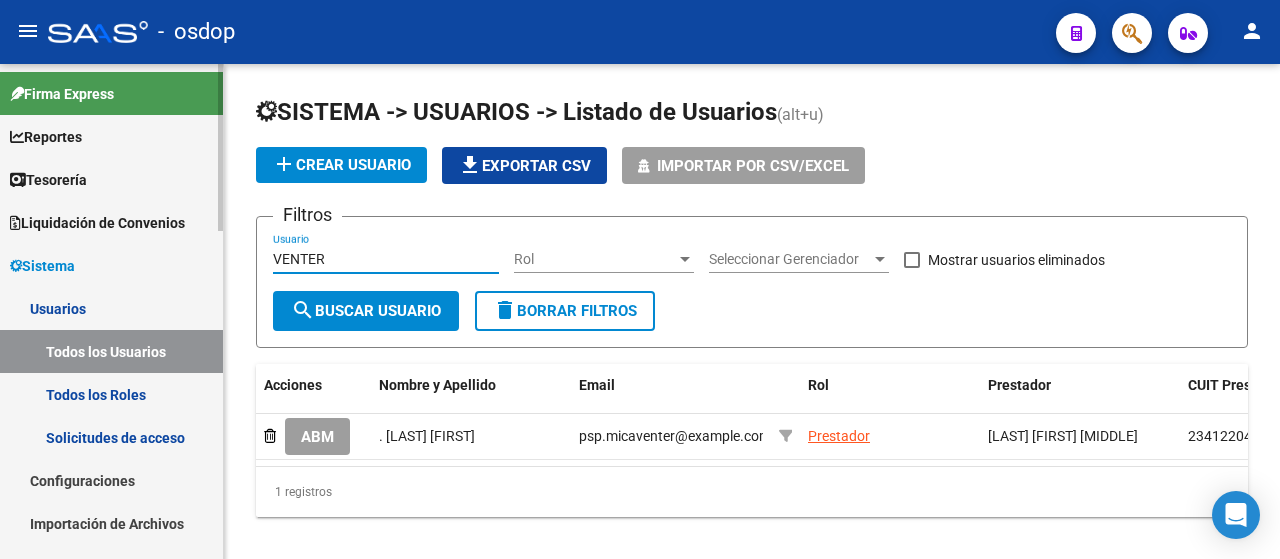 drag, startPoint x: 334, startPoint y: 265, endPoint x: 126, endPoint y: 234, distance: 210.29741 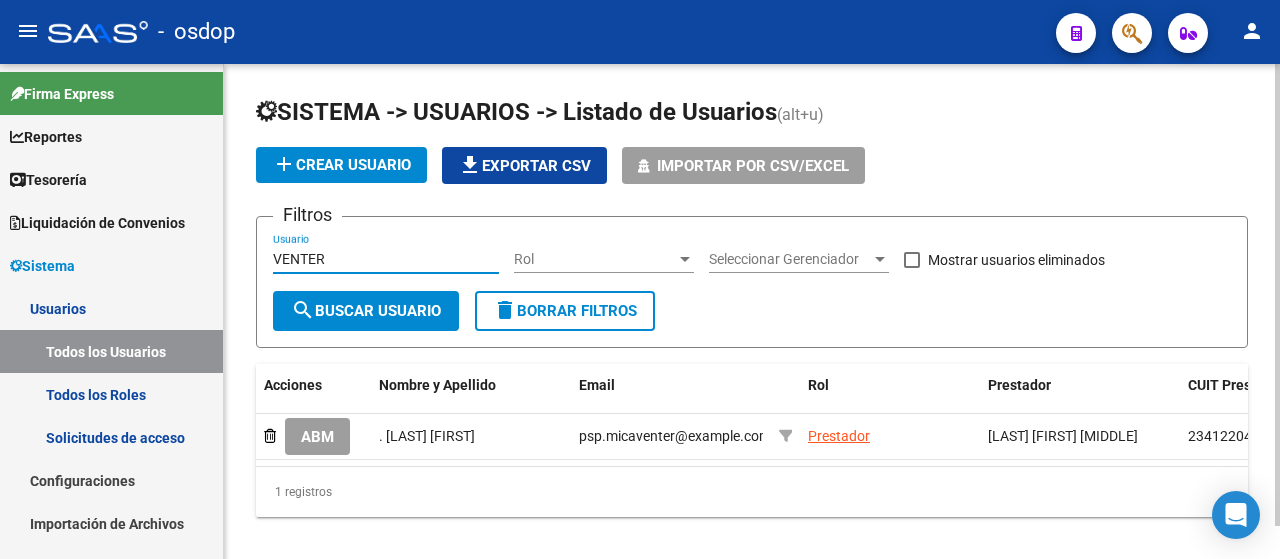 paste on "PANARELLO" 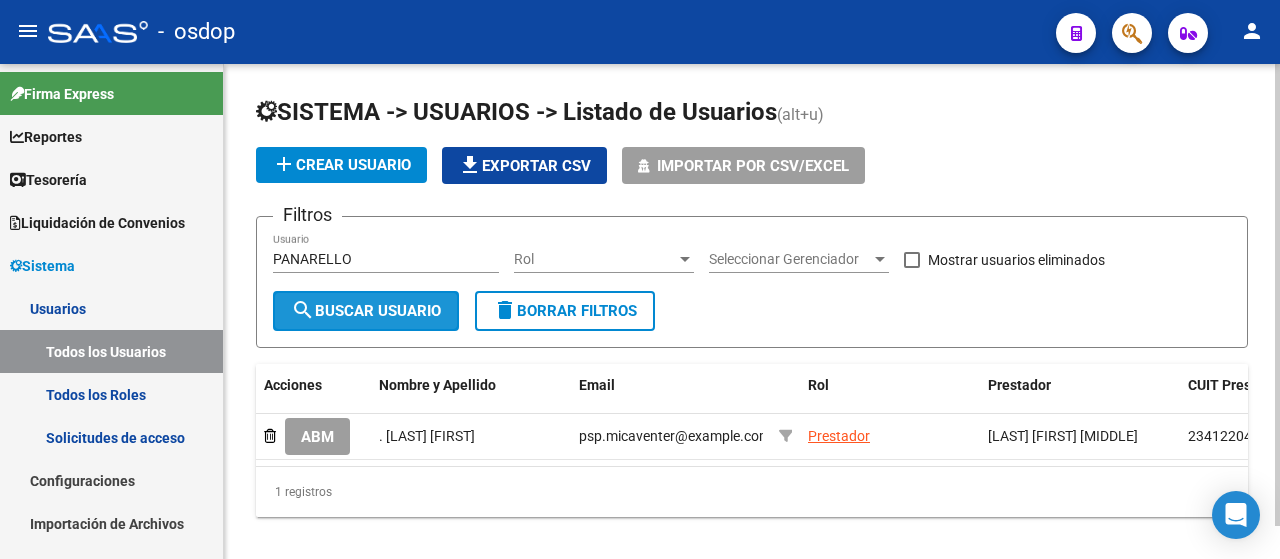 click on "search  Buscar Usuario" 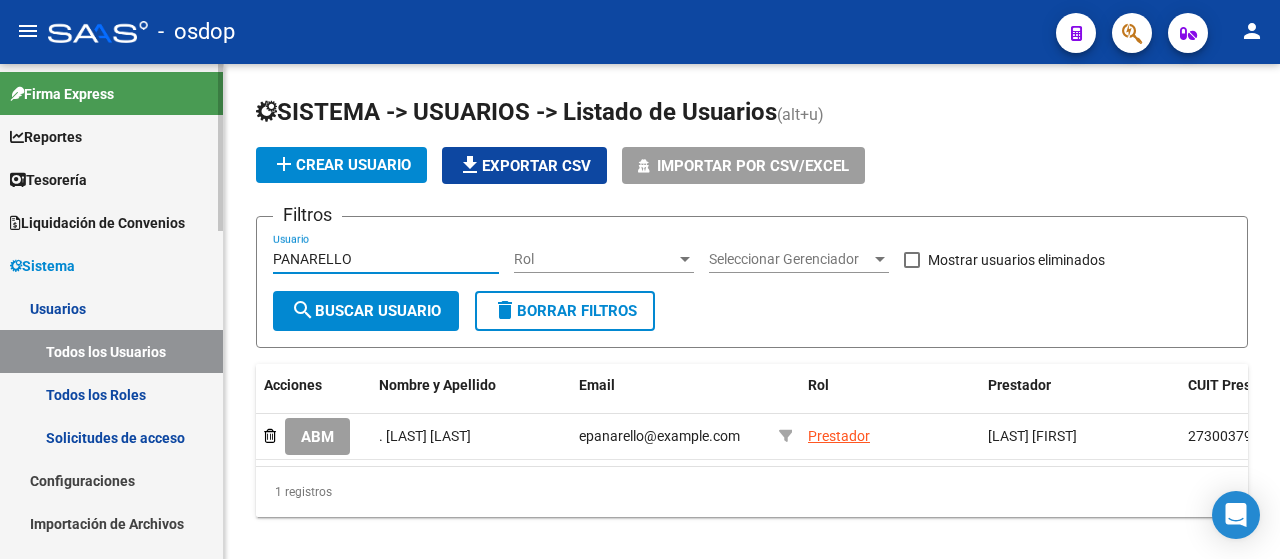 drag, startPoint x: 349, startPoint y: 259, endPoint x: 9, endPoint y: 253, distance: 340.05295 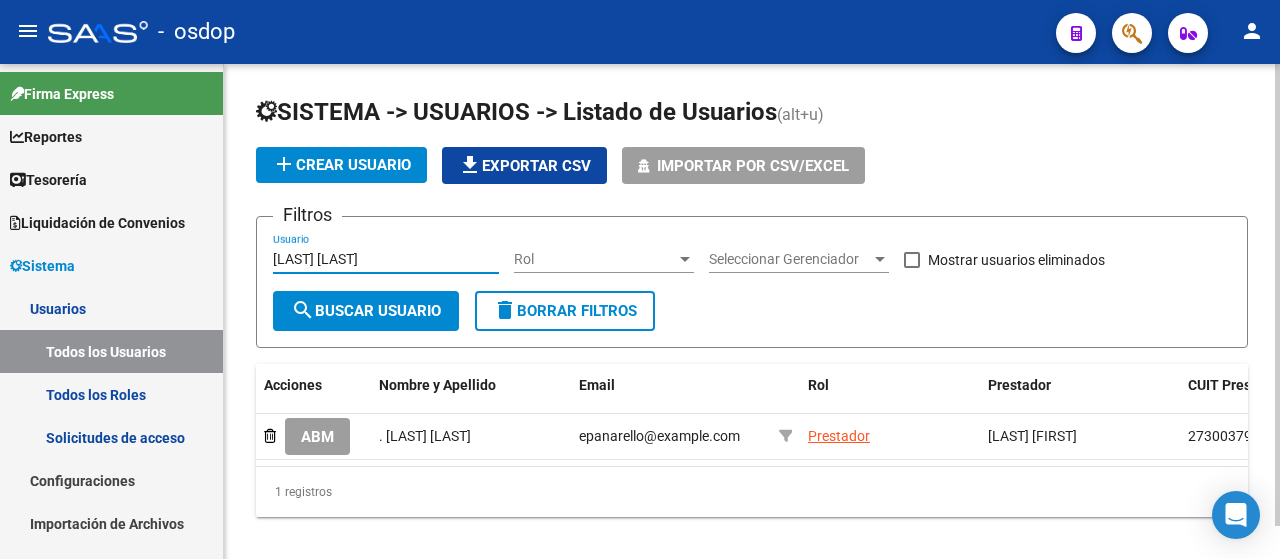 click on "search  Buscar Usuario" 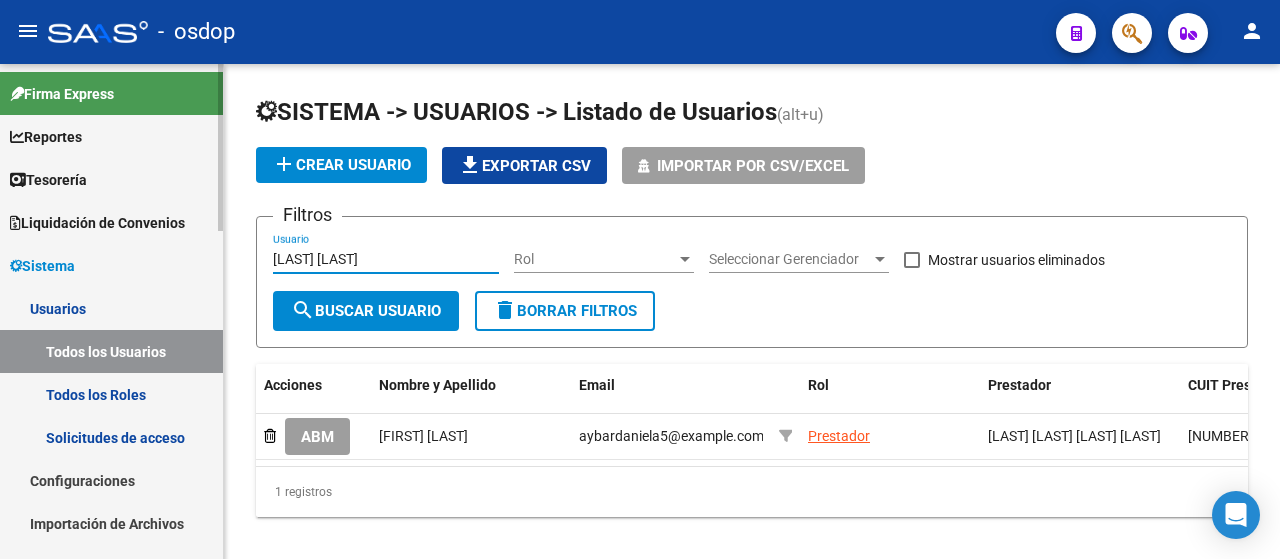 drag, startPoint x: 412, startPoint y: 249, endPoint x: 0, endPoint y: 205, distance: 414.34286 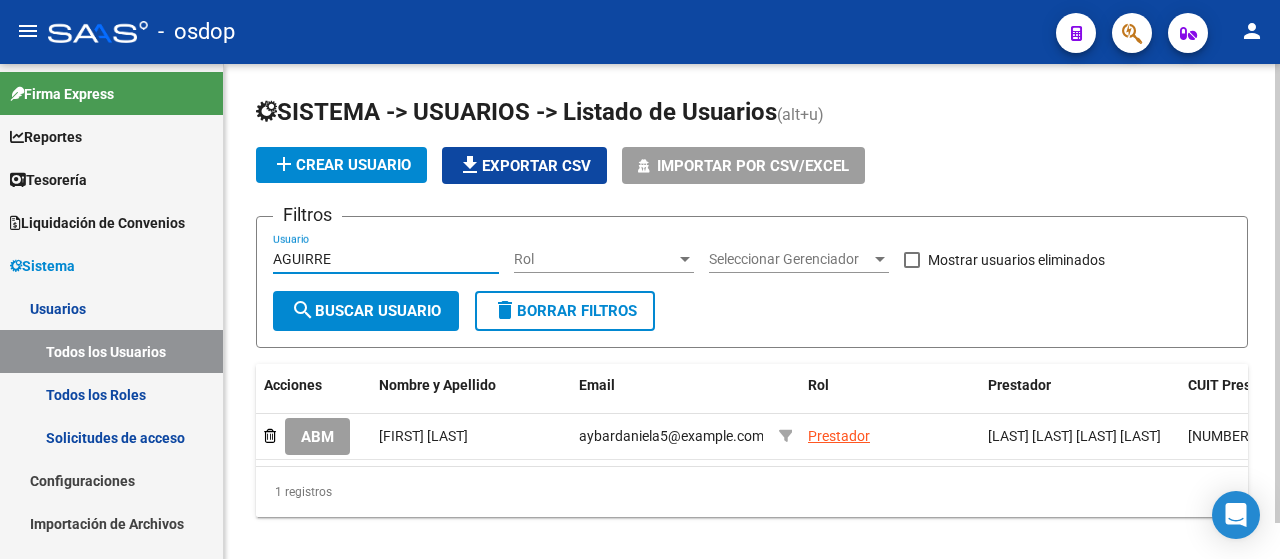 type on "AGUIRRE" 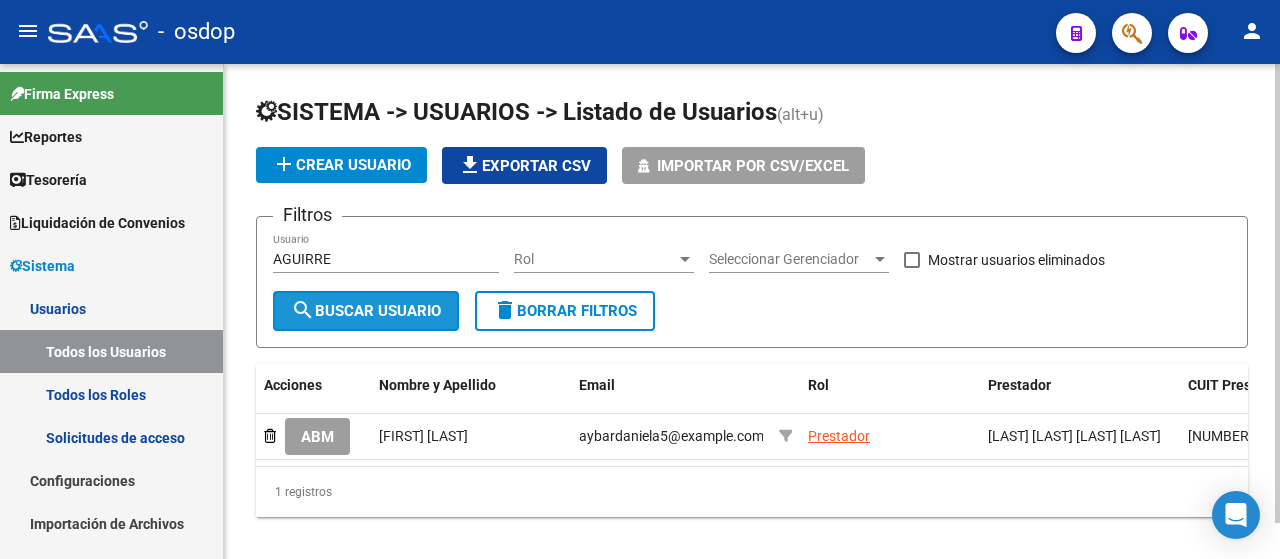 click on "search  Buscar Usuario" 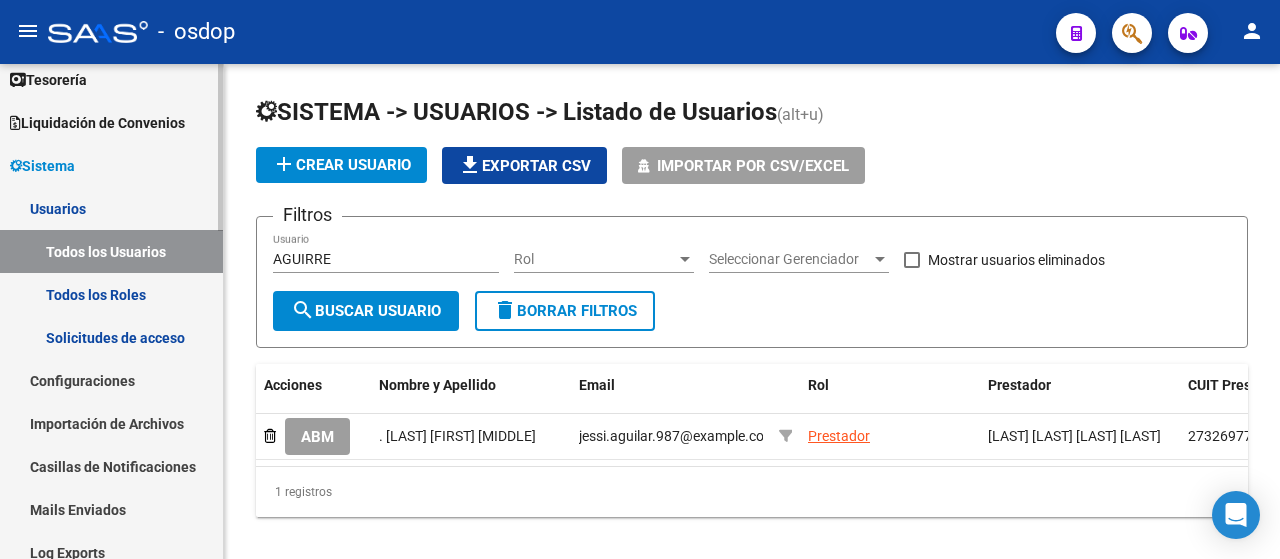 scroll, scrollTop: 200, scrollLeft: 0, axis: vertical 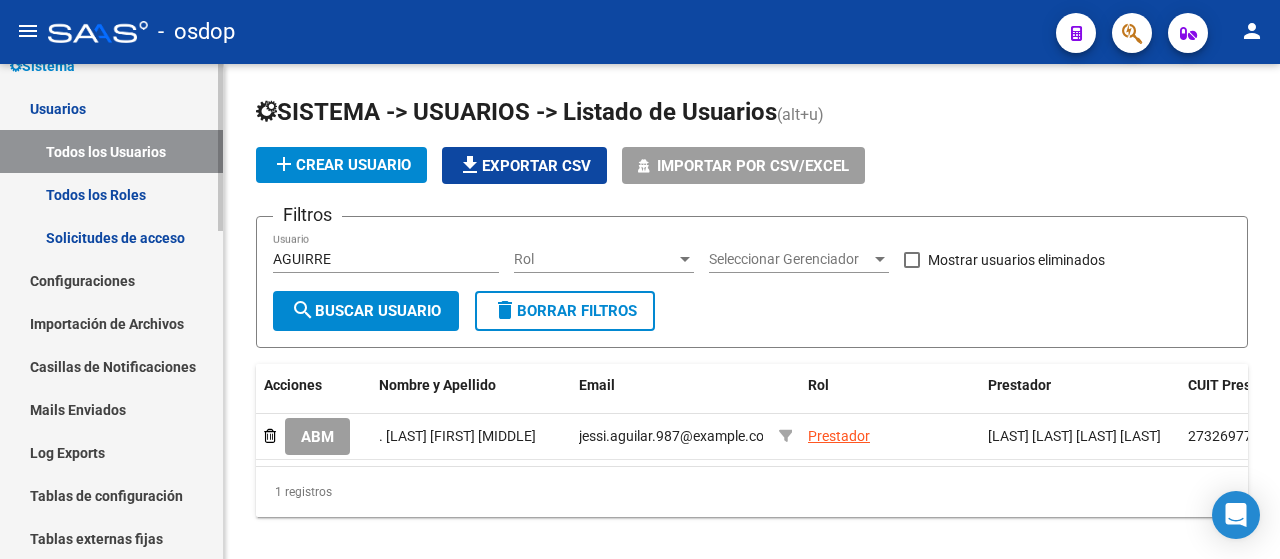 click on "Solicitudes de acceso" at bounding box center (111, 237) 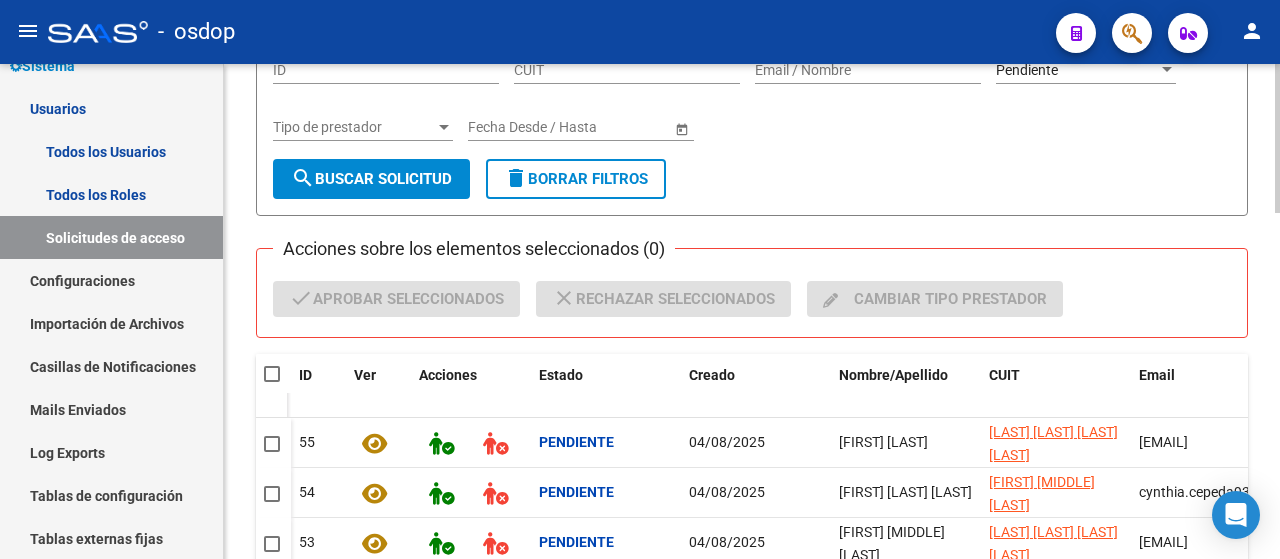 scroll, scrollTop: 200, scrollLeft: 0, axis: vertical 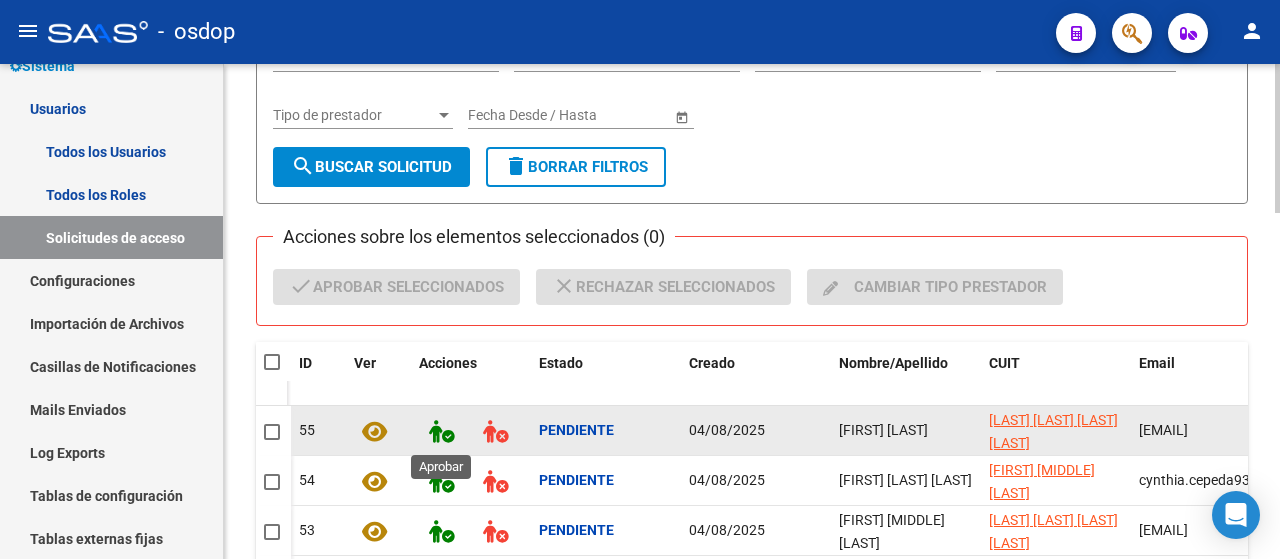 click 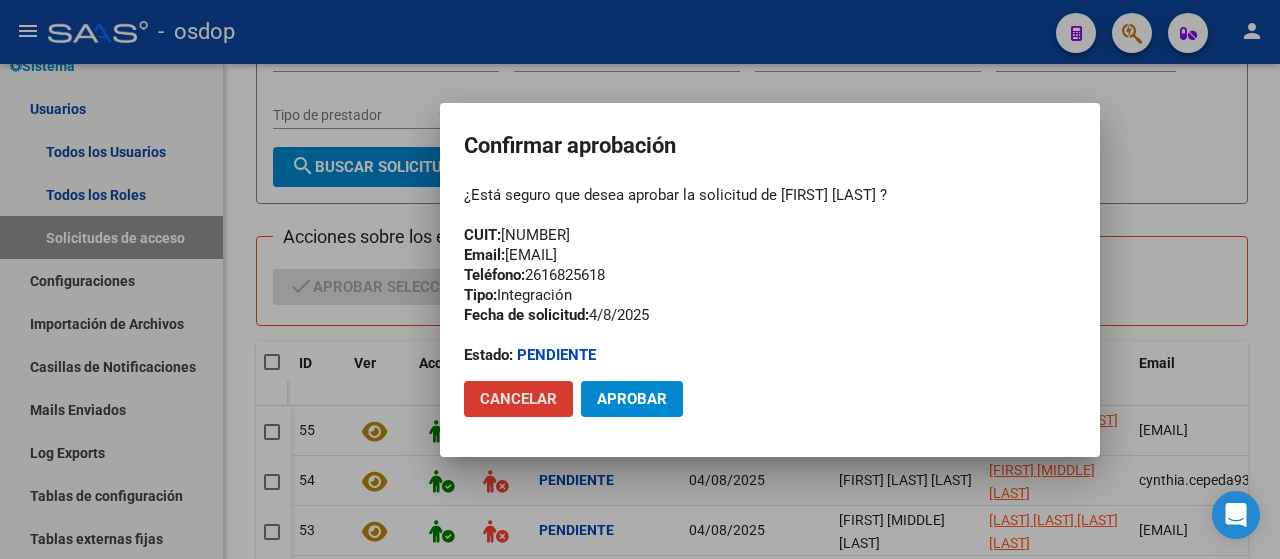 click on "Aprobar" 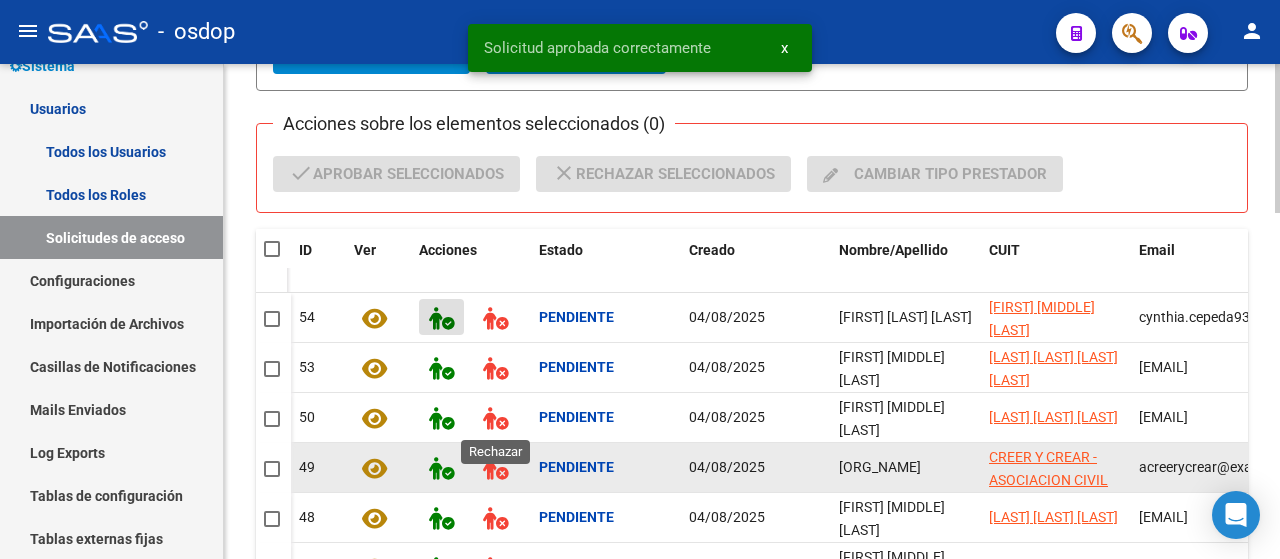scroll, scrollTop: 400, scrollLeft: 0, axis: vertical 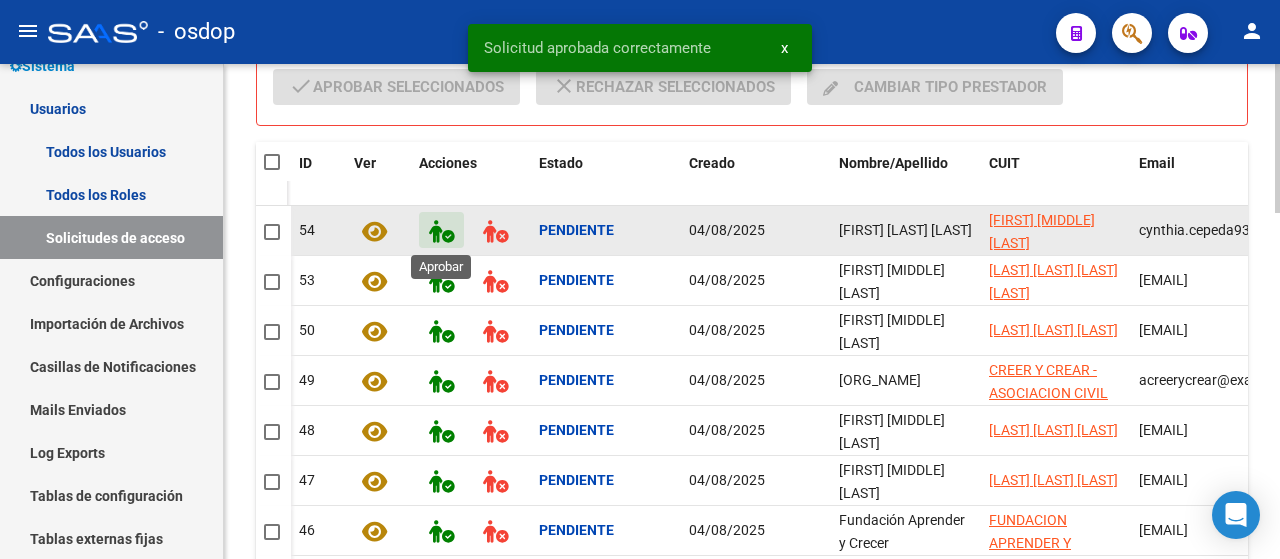 click 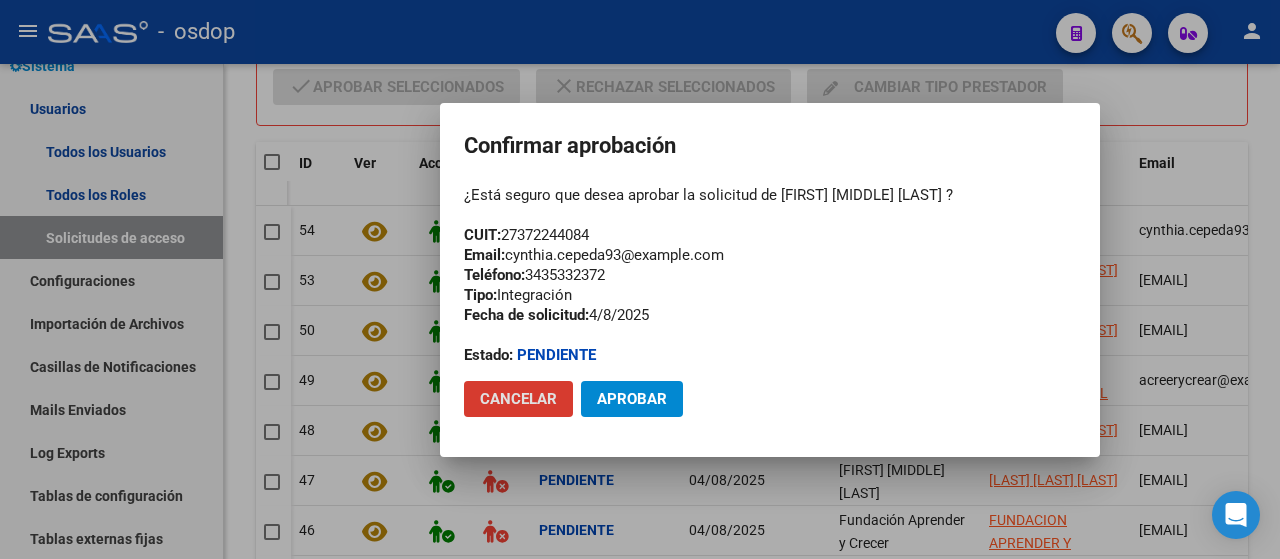 click on "Aprobar" 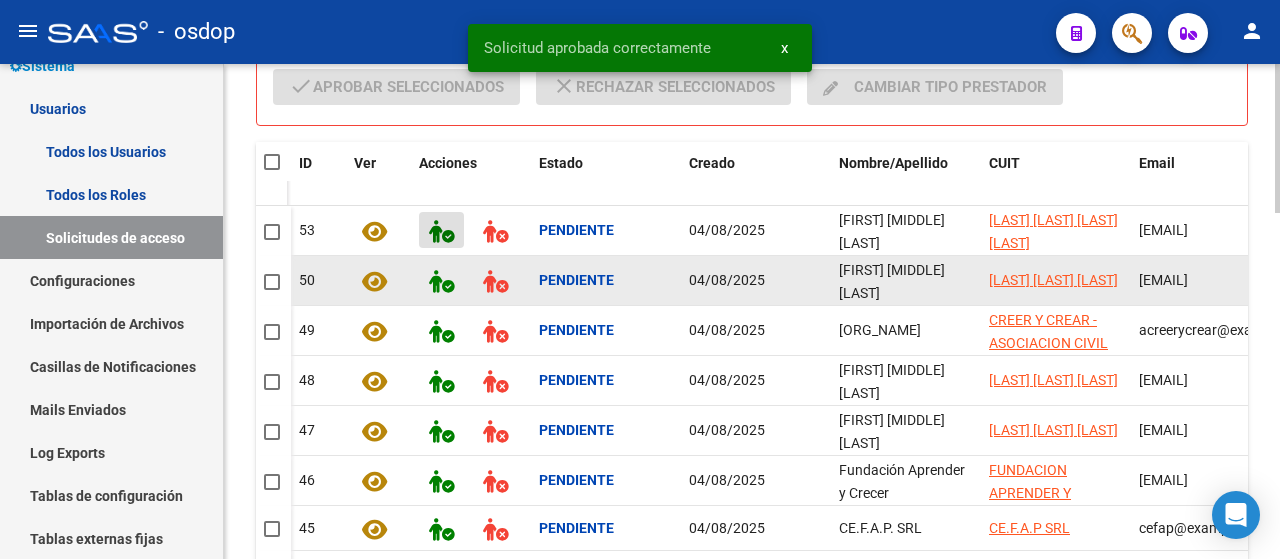 type 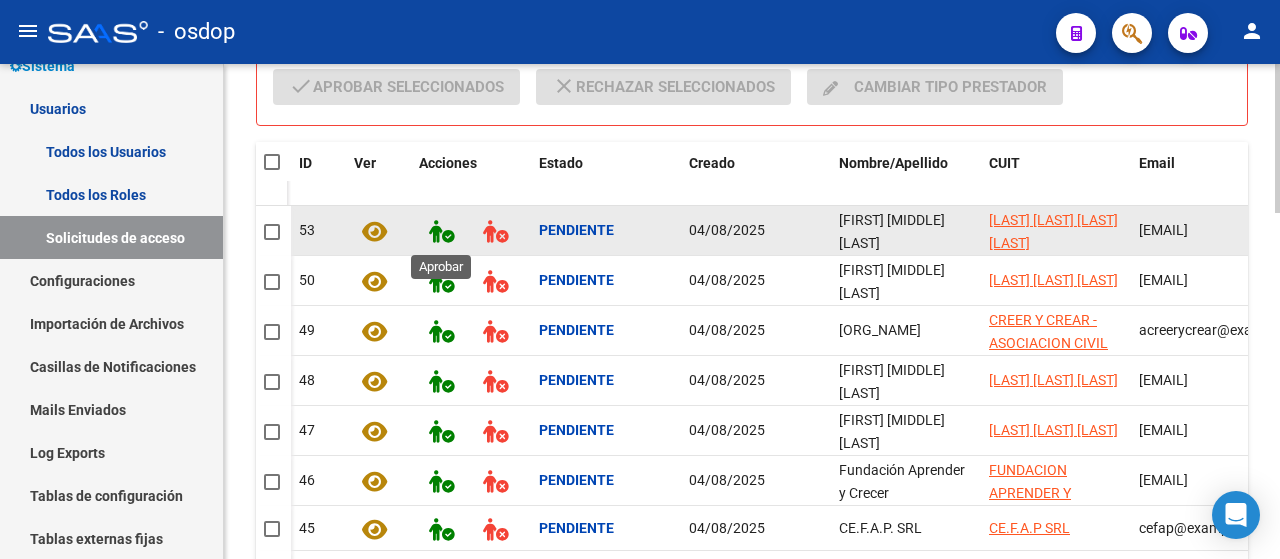 click 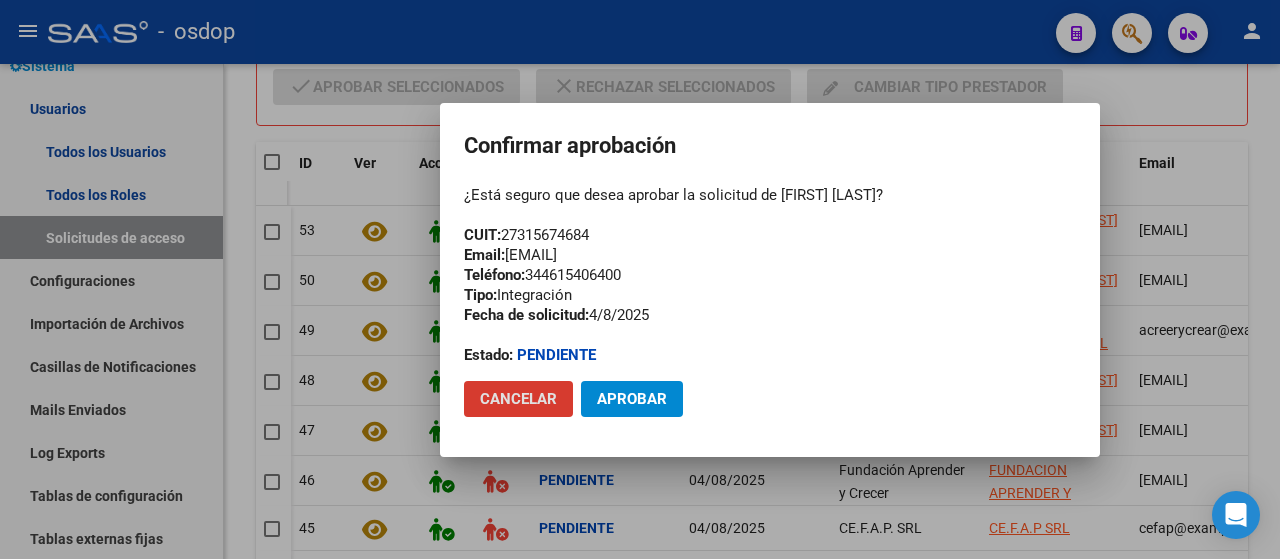 click on "Aprobar" 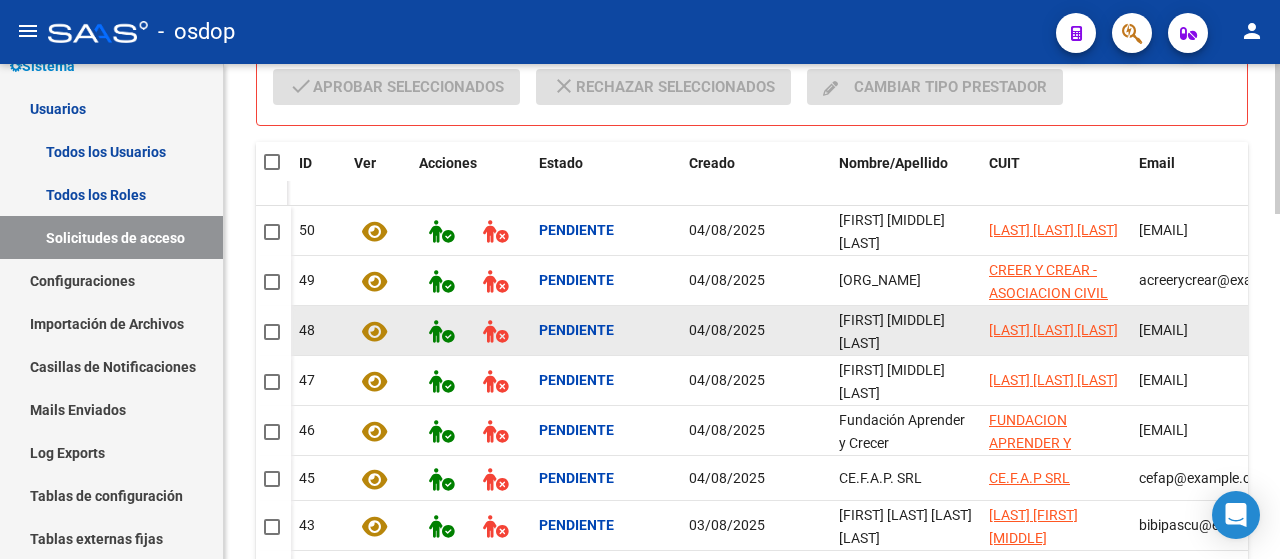 drag, startPoint x: 847, startPoint y: 331, endPoint x: 953, endPoint y: 326, distance: 106.11786 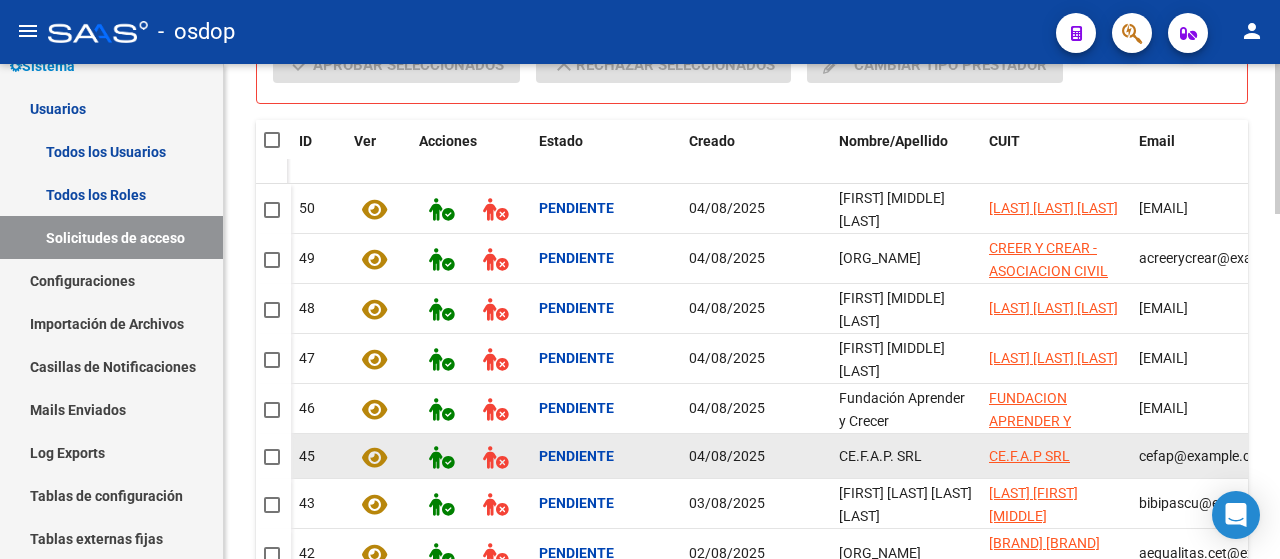 scroll, scrollTop: 400, scrollLeft: 0, axis: vertical 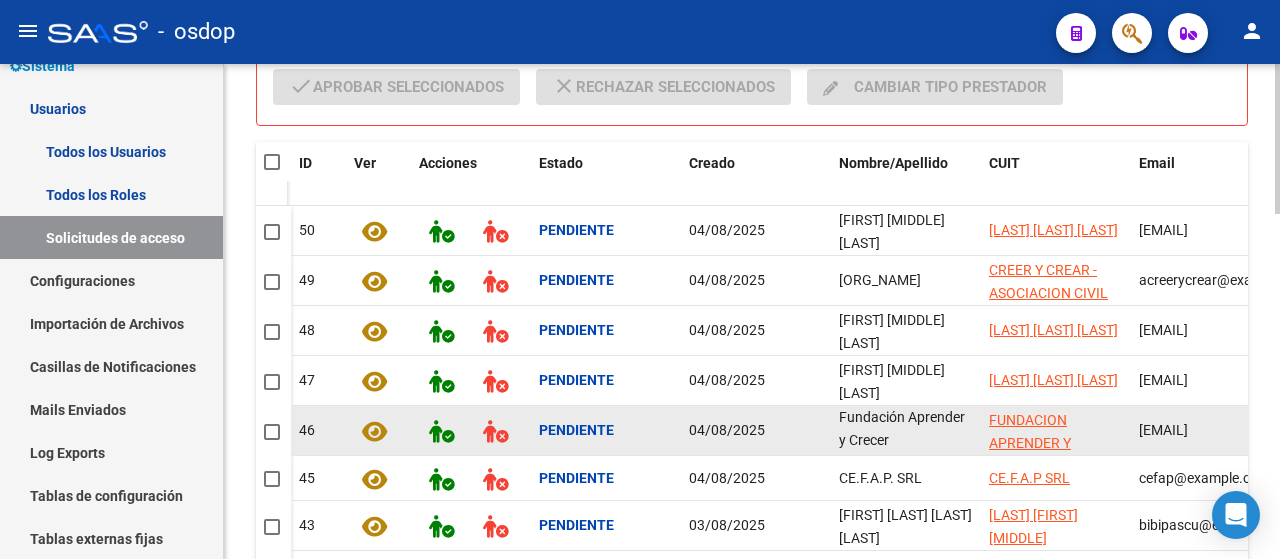 drag, startPoint x: 851, startPoint y: 417, endPoint x: 930, endPoint y: 449, distance: 85.23497 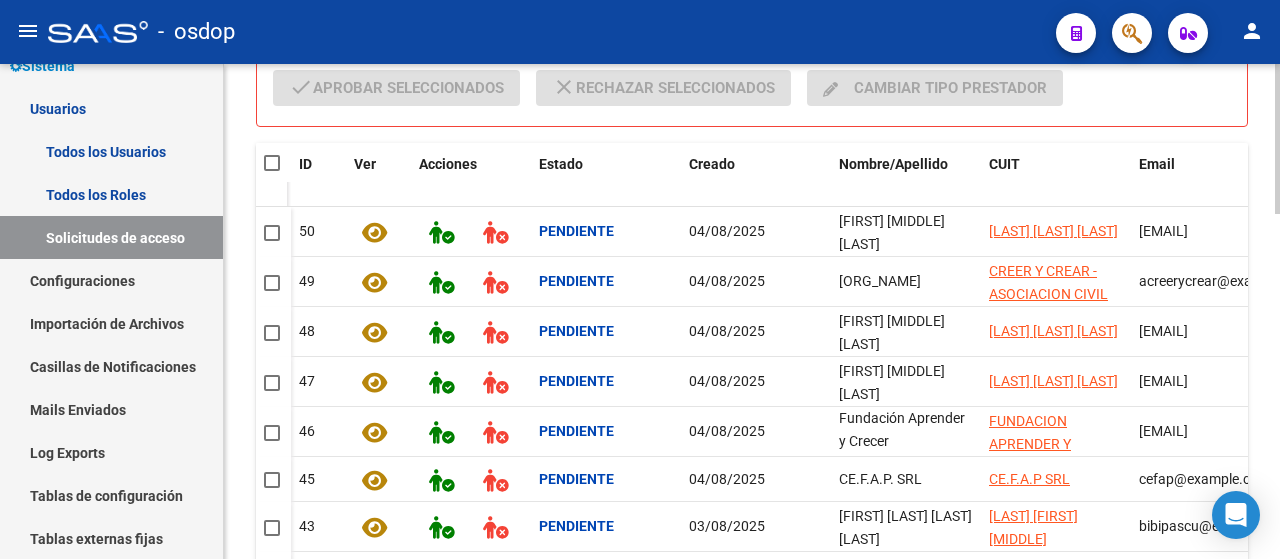 scroll, scrollTop: 500, scrollLeft: 0, axis: vertical 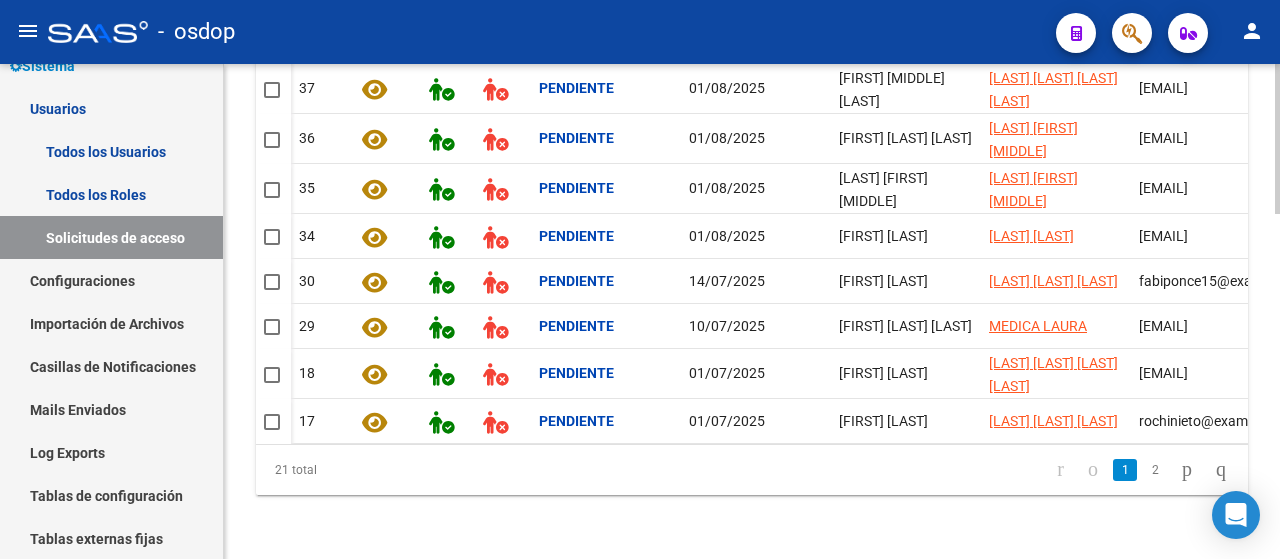 click 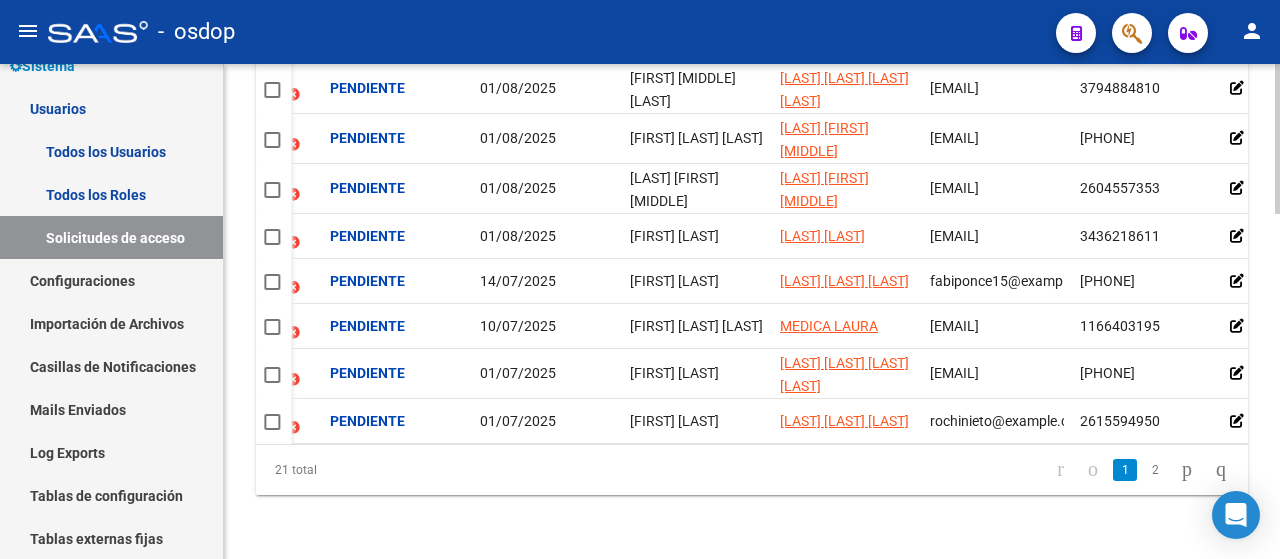 scroll, scrollTop: 0, scrollLeft: 288, axis: horizontal 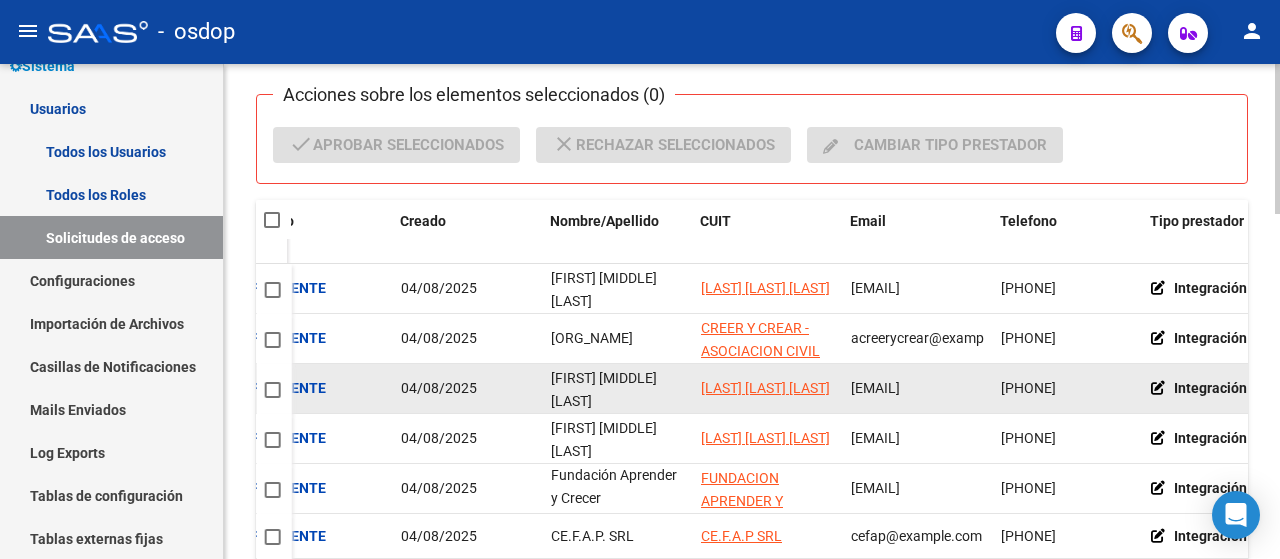 drag, startPoint x: 882, startPoint y: 381, endPoint x: 987, endPoint y: 375, distance: 105.17129 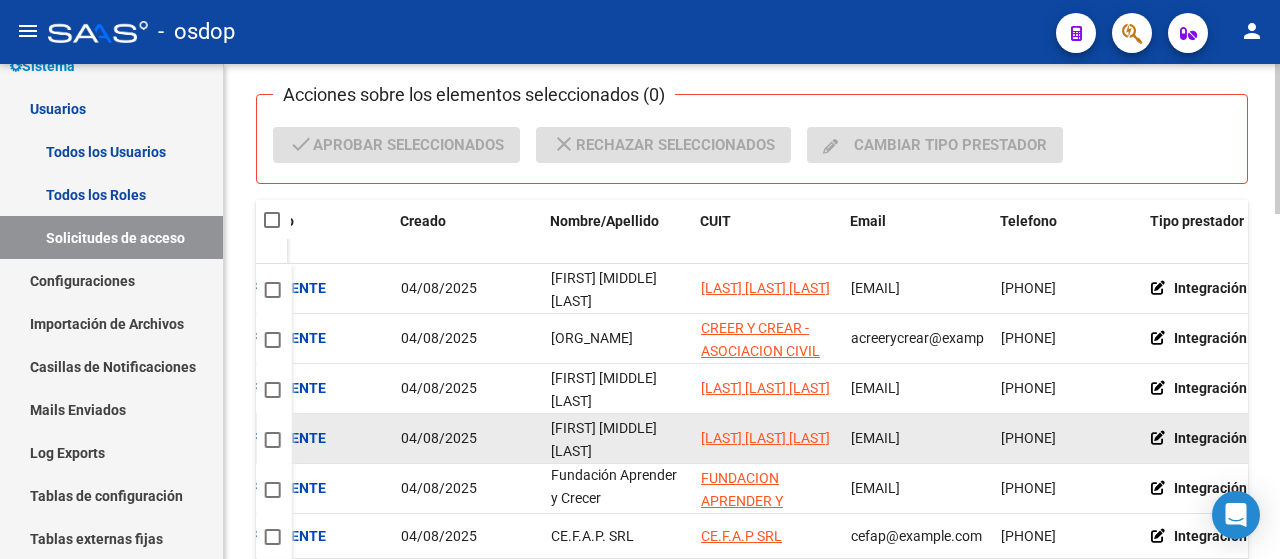 scroll, scrollTop: 3, scrollLeft: 0, axis: vertical 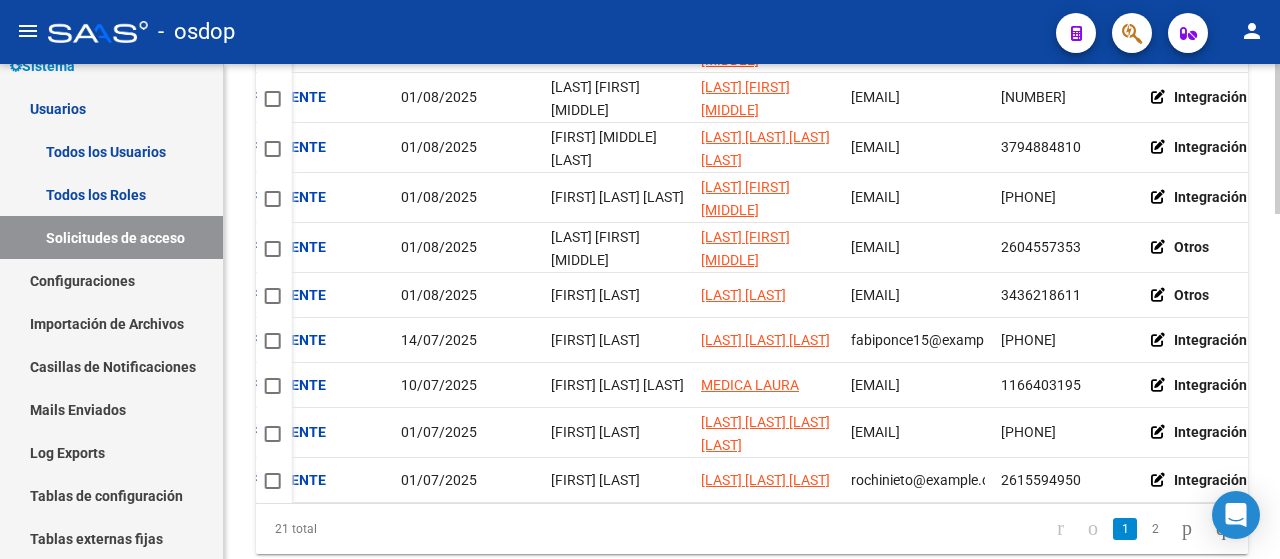 click on "ID Ver Acciones Estado Creado Nombre/Apellido CUIT Email Telefono Tipo prestador Motivo rechazo Información adicional   50 Pendiente [DATE] [FIRST] [MIDDLE] [LAST] [EMAIL] [PHONE] Integración   49 Pendiente [DATE] [ORG_NAME] [EMAIL] [PHONE] Integración   48 Pendiente [DATE] [FIRST] [MIDDLE] [LAST] [EMAIL] [PHONE] Integración   47 Pendiente [DATE] [FIRST] [MIDDLE] [LAST] [EMAIL] [PHONE] Integración Prestadora fonoaudiología" 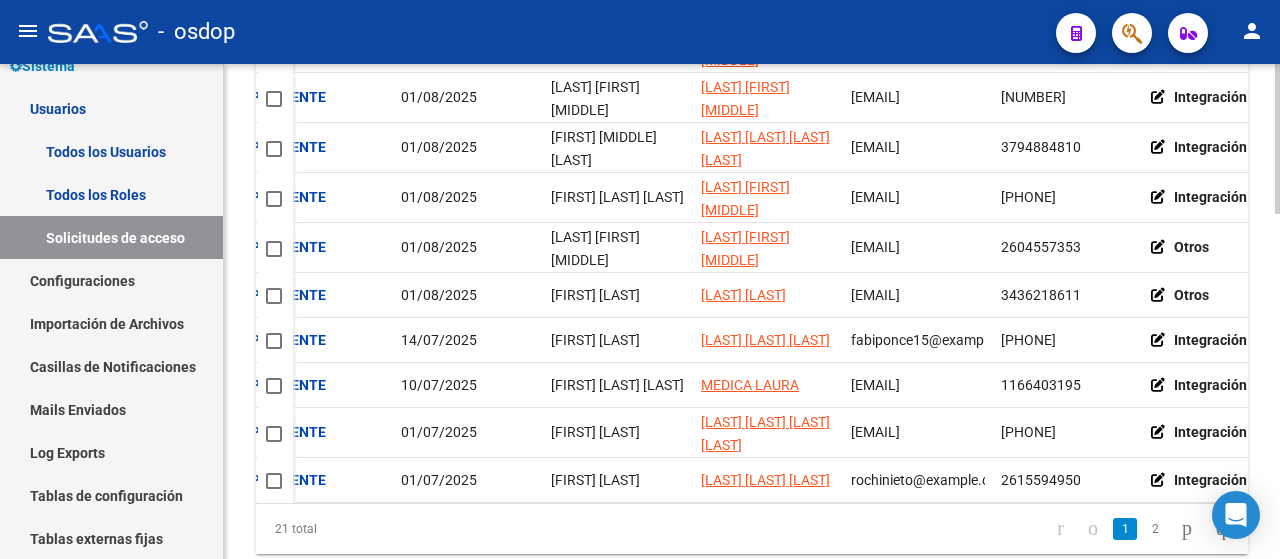 scroll, scrollTop: 0, scrollLeft: 633, axis: horizontal 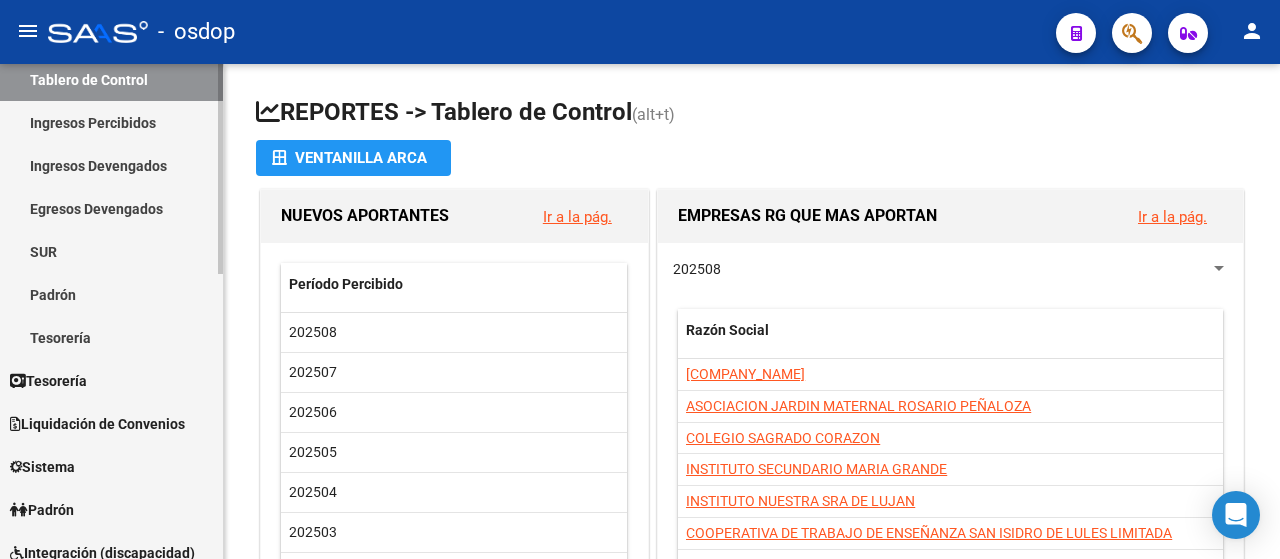 click on "Sistema" at bounding box center [111, 466] 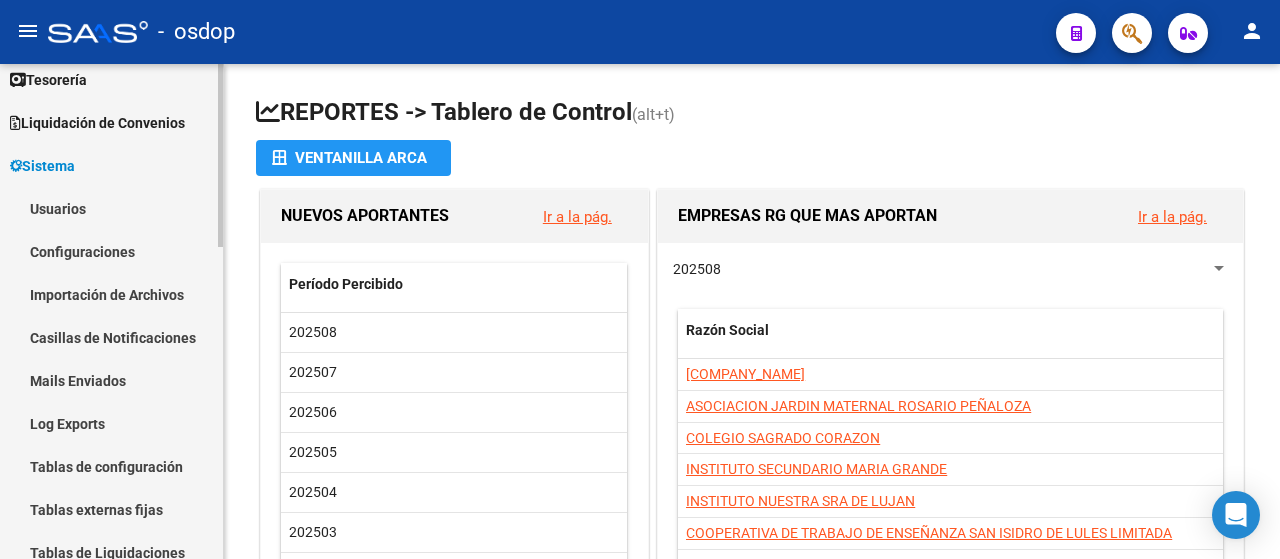 click on "Usuarios" at bounding box center (111, 208) 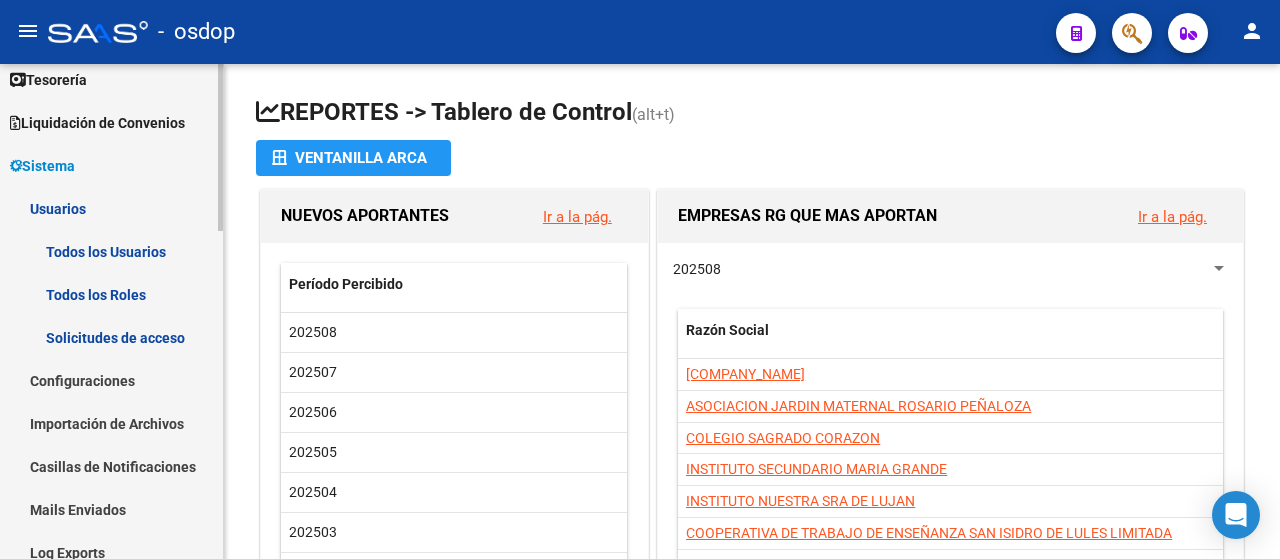 click on "Todos los Usuarios" at bounding box center [111, 251] 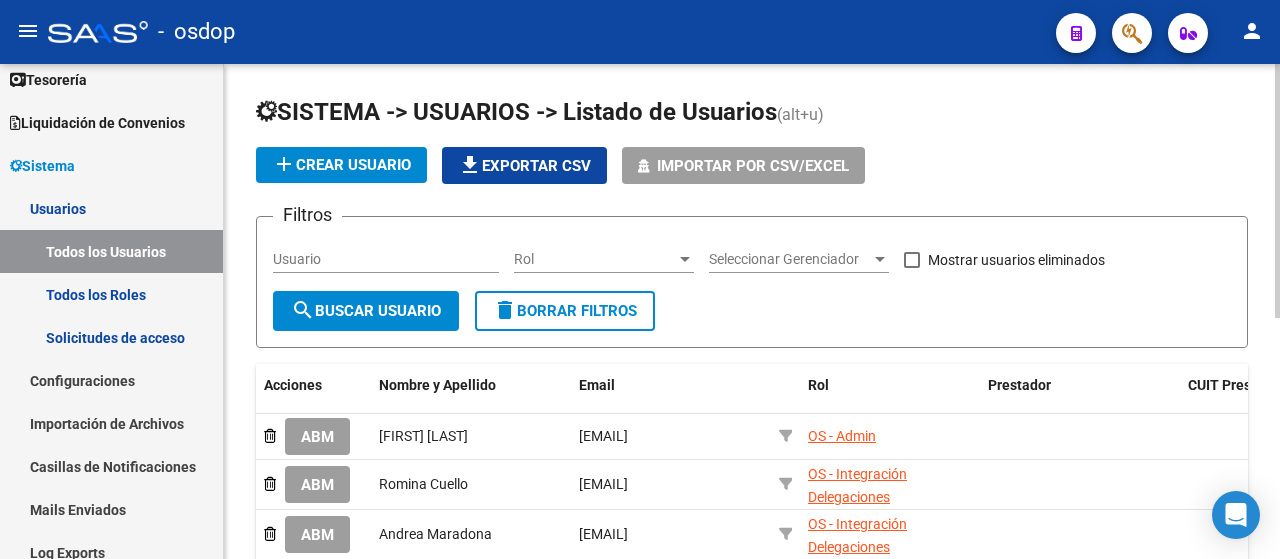click on "Usuario" at bounding box center [386, 259] 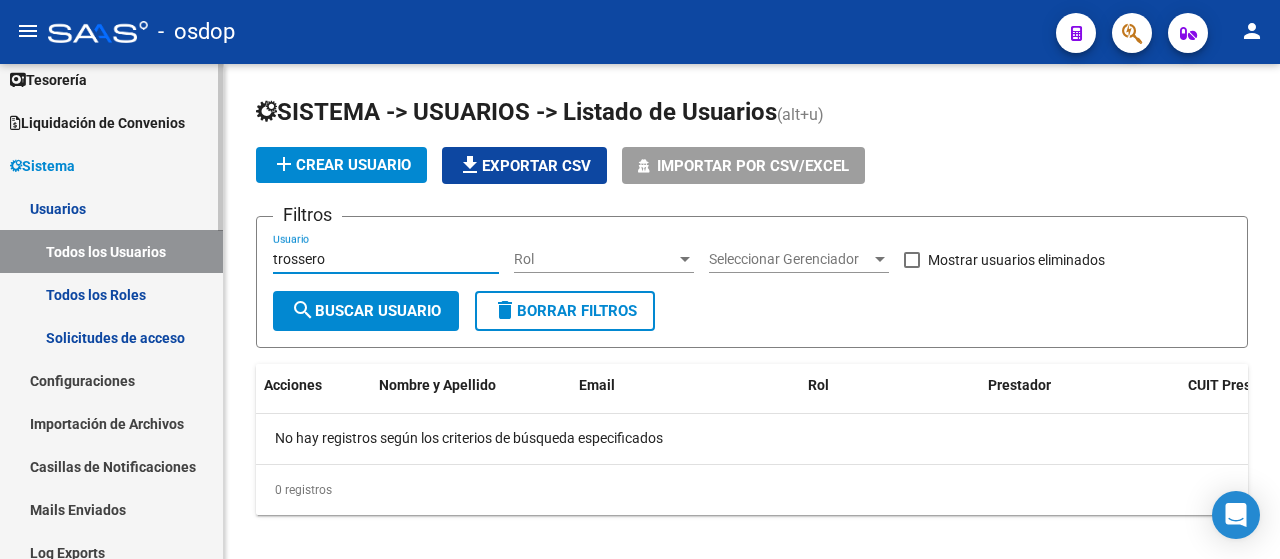 drag, startPoint x: 382, startPoint y: 251, endPoint x: 0, endPoint y: 252, distance: 382.0013 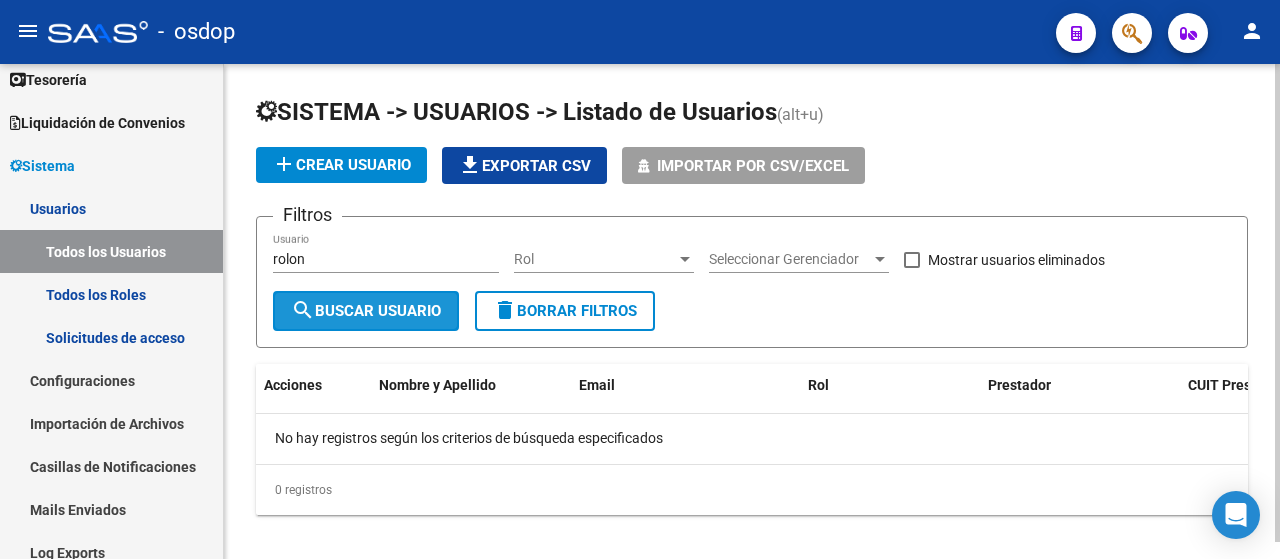 click on "search  Buscar Usuario" 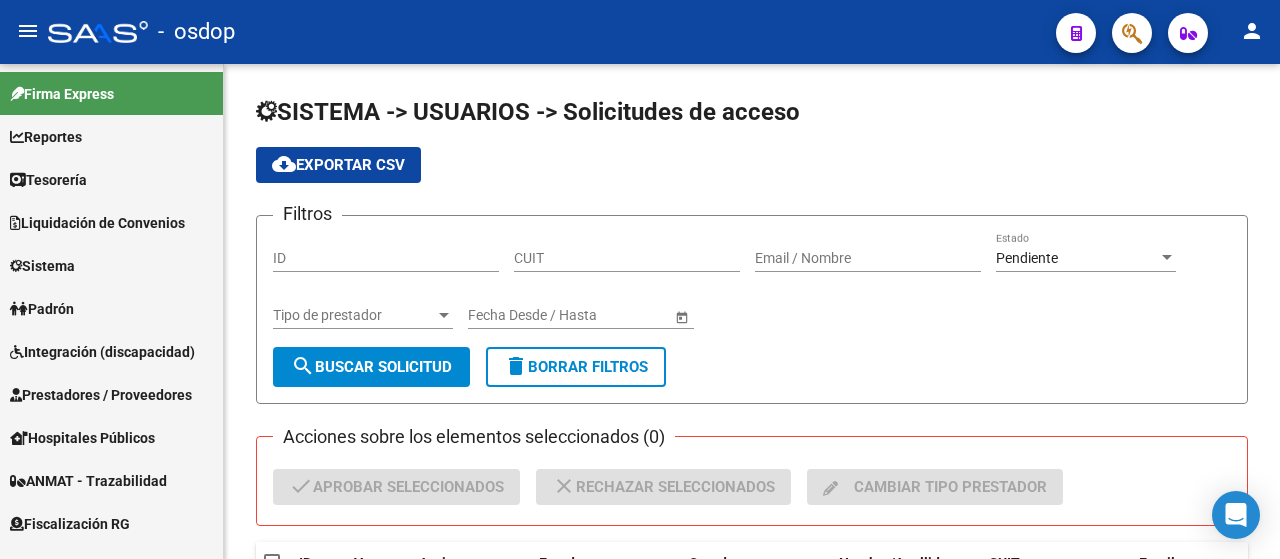 scroll, scrollTop: 0, scrollLeft: 0, axis: both 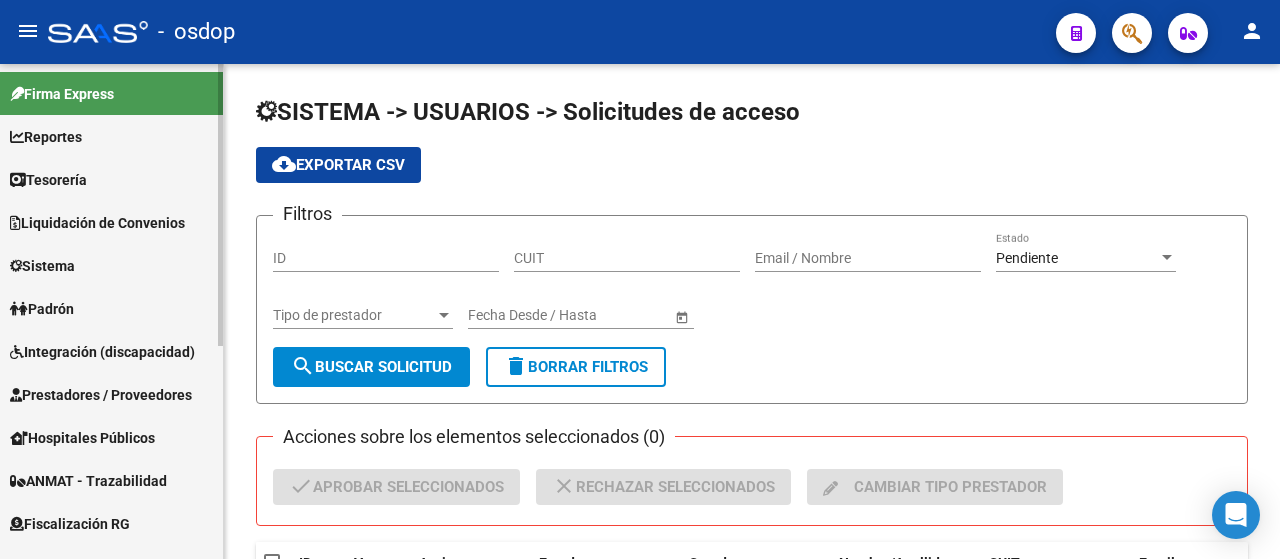 click on "Sistema" at bounding box center (42, 266) 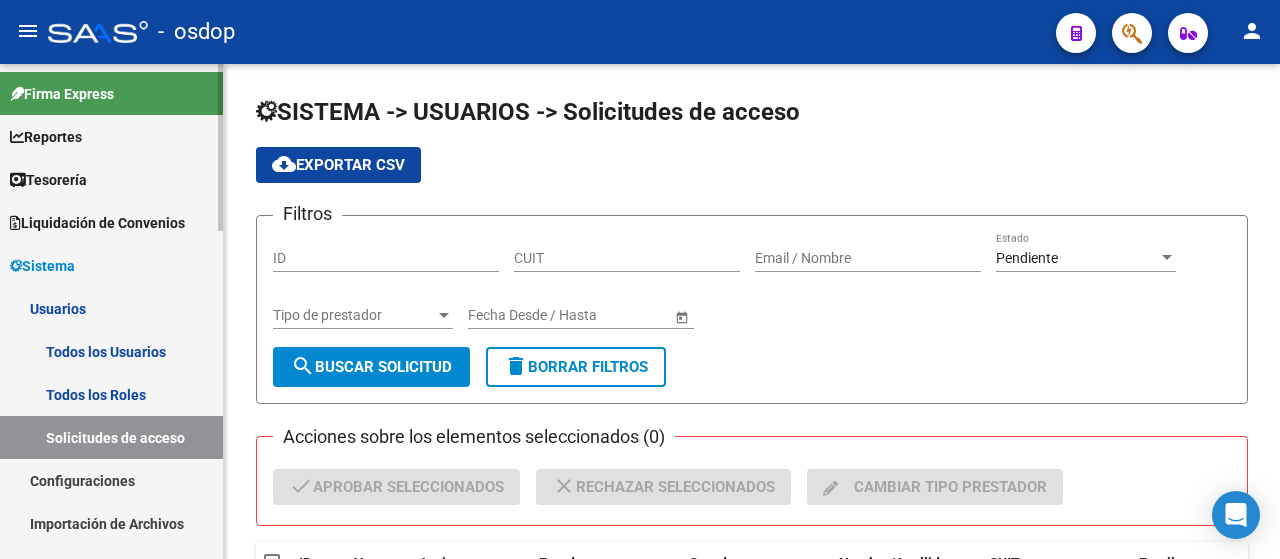 click on "Usuarios" at bounding box center [111, 308] 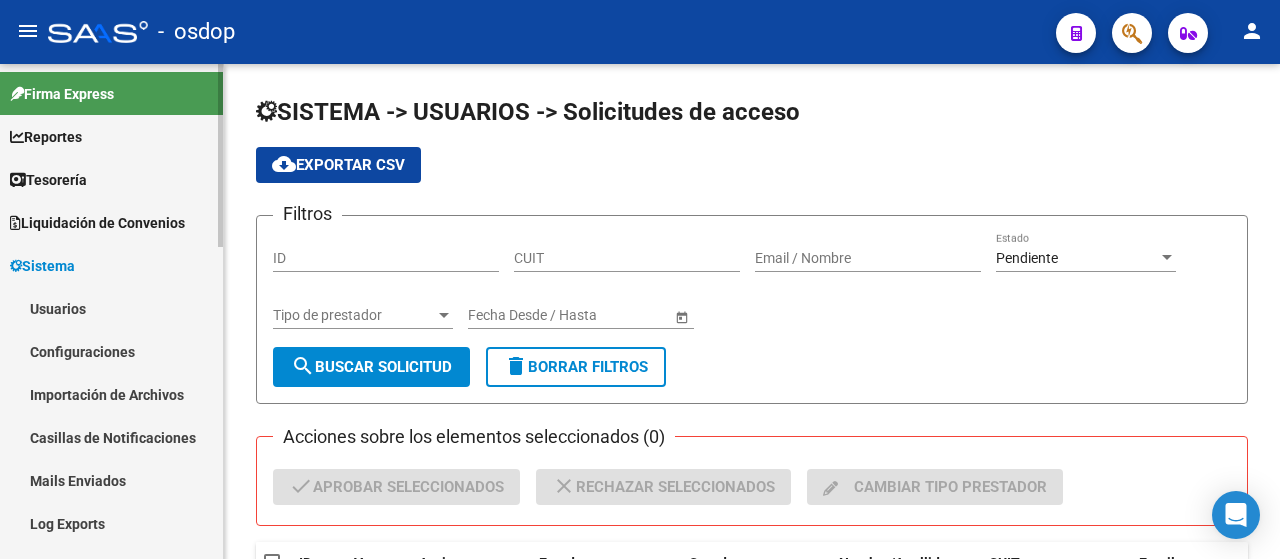click on "Usuarios" at bounding box center [111, 308] 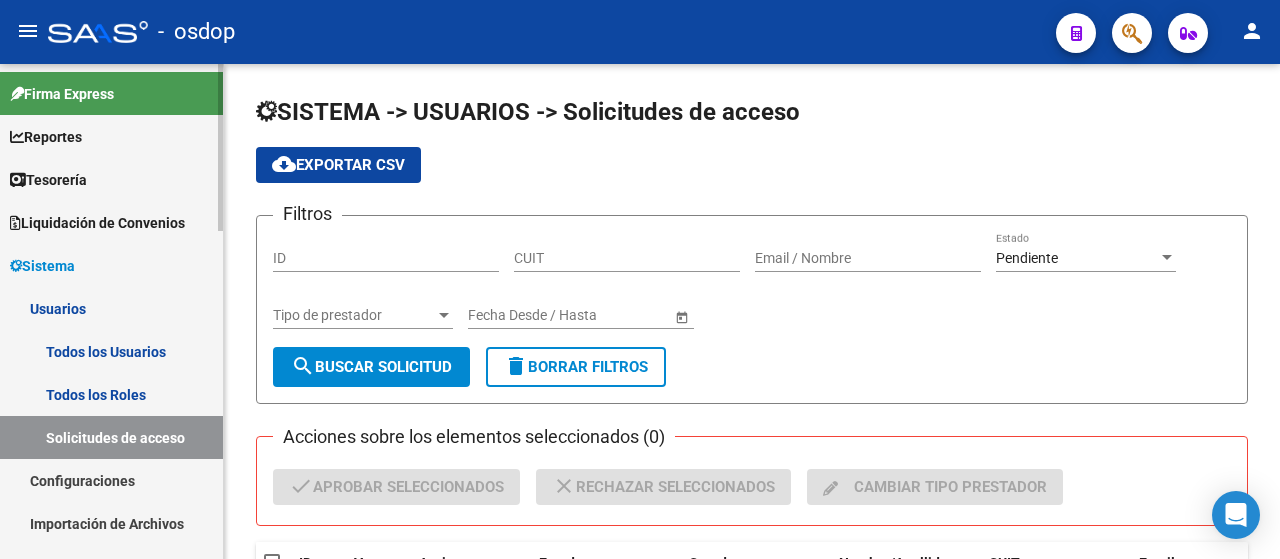 click on "Todos los Usuarios" at bounding box center [111, 351] 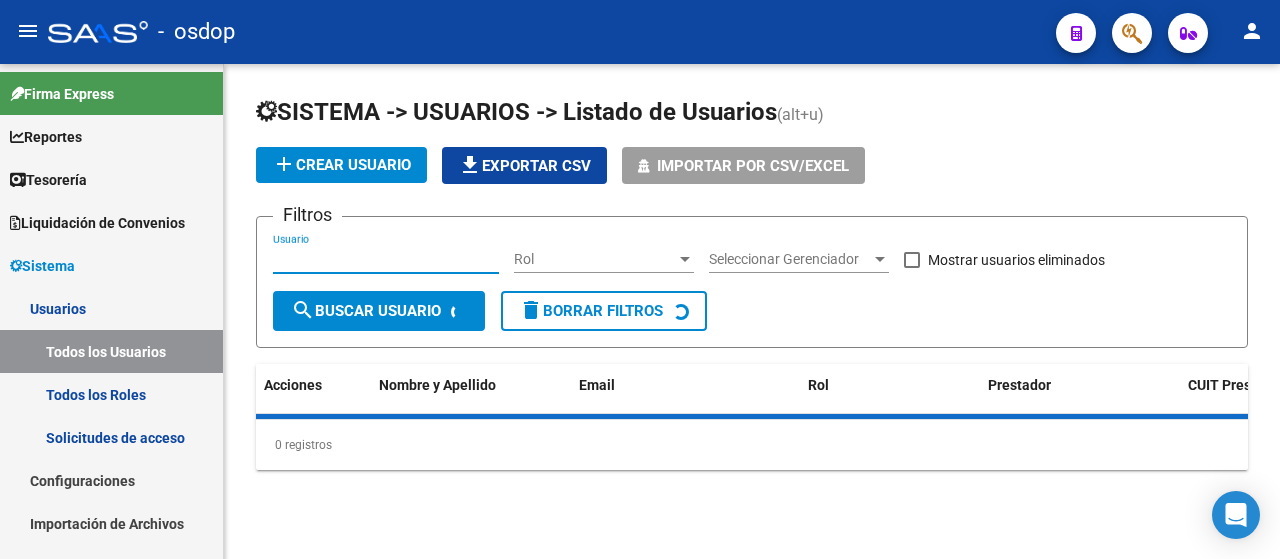 click on "Usuario" at bounding box center [386, 259] 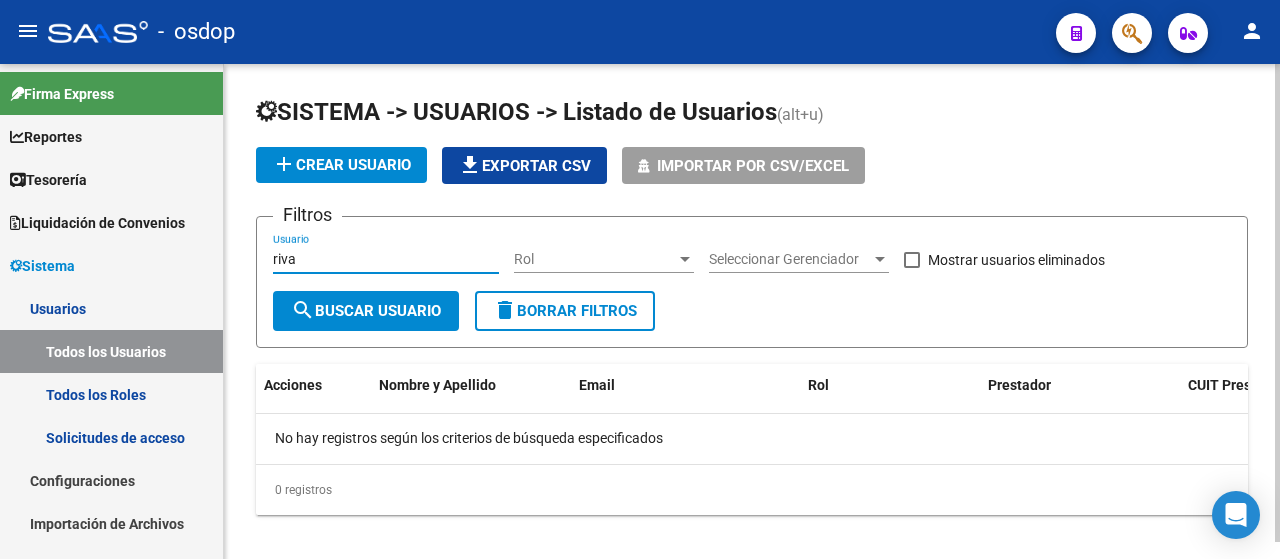 drag, startPoint x: 387, startPoint y: 257, endPoint x: 263, endPoint y: 256, distance: 124.004036 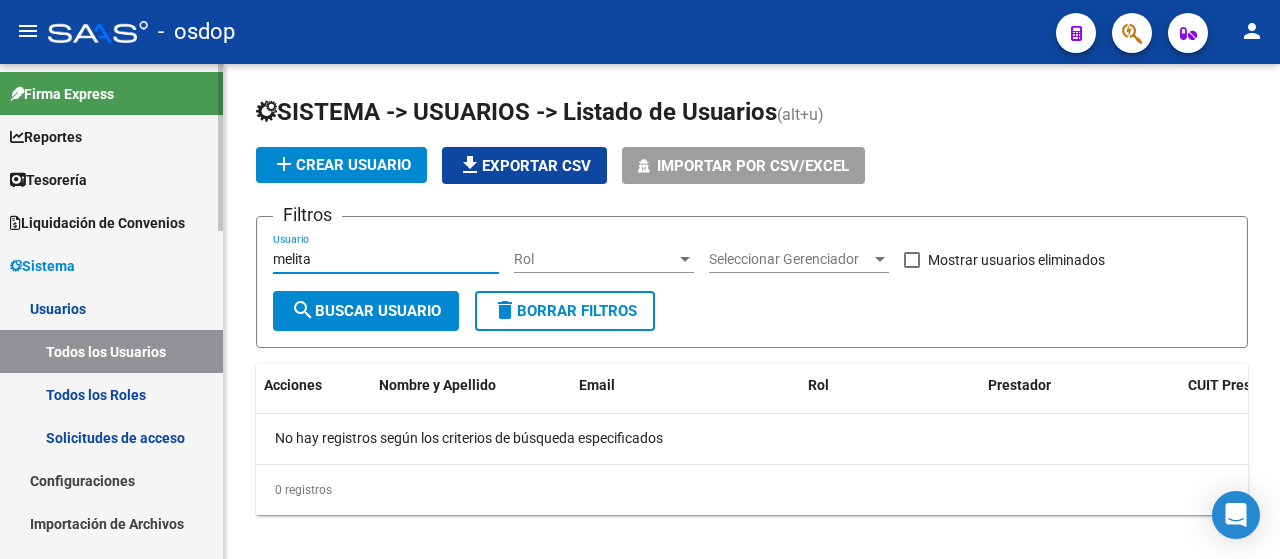 drag, startPoint x: 312, startPoint y: 259, endPoint x: 32, endPoint y: 278, distance: 280.6439 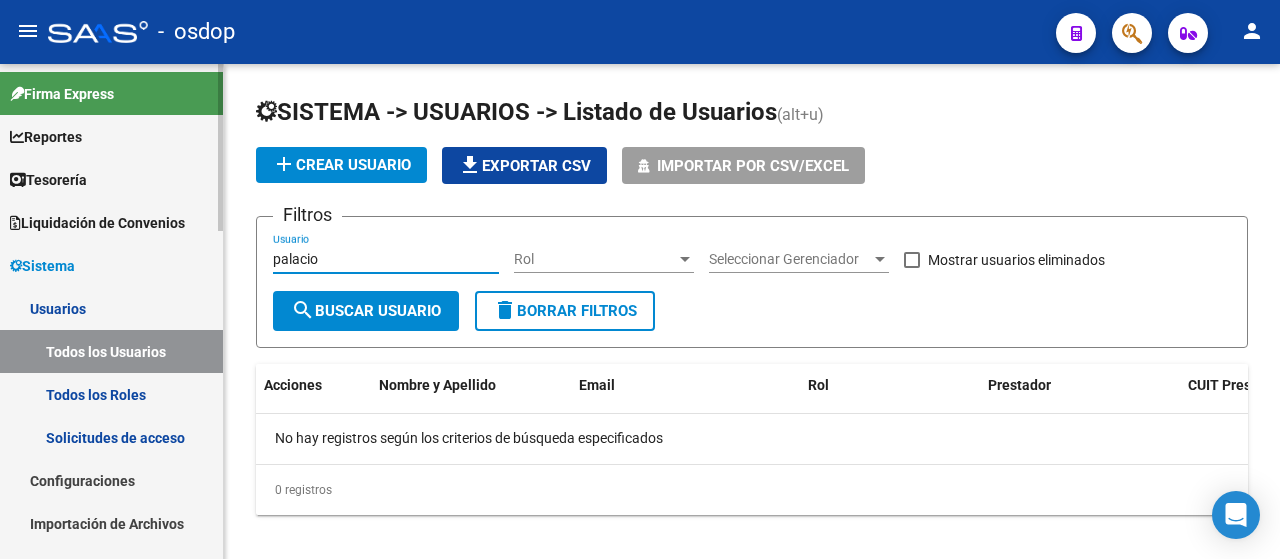 drag, startPoint x: 336, startPoint y: 257, endPoint x: 148, endPoint y: 243, distance: 188.52055 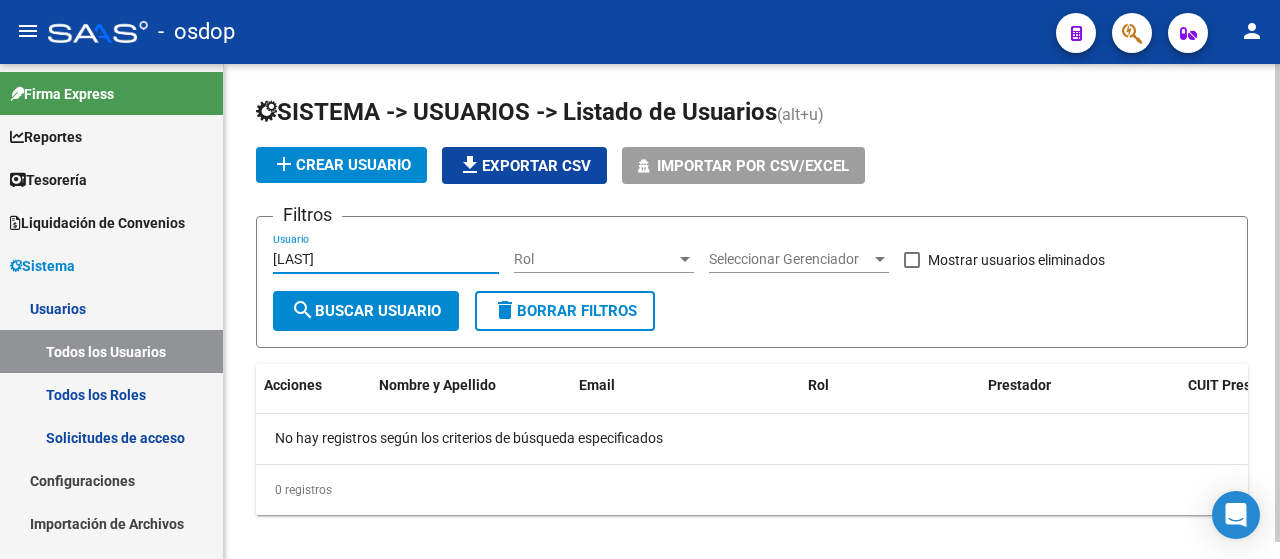 click on "search  Buscar Usuario" 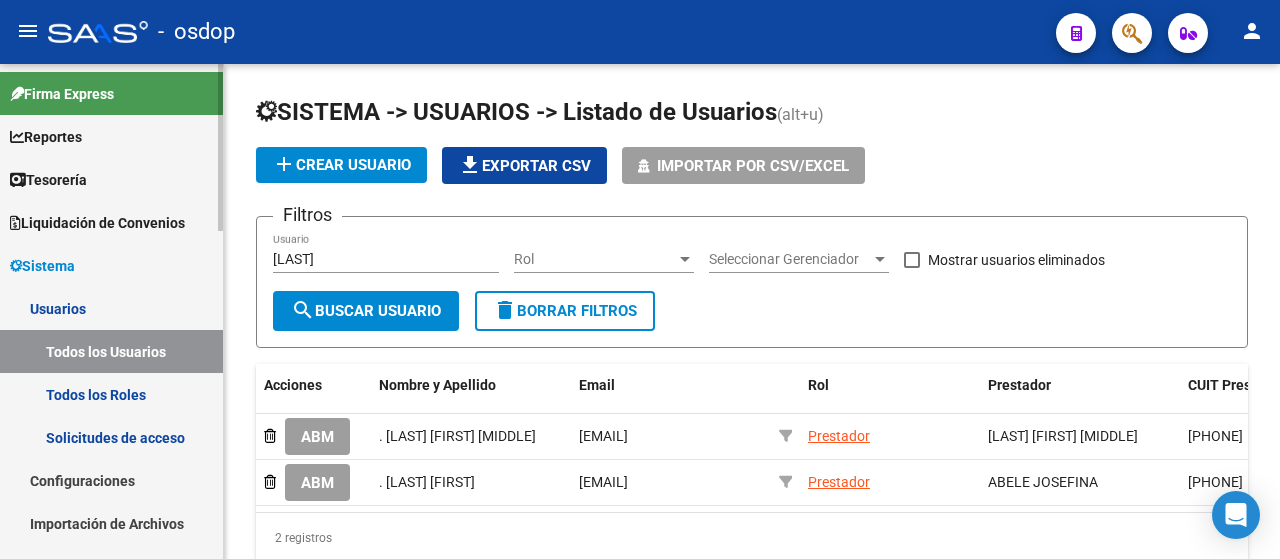 drag, startPoint x: 387, startPoint y: 255, endPoint x: 38, endPoint y: 183, distance: 356.34955 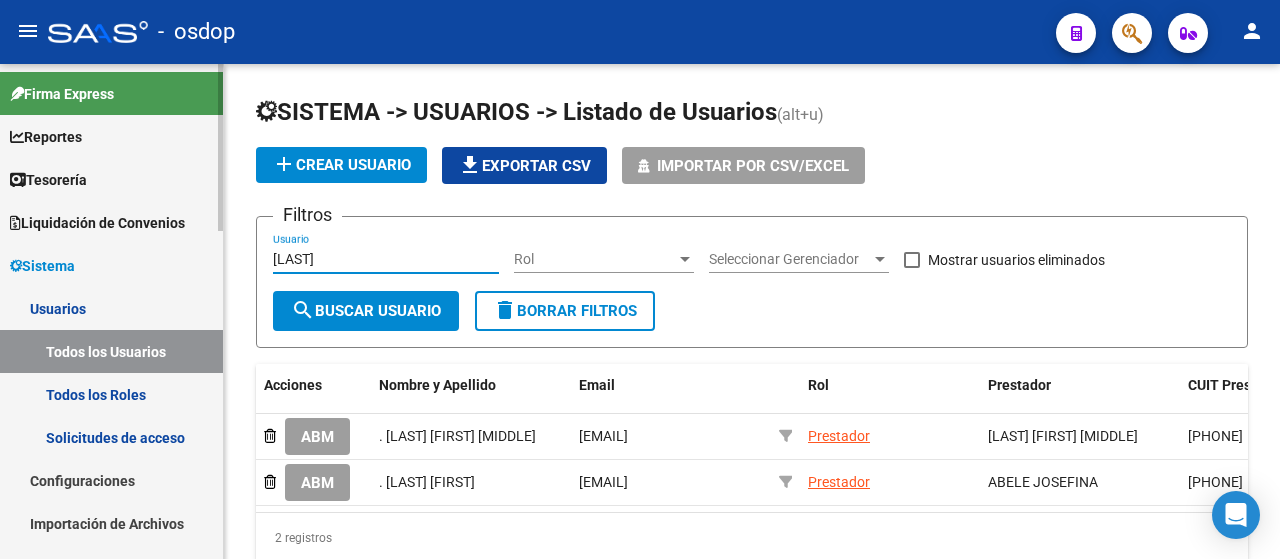 paste on "CHINELLI" 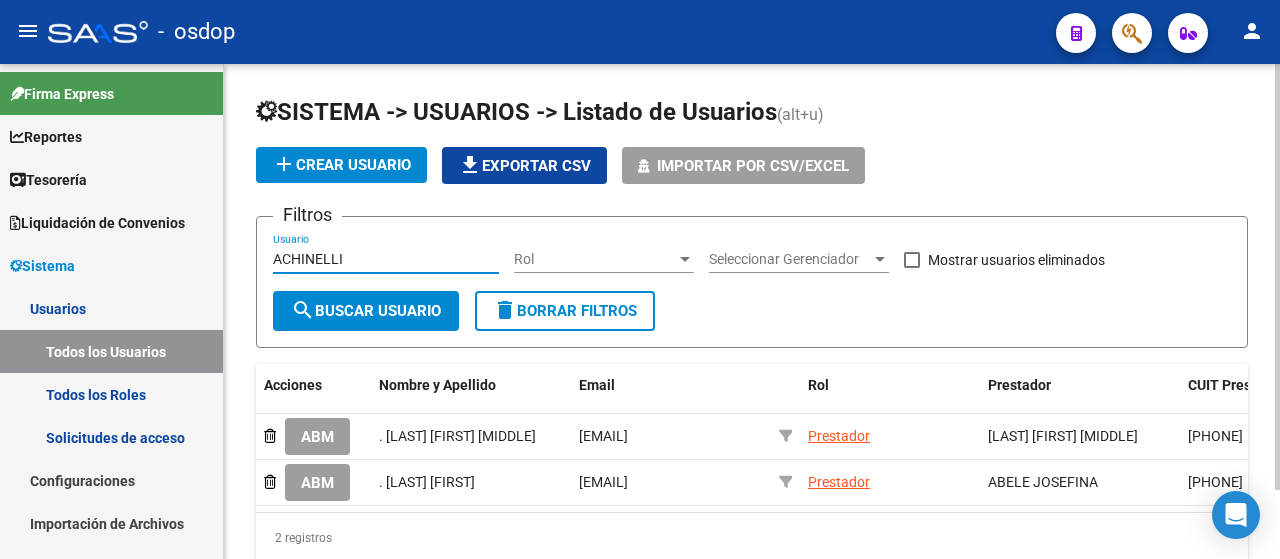 click on "search  Buscar Usuario" 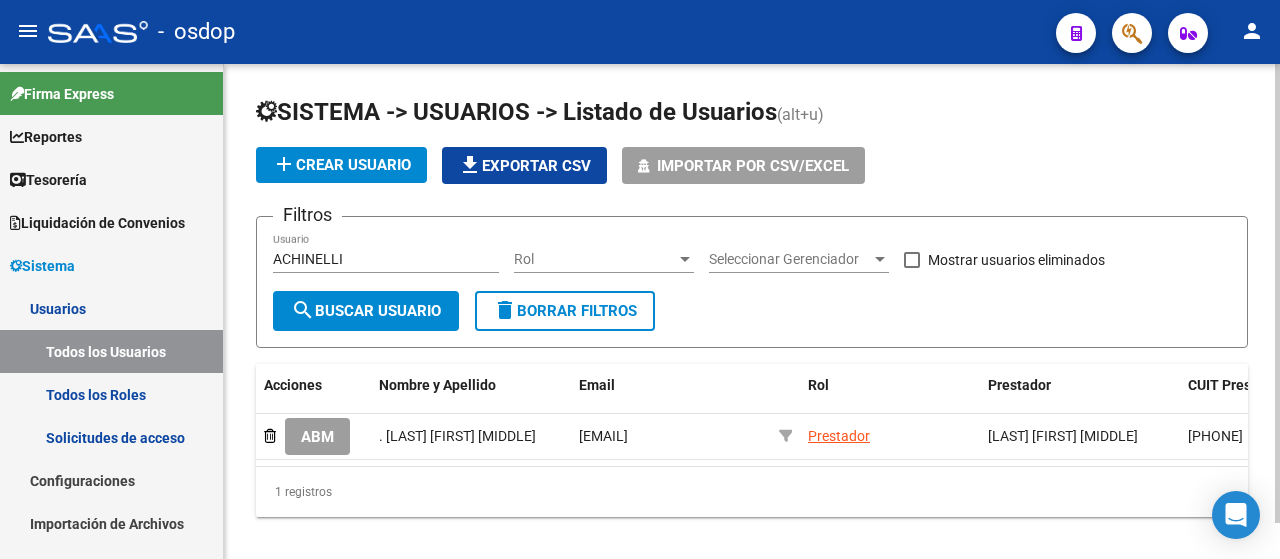 click on "ACHINELLI Usuario" 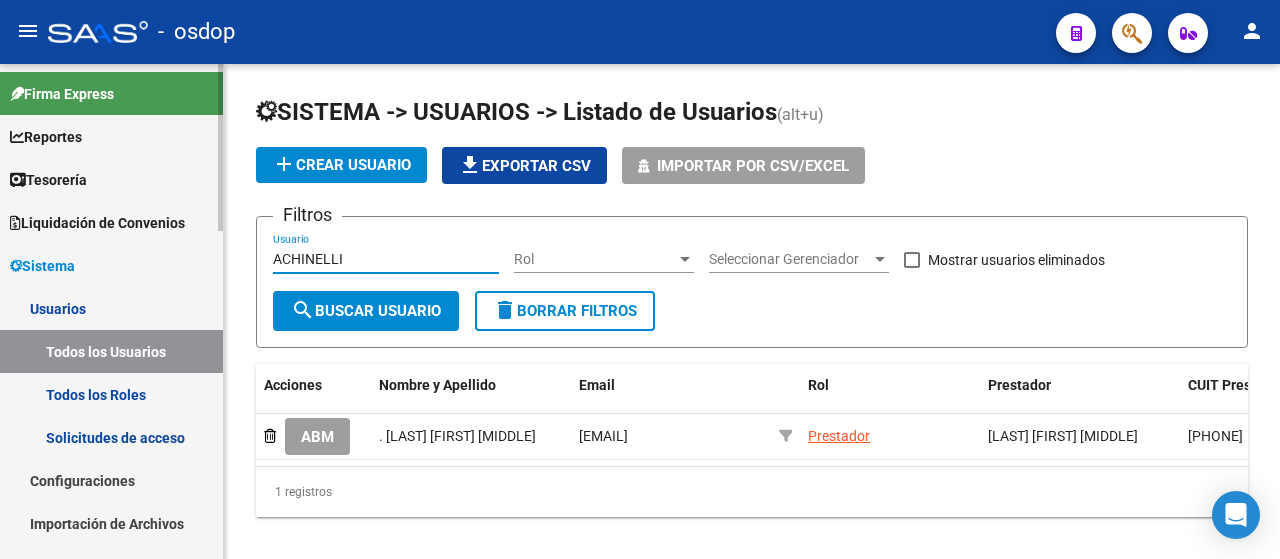 drag, startPoint x: 384, startPoint y: 250, endPoint x: 149, endPoint y: 231, distance: 235.76683 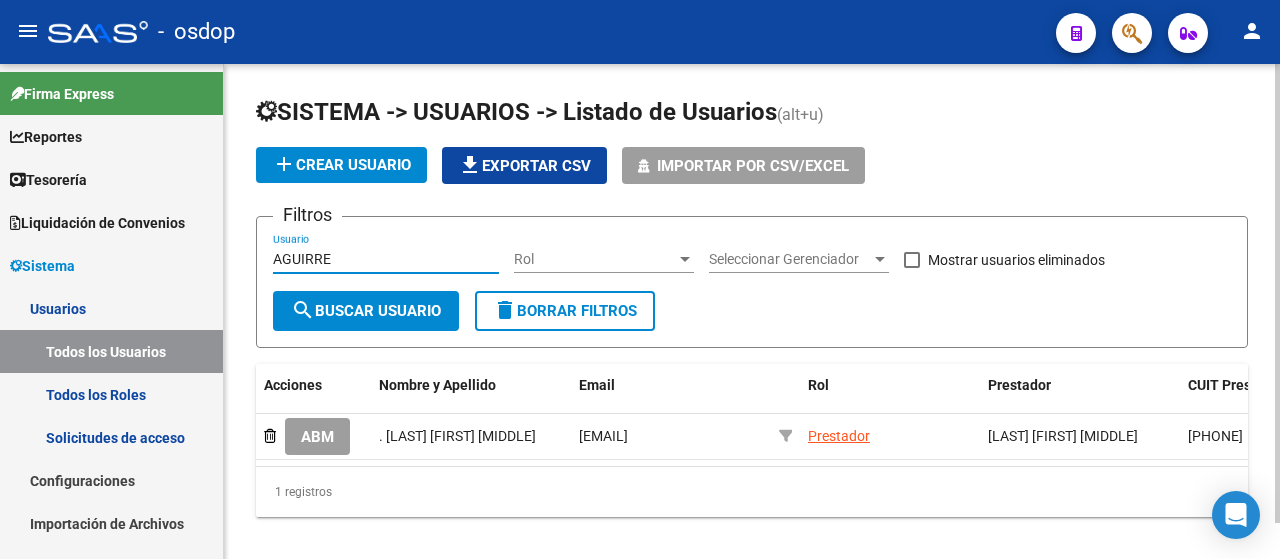 type on "AGUIRRE" 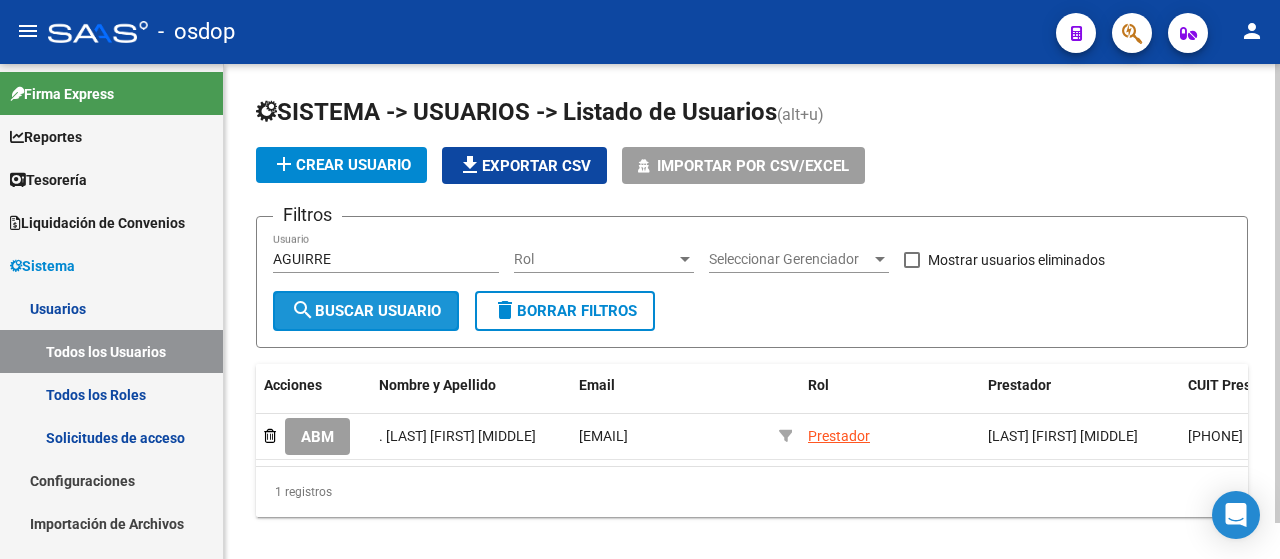 click on "search  Buscar Usuario" 